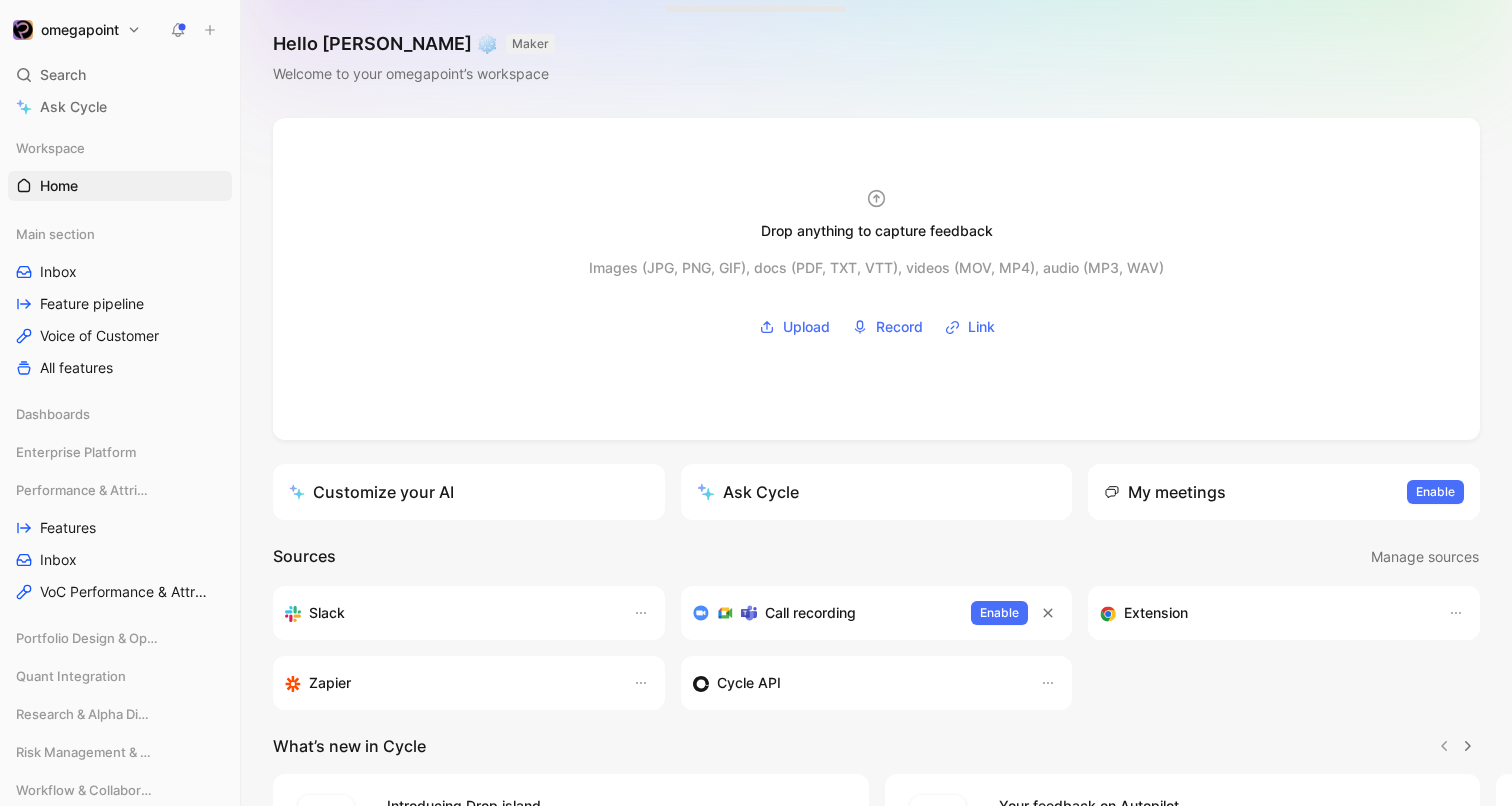 scroll, scrollTop: 0, scrollLeft: 0, axis: both 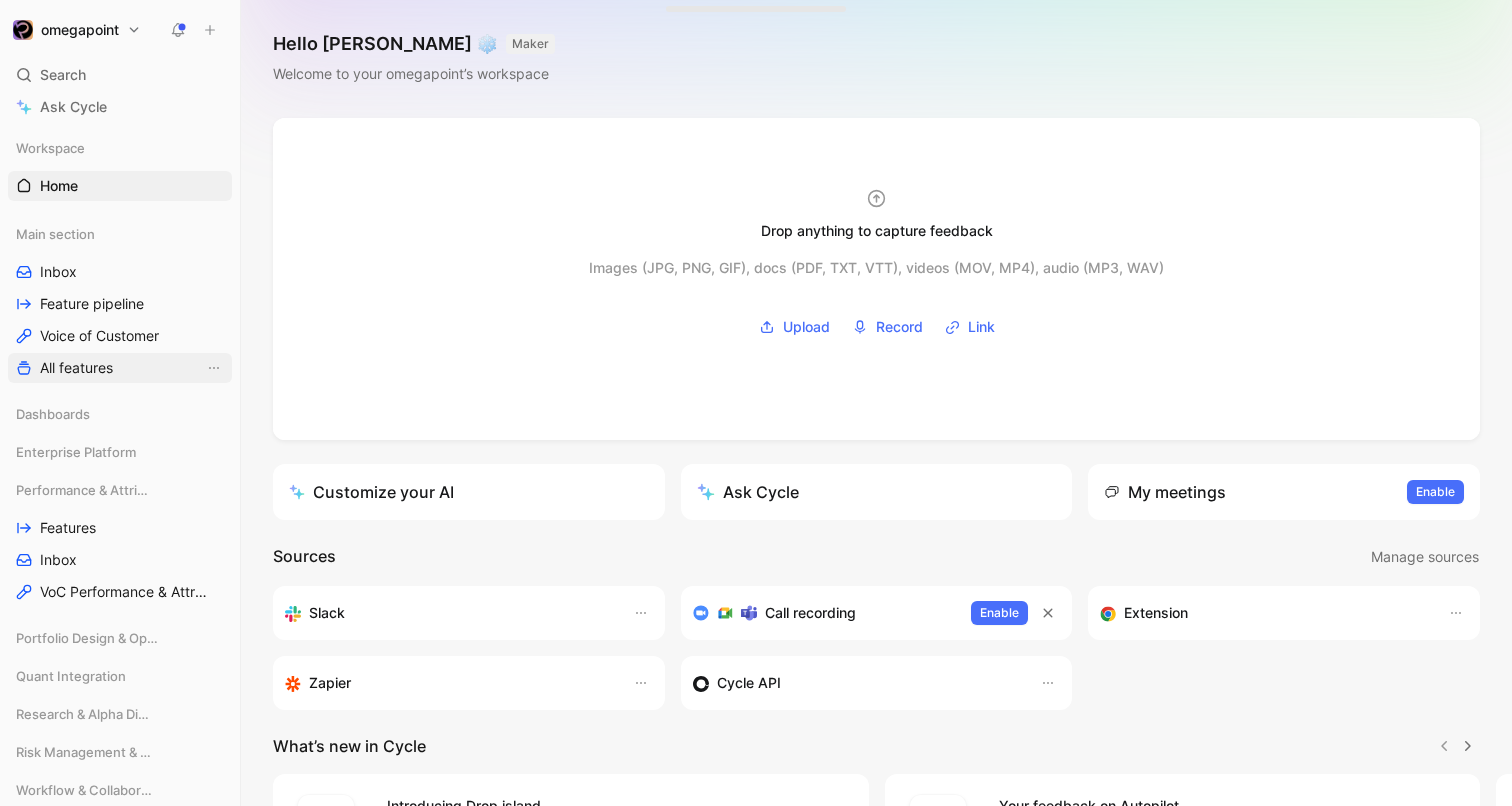 click on "All features" at bounding box center (76, 368) 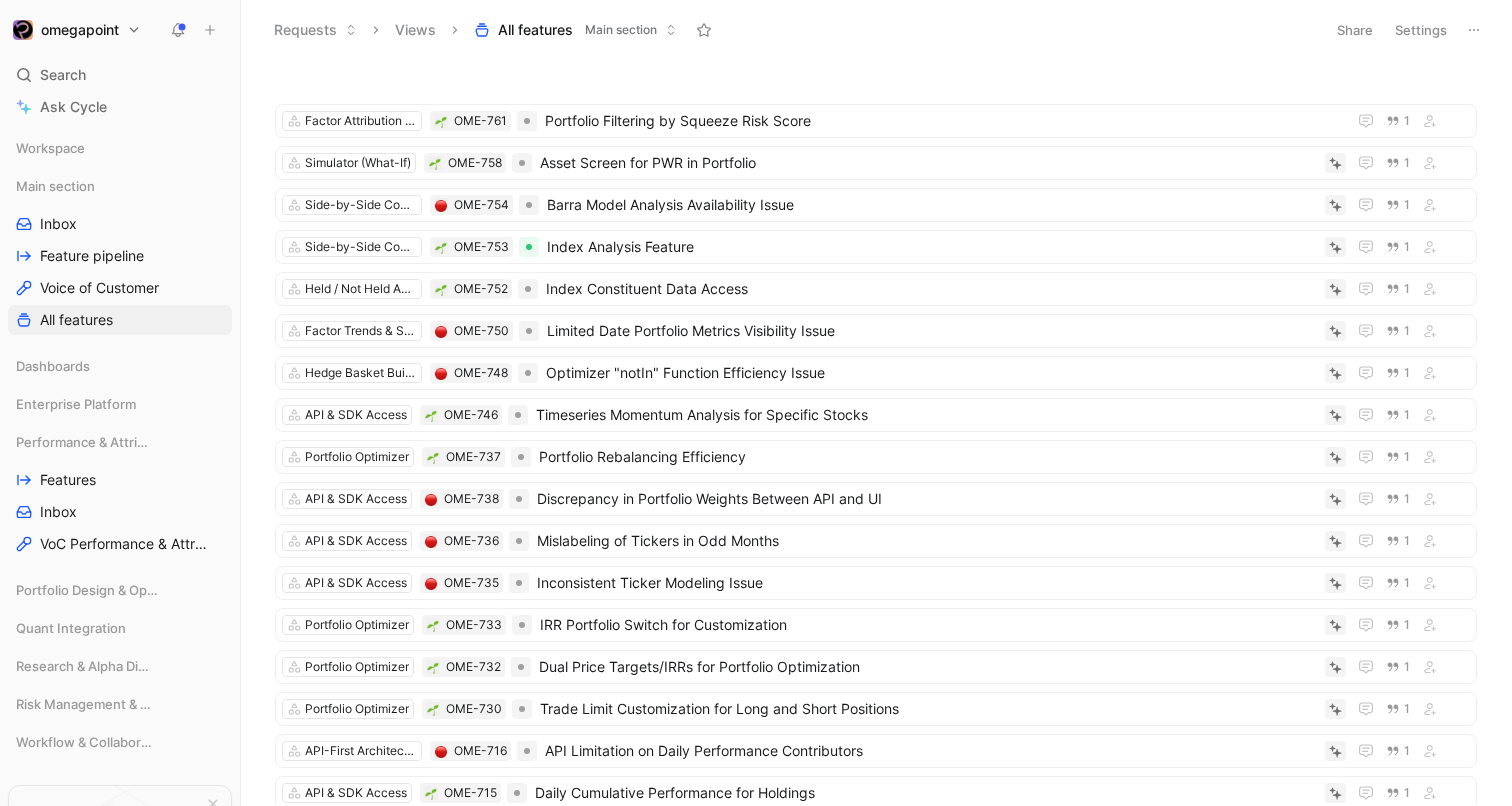 click on "Factor Attribution (aka Risk Based Performance Attribution) OME-761 Portfolio Filtering by Squeeze Risk Score 1 Simulator (What-If) OME-758 Asset Screen for PWR in Portfolio 1 Side-by-Side Comparison OME-754 Barra Model Analysis Availability Issue 1 Side-by-Side Comparison OME-753 Index Analysis Feature 1 Held / Not Held Analysis OME-752 Index Constituent Data Access 1 Factor Trends & Sensitivity OME-750 Limited Date Portfolio Metrics Visibility Issue 1 Hedge Basket Builder / Factor Hedge Screener OME-748 Optimizer "notIn" Function Efficiency Issue 1 API & SDK Access OME-746 Timeseries Momentum Analysis for Specific Stocks 1 Portfolio Optimizer OME-737 Portfolio Rebalancing Efficiency 1 API & SDK Access OME-738 Discrepancy in Portfolio Weights Between API and UI 1 API & SDK Access OME-736 Mislabeling of Tickers in Odd Months 1 API & SDK Access OME-735 Inconsistent Ticker Modeling Issue 1 Portfolio Optimizer OME-733 IRR Portfolio Switch for Customization 1 Portfolio Optimizer OME-732 1 Portfolio Optimizer 1 1" at bounding box center [876, 1062] 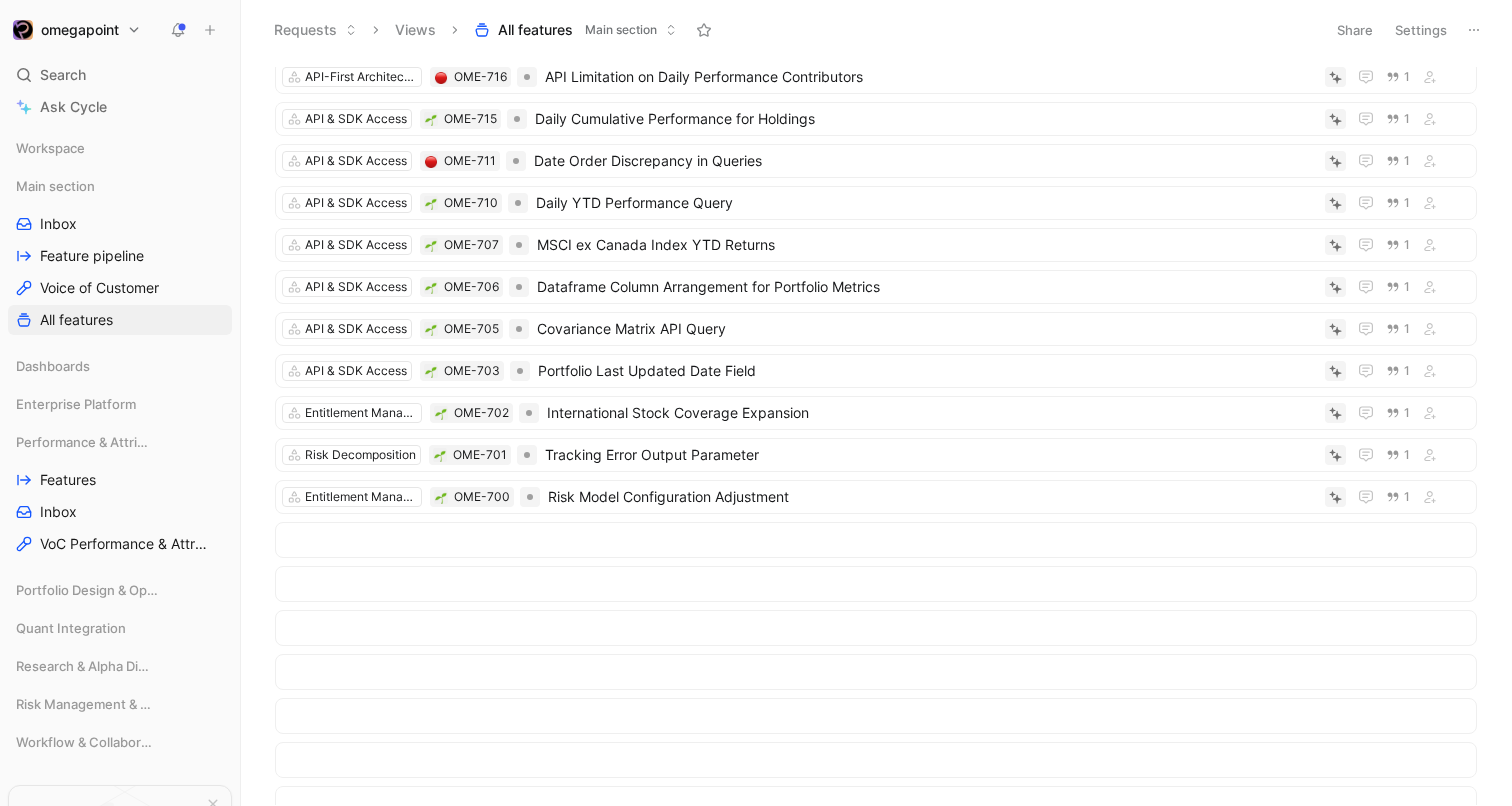 scroll, scrollTop: 0, scrollLeft: 0, axis: both 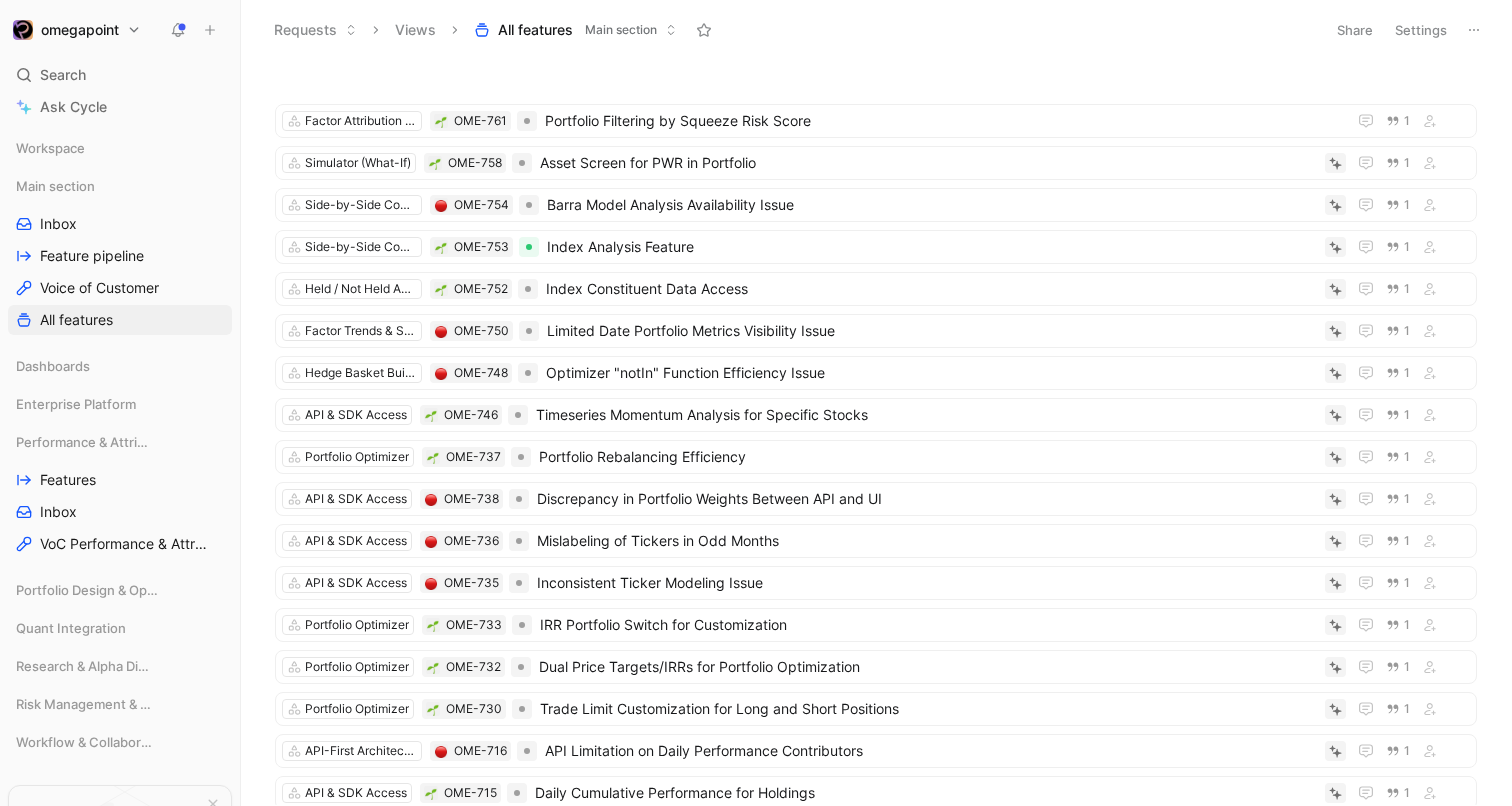 click on "Main section" at bounding box center [621, 30] 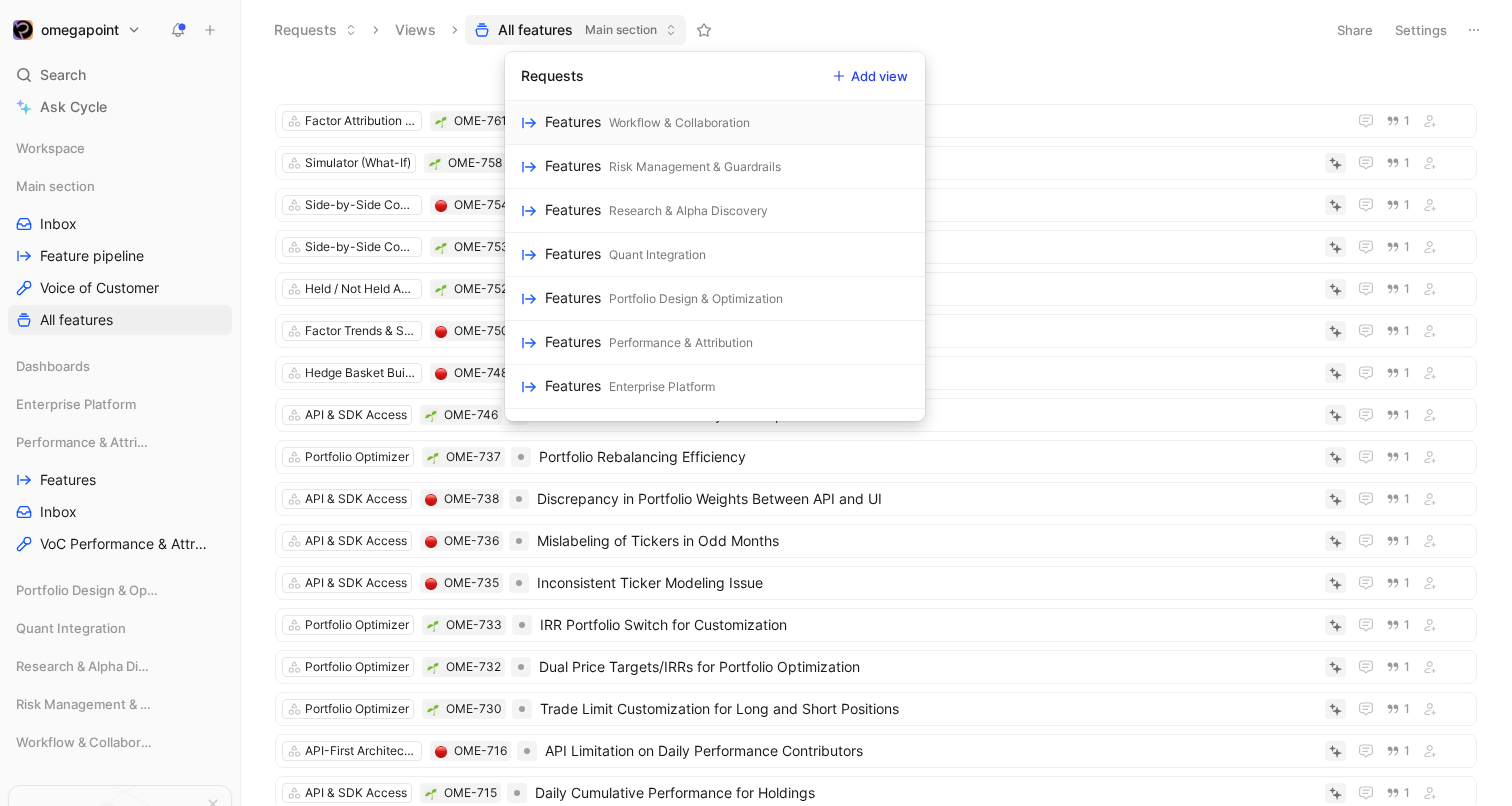 click on "Features Workflow & Collaboration" at bounding box center [715, 123] 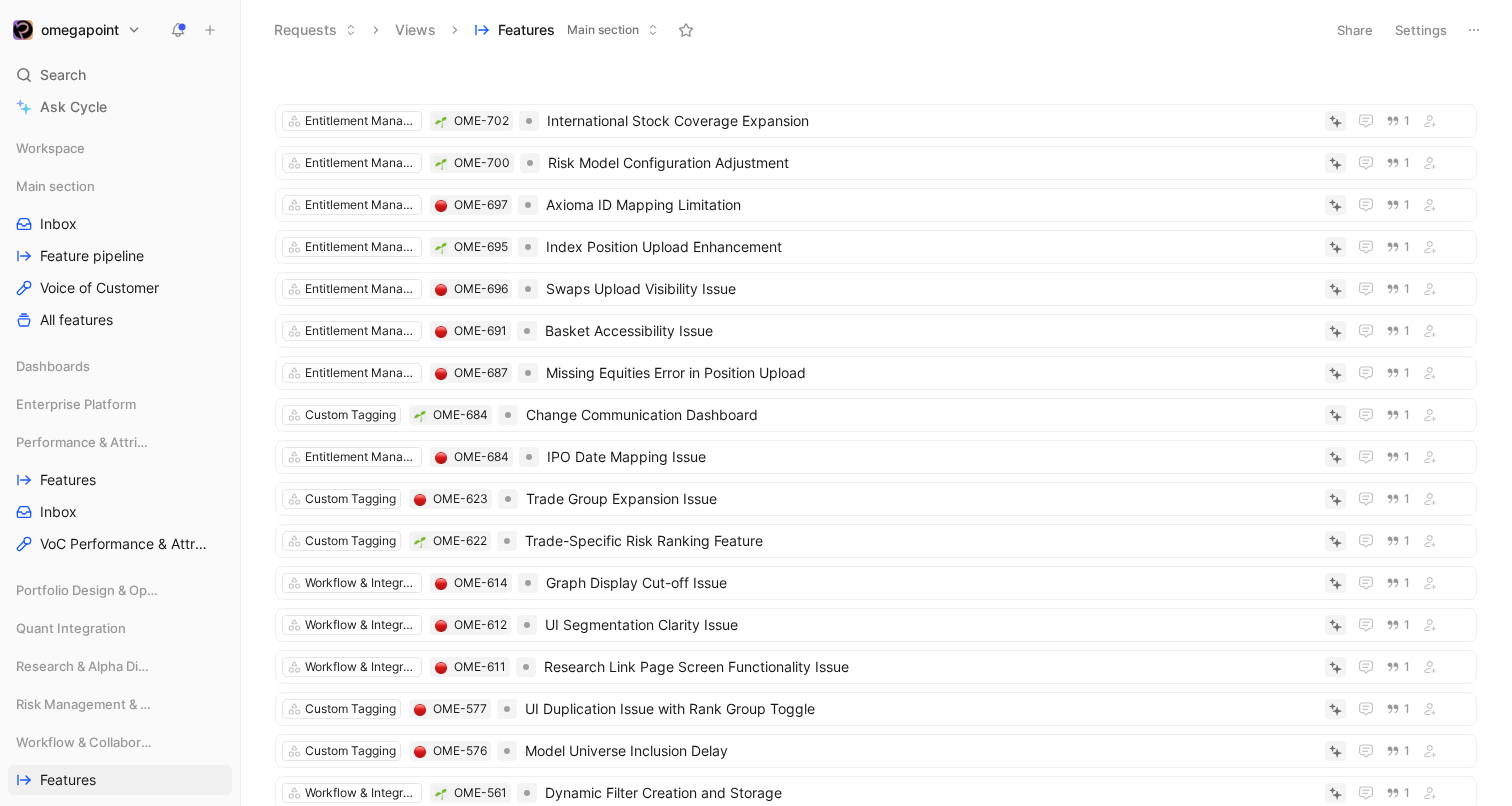 click on "Main section" at bounding box center (603, 30) 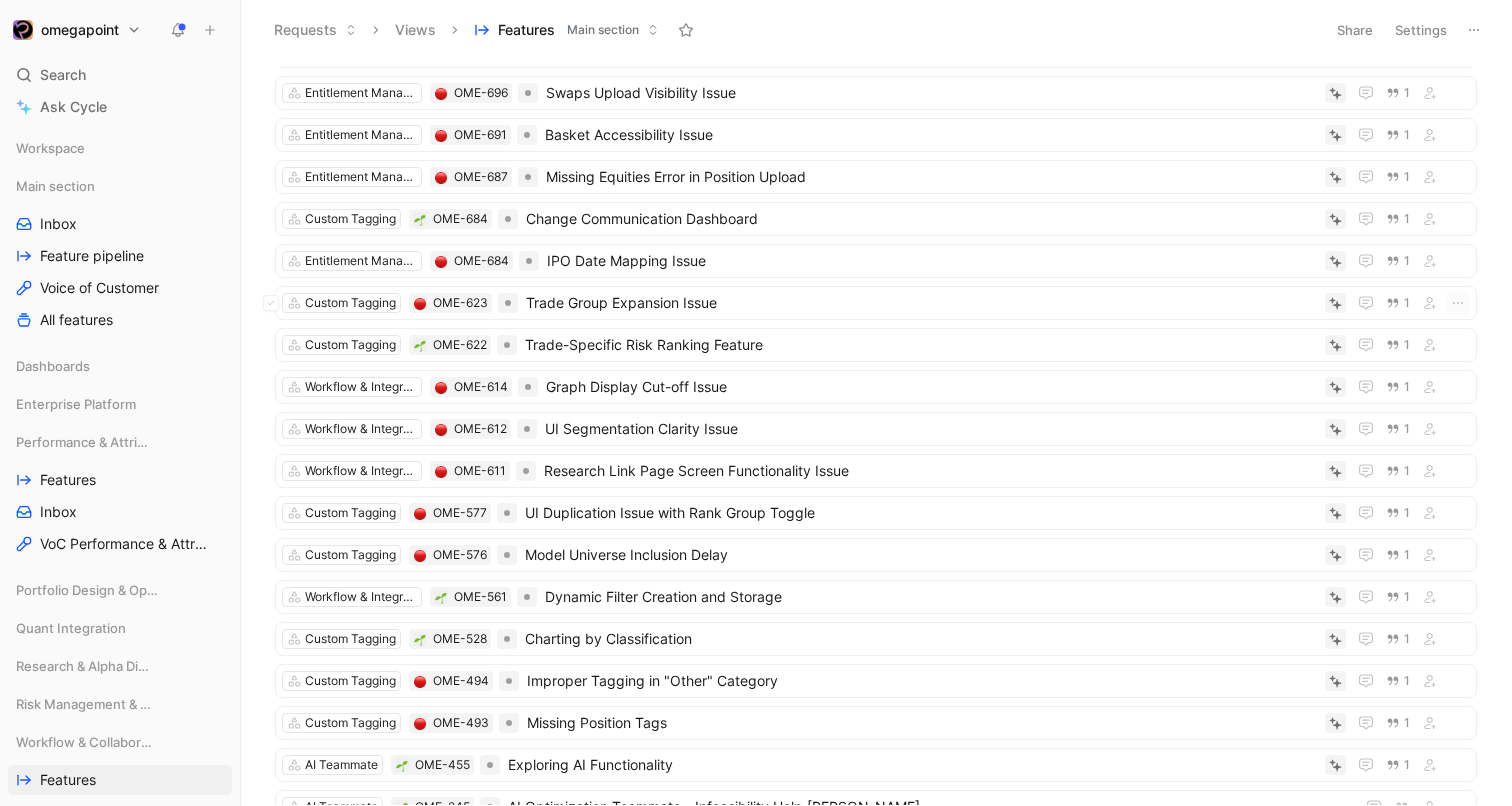 scroll, scrollTop: 0, scrollLeft: 0, axis: both 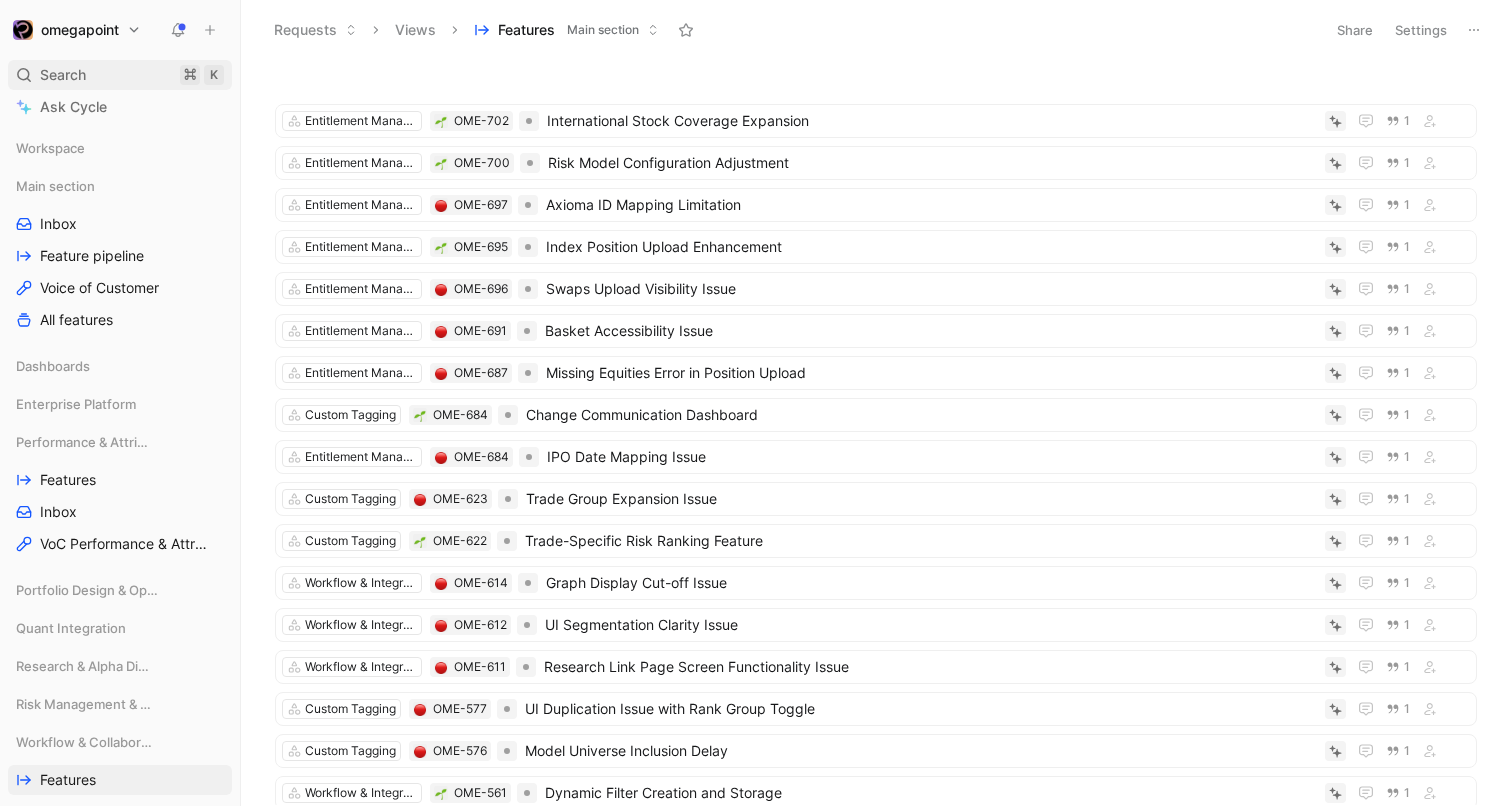 click on "Search ⌘ K" at bounding box center (120, 75) 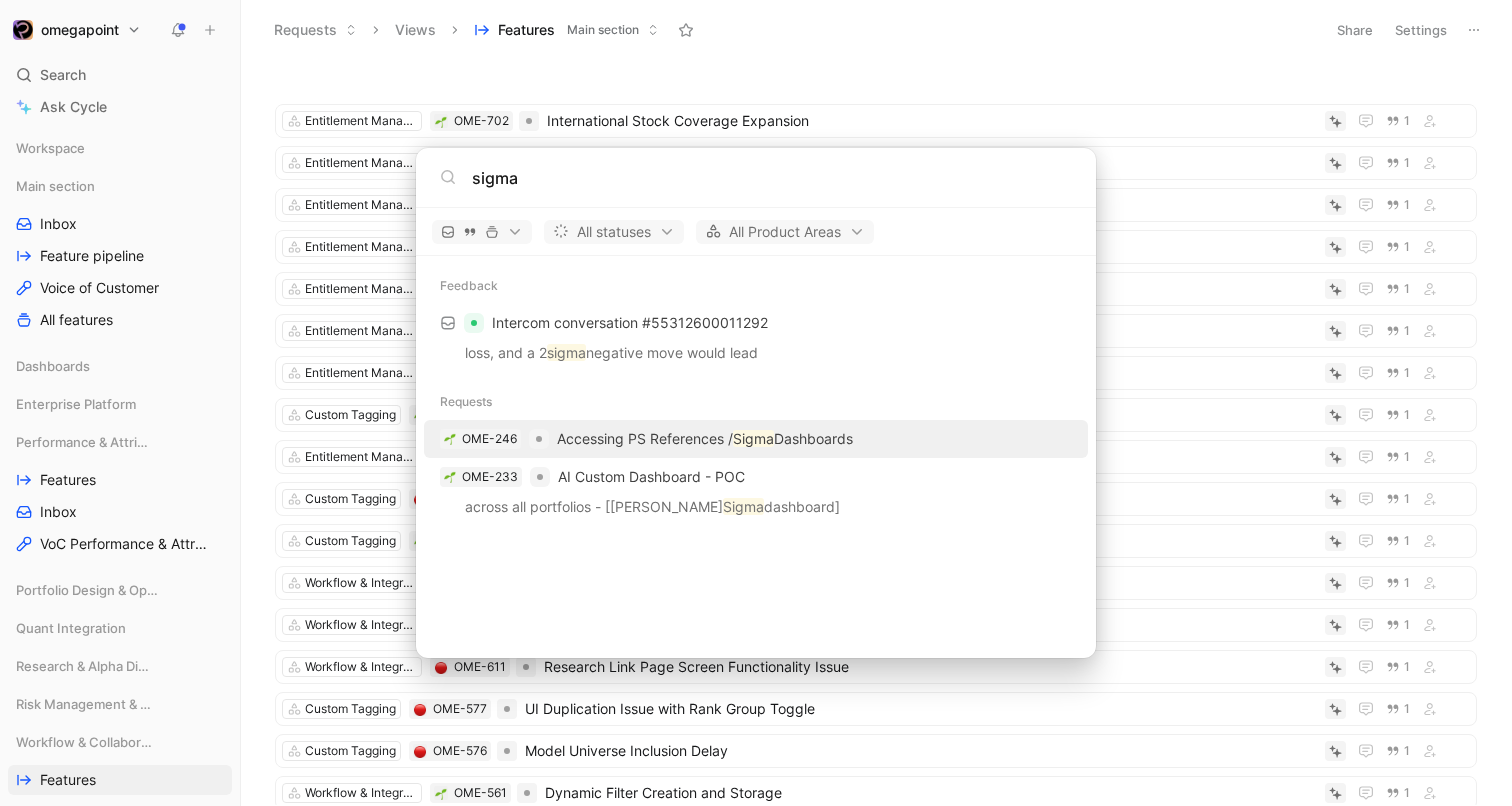 type on "sigma" 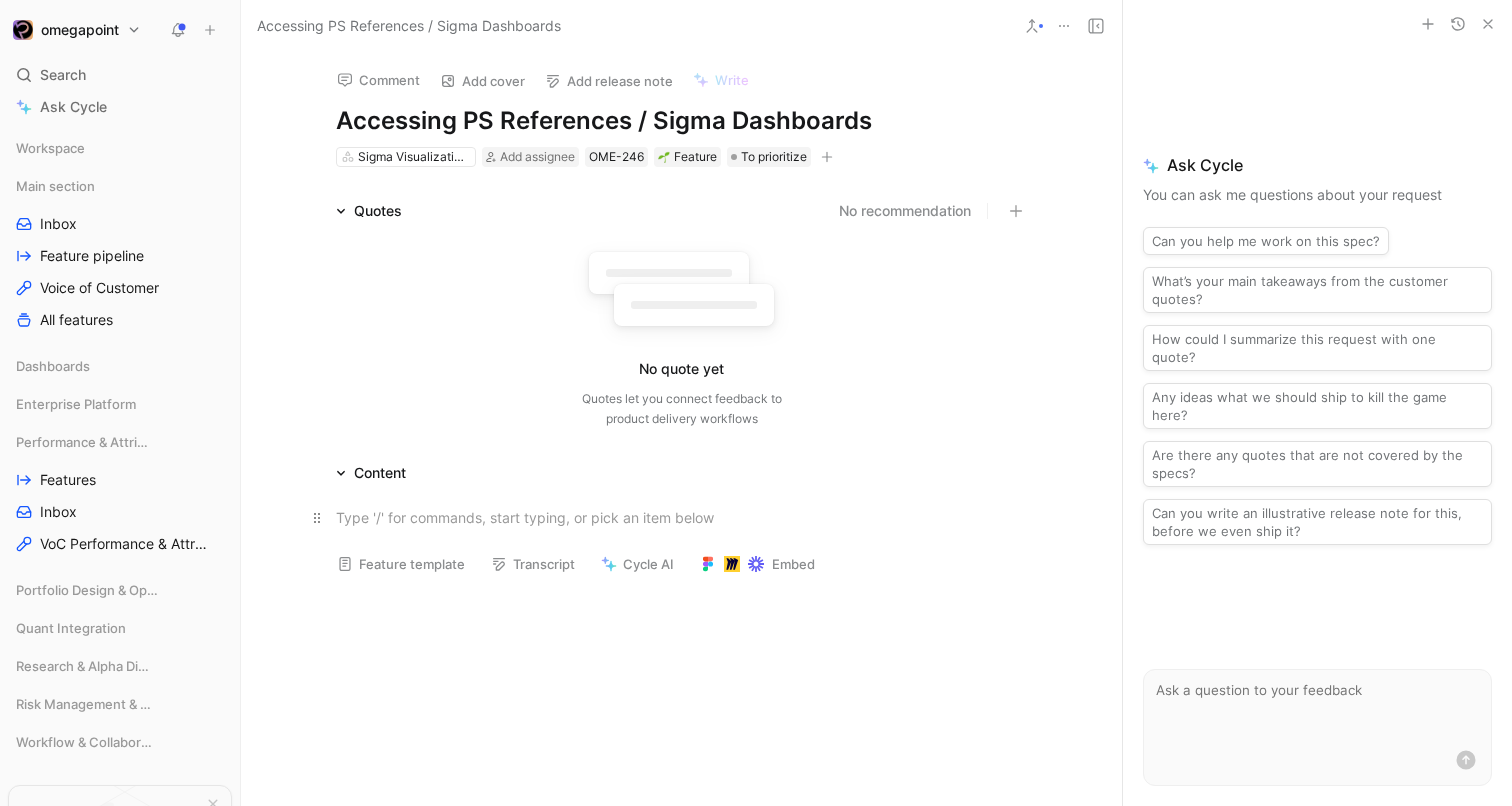 click at bounding box center [682, 517] 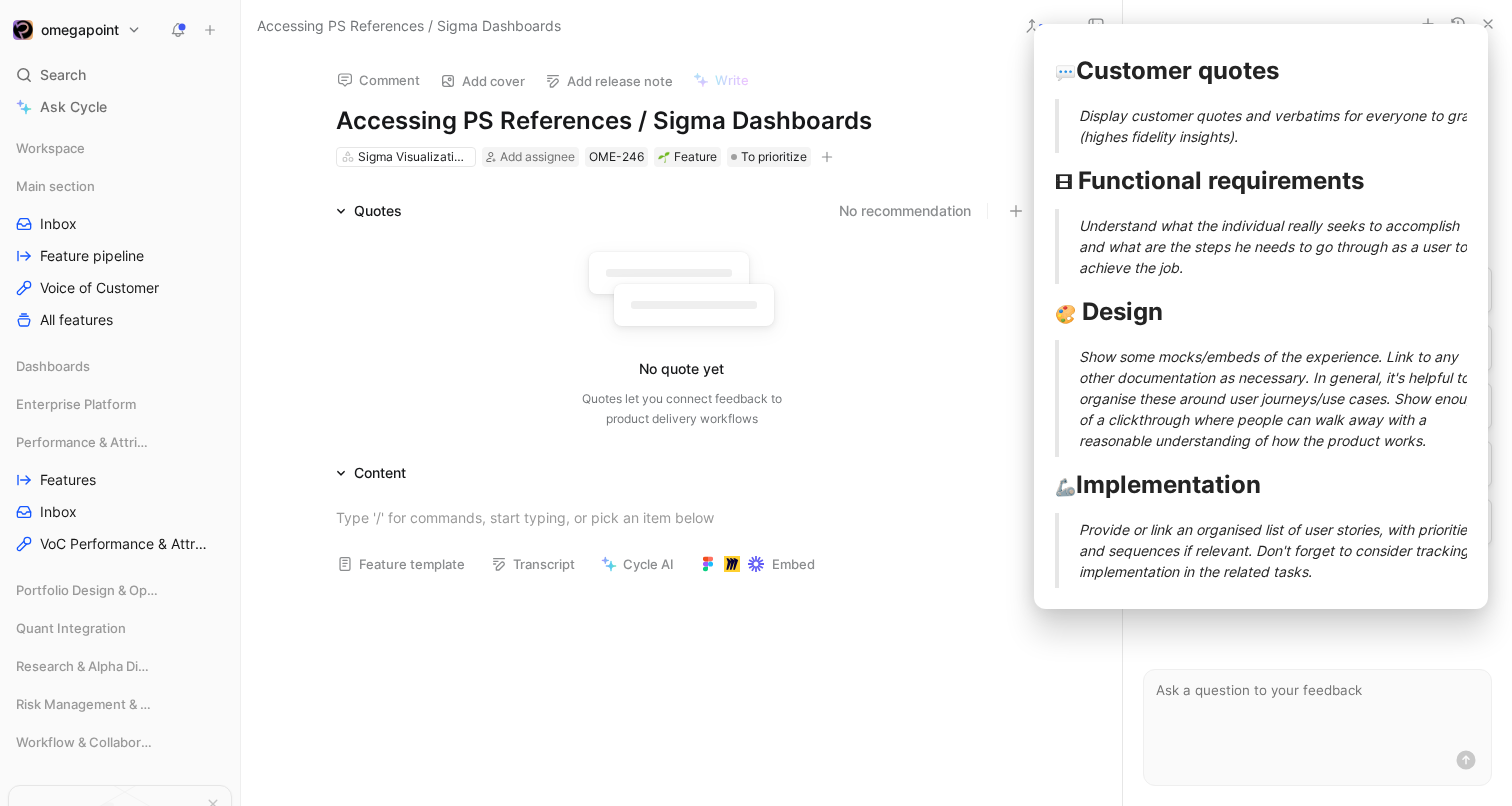 click on "Feature template" at bounding box center (401, 564) 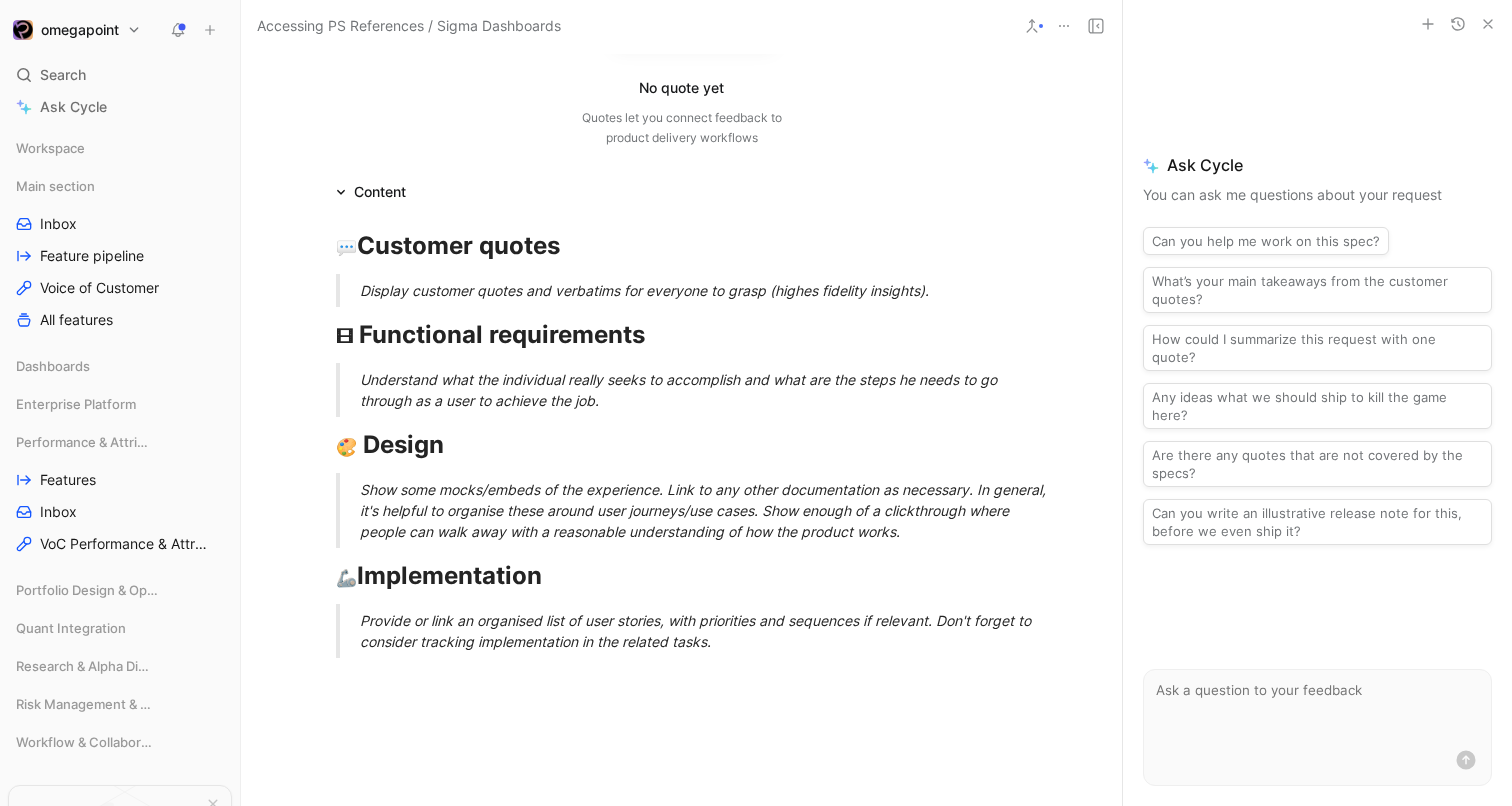 scroll, scrollTop: 294, scrollLeft: 0, axis: vertical 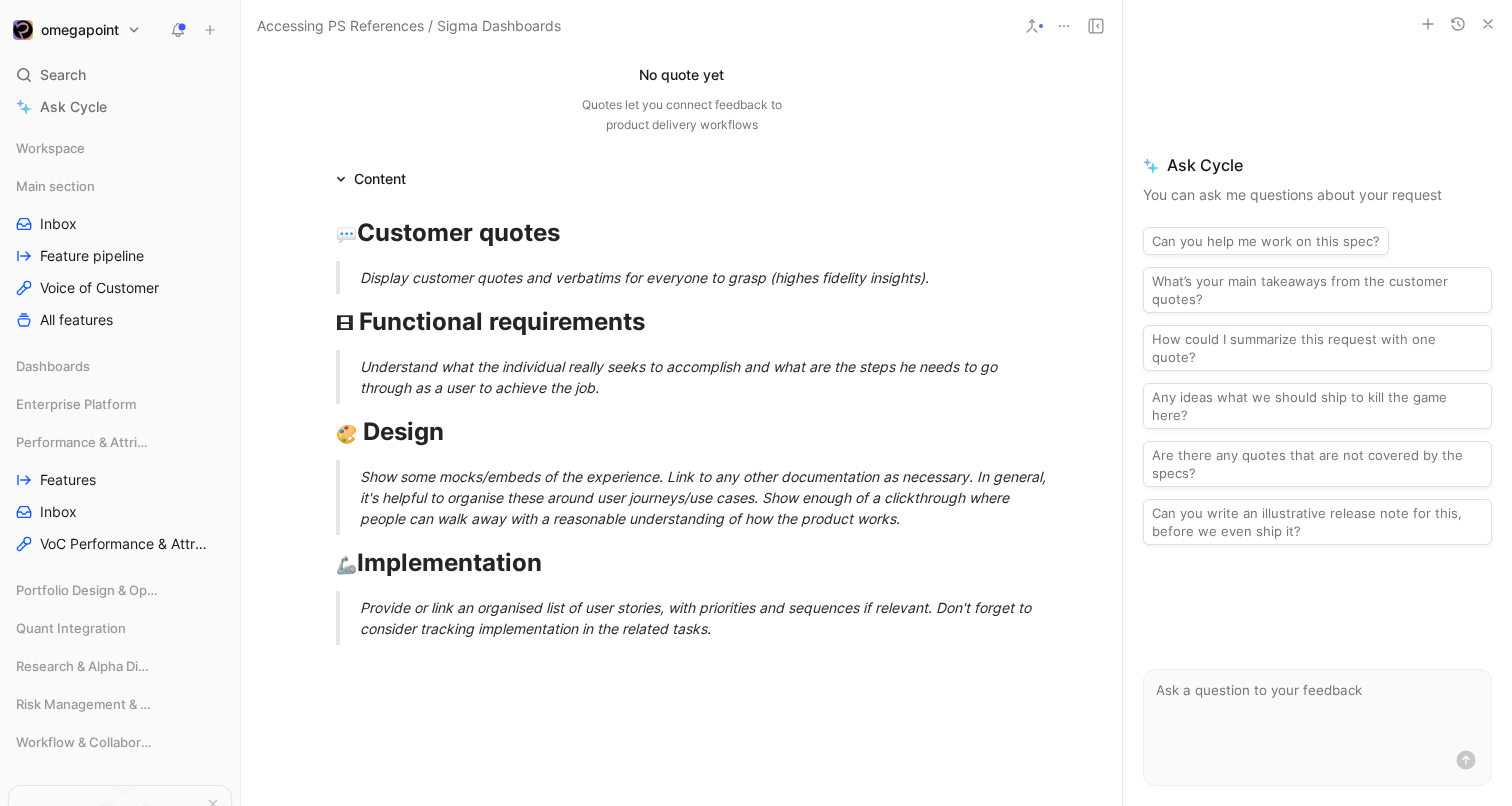 click on "Understand what the individual really seeks to accomplish and what are the steps he needs to go through as a user to achieve the job." at bounding box center (706, 377) 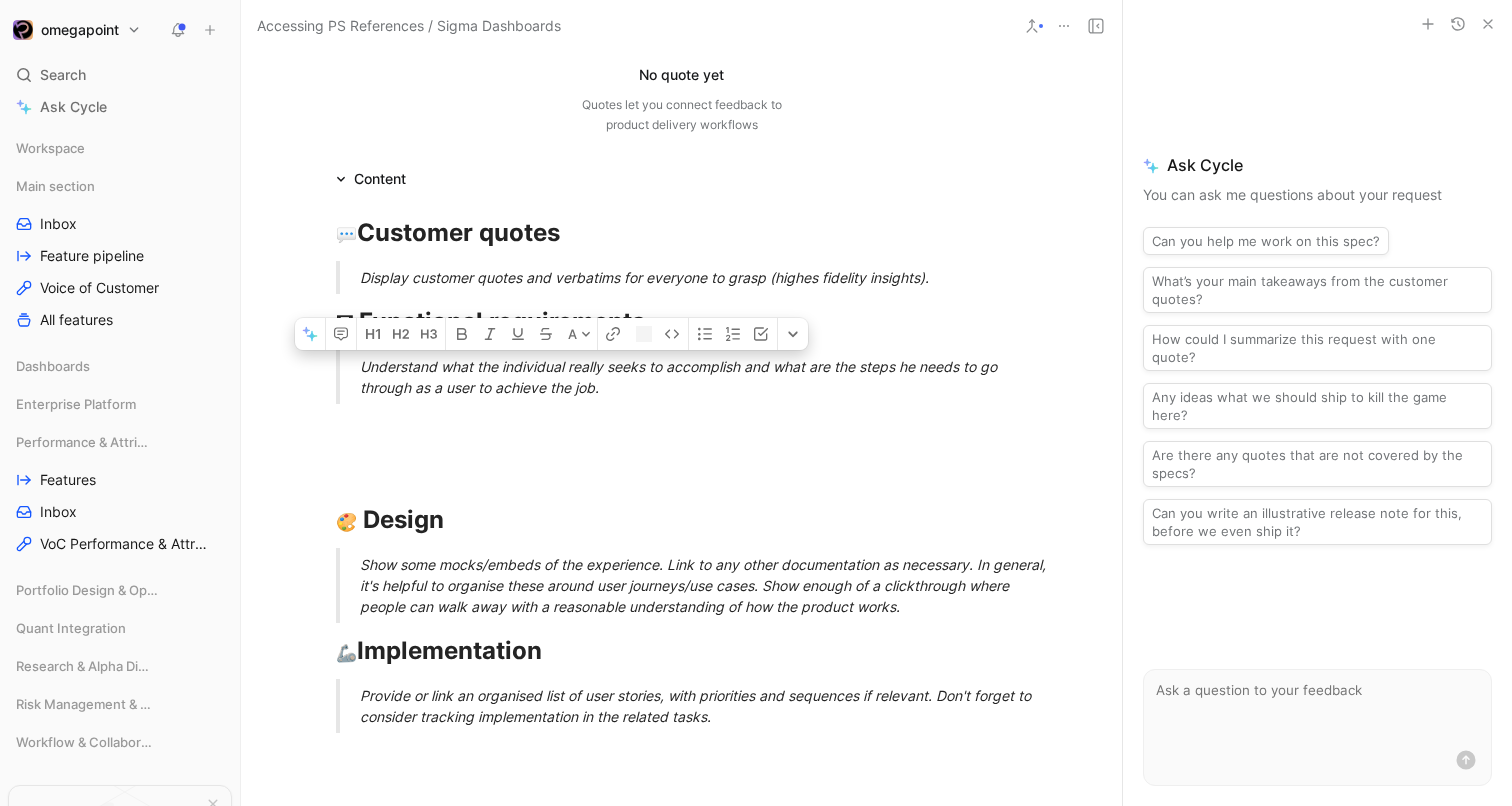 drag, startPoint x: 696, startPoint y: 758, endPoint x: 394, endPoint y: 410, distance: 460.76892 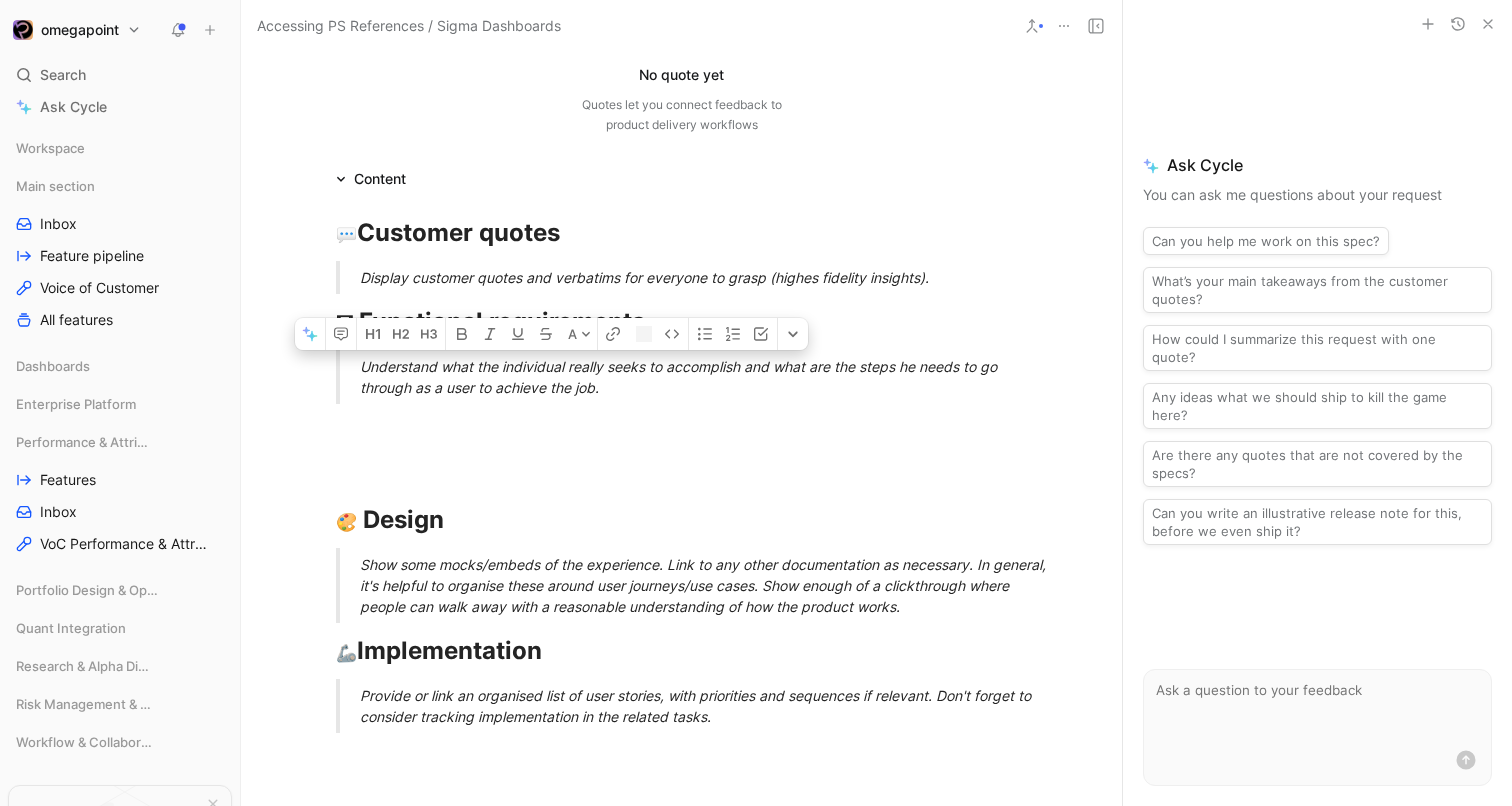 click on "💬  Customer quotes Display customer quotes and verbatims for everyone to grasp (highes fidelity insights). 🎞   Functional requirements Understand what the individual really seeks to accomplish and what are the steps he needs to go through as a user to achieve the job. 🎨   Design Show some mocks/embeds of the experience. Link to any other documentation as necessary. In general, it's helpful to organise these around user journeys/use cases. Show enough of a clickthrough where people can walk away with a reasonable understanding of how the product works. 🦾  Implementation Provide or link an organised list of user stories, with priorities and sequences if relevant. Don't forget to consider tracking implementation in the related tasks." at bounding box center [681, 470] 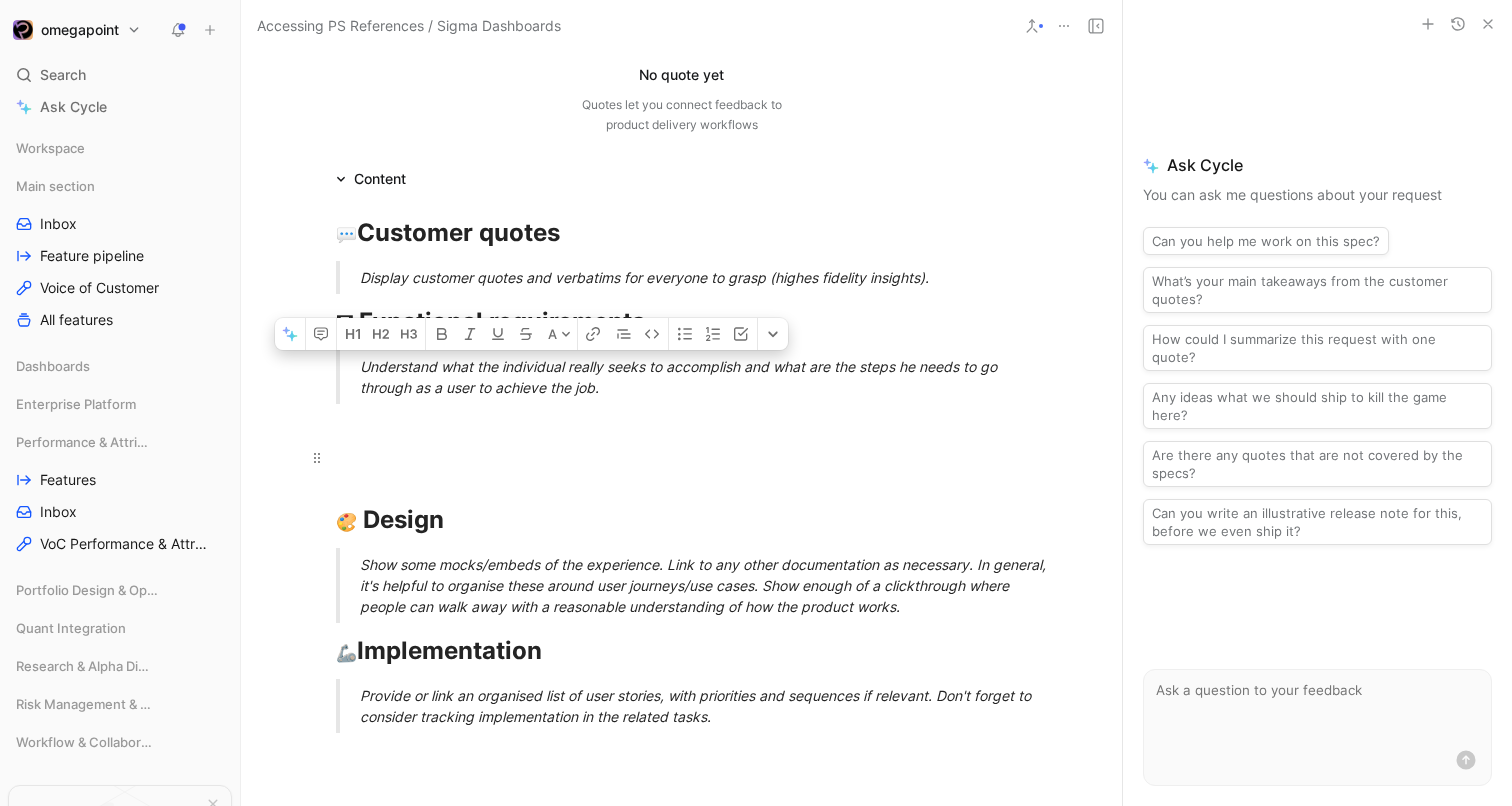 click at bounding box center (682, 457) 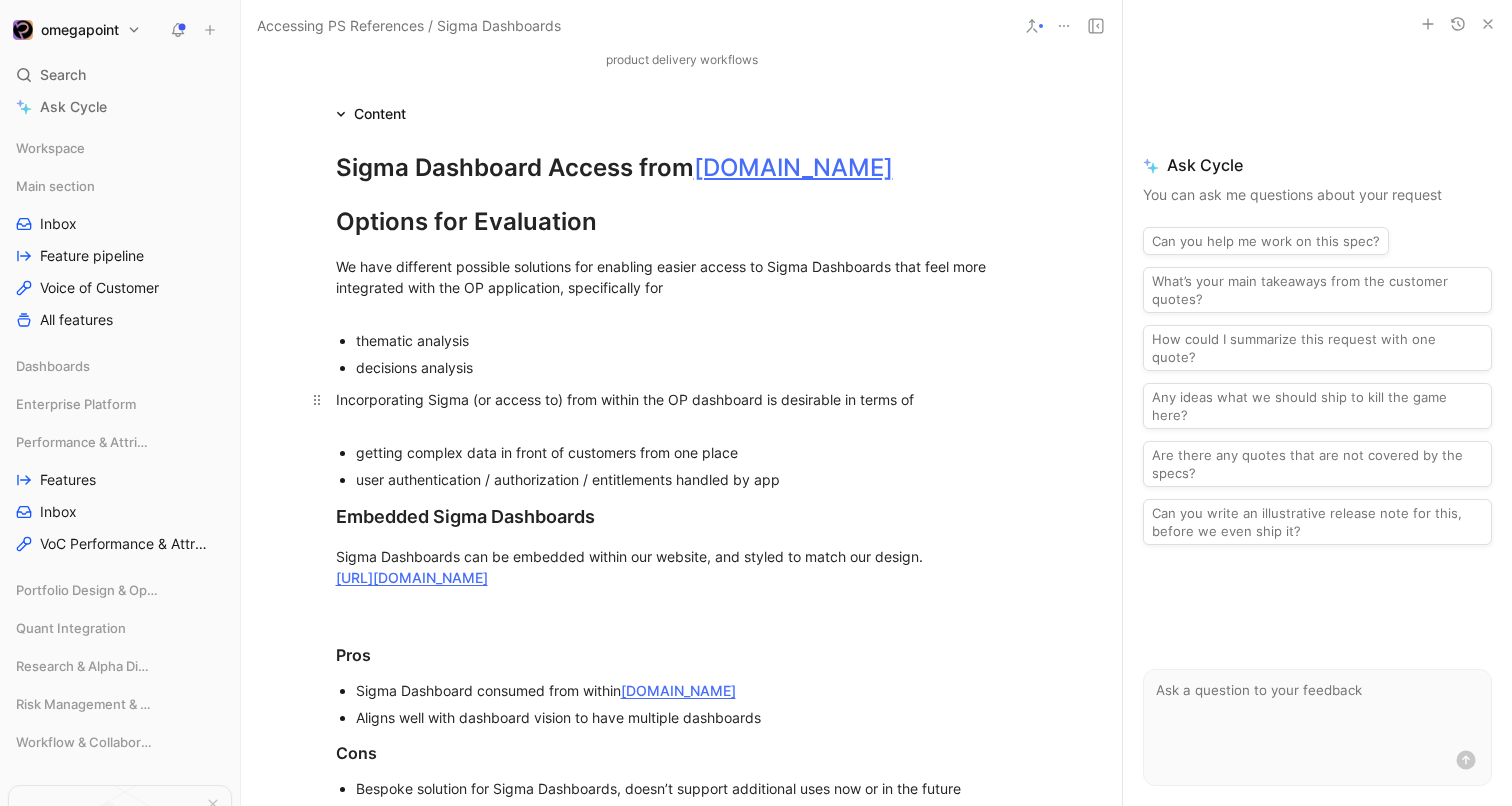 scroll, scrollTop: 311, scrollLeft: 0, axis: vertical 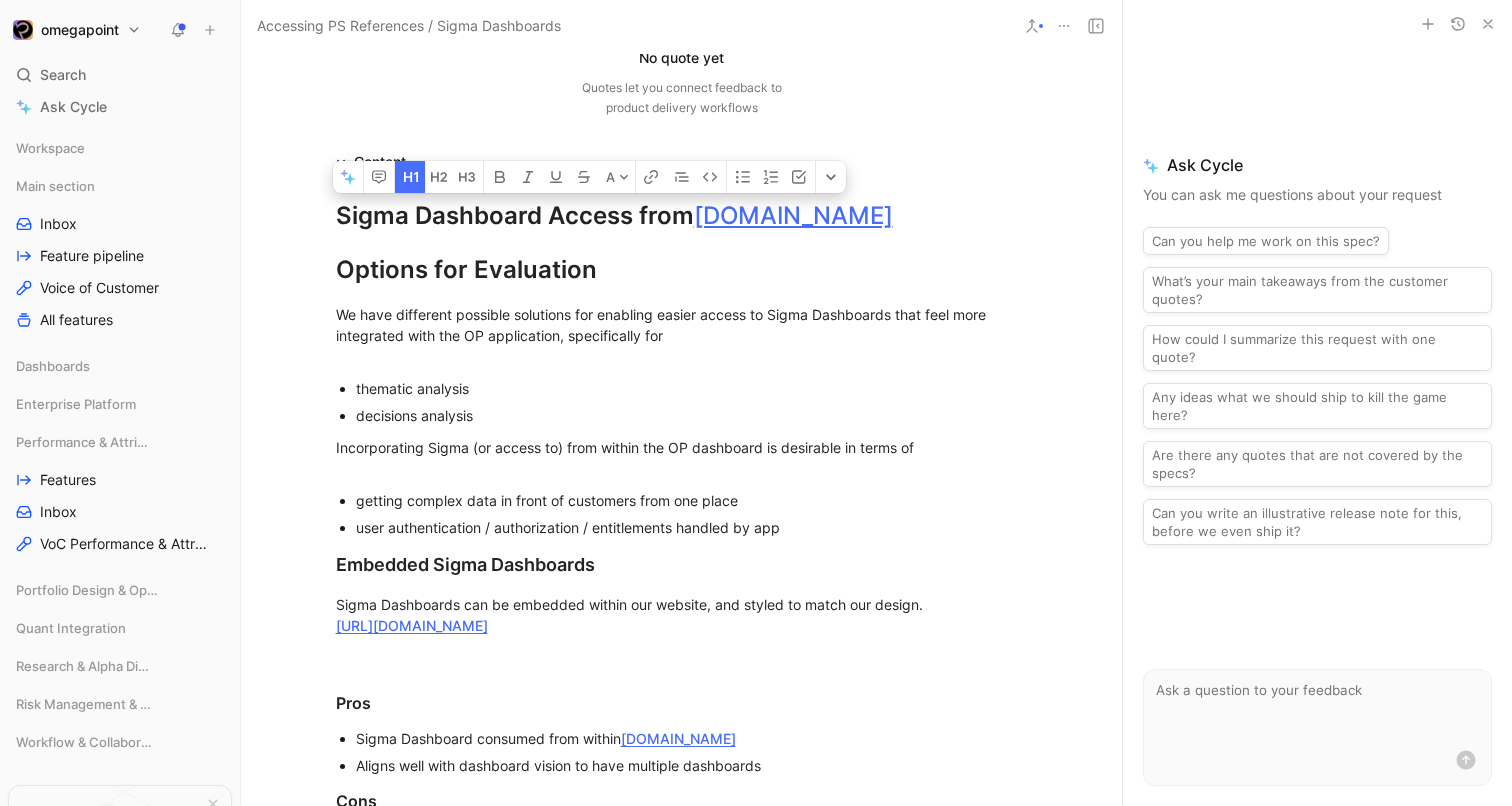 drag, startPoint x: 880, startPoint y: 278, endPoint x: 248, endPoint y: 266, distance: 632.1139 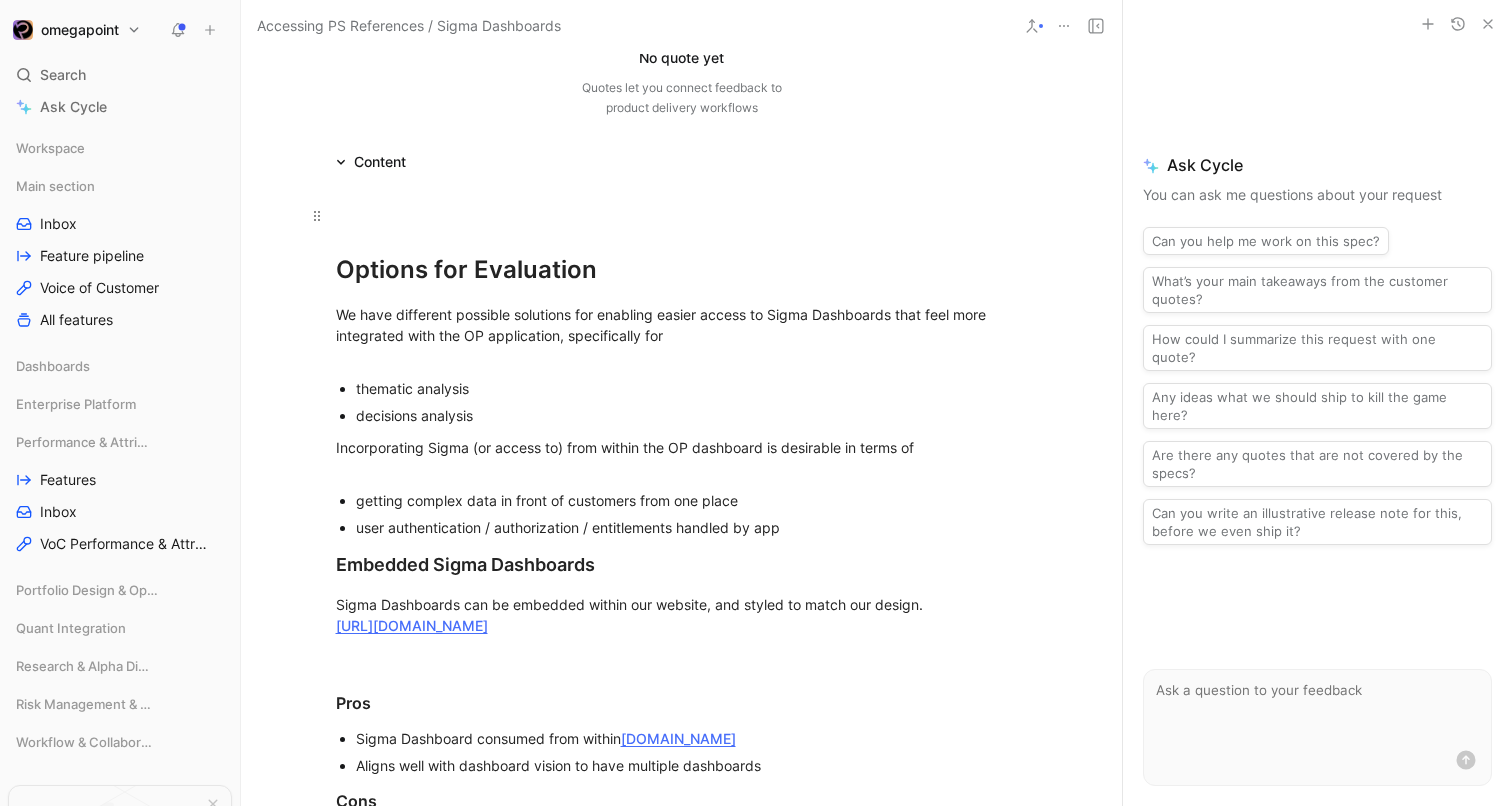 click at bounding box center (682, 216) 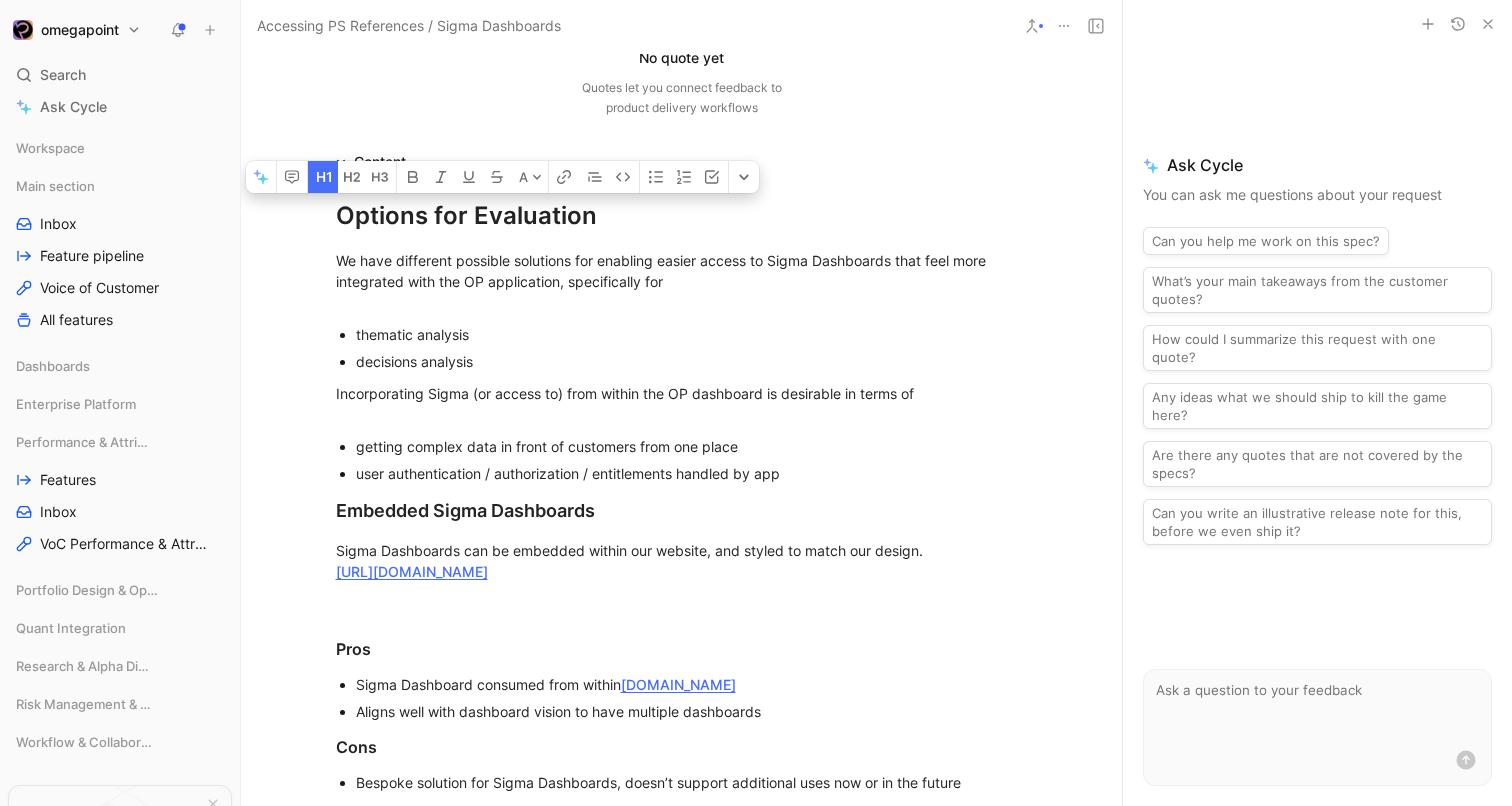 drag, startPoint x: 607, startPoint y: 275, endPoint x: 286, endPoint y: 280, distance: 321.03894 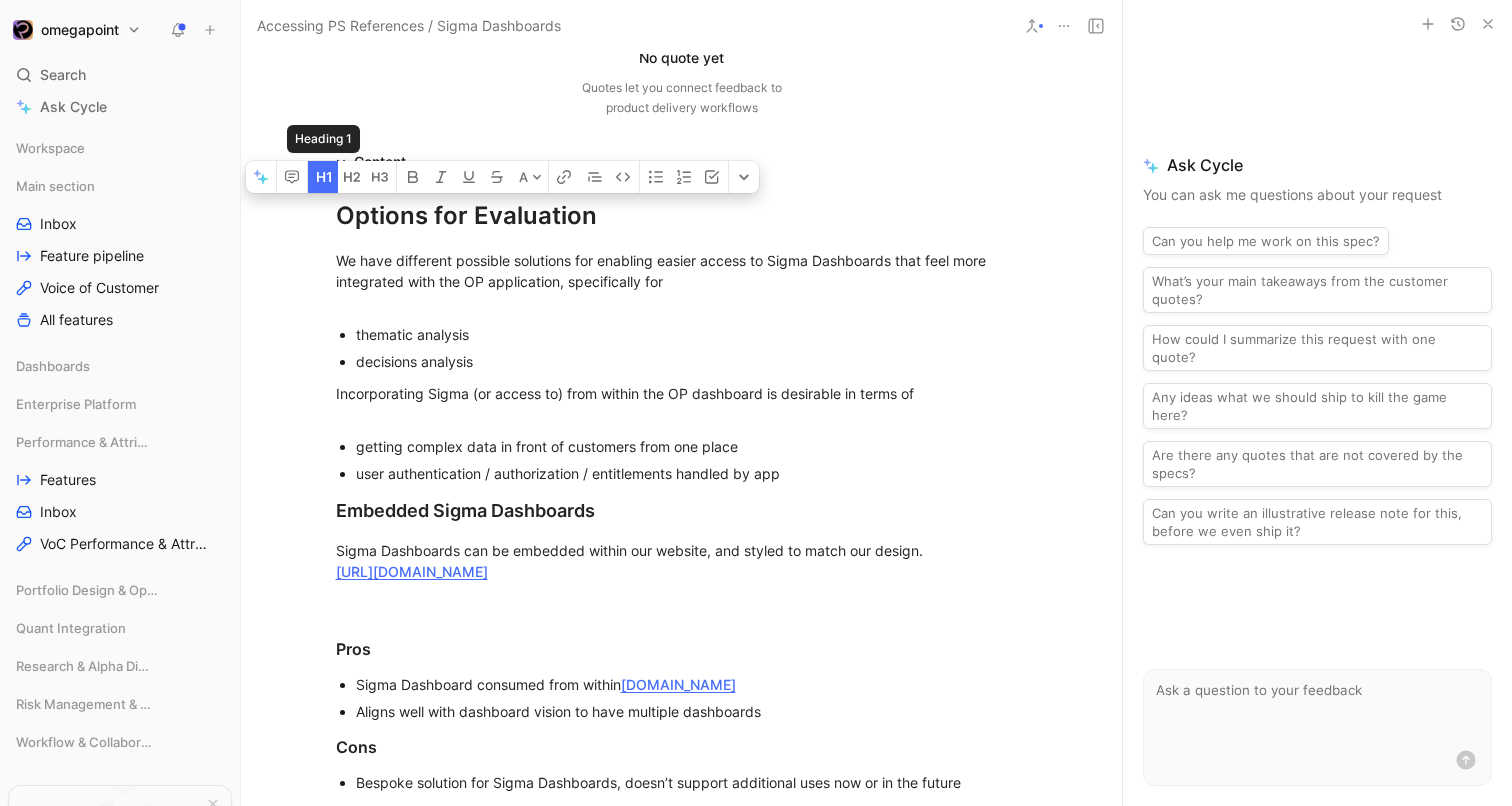 click 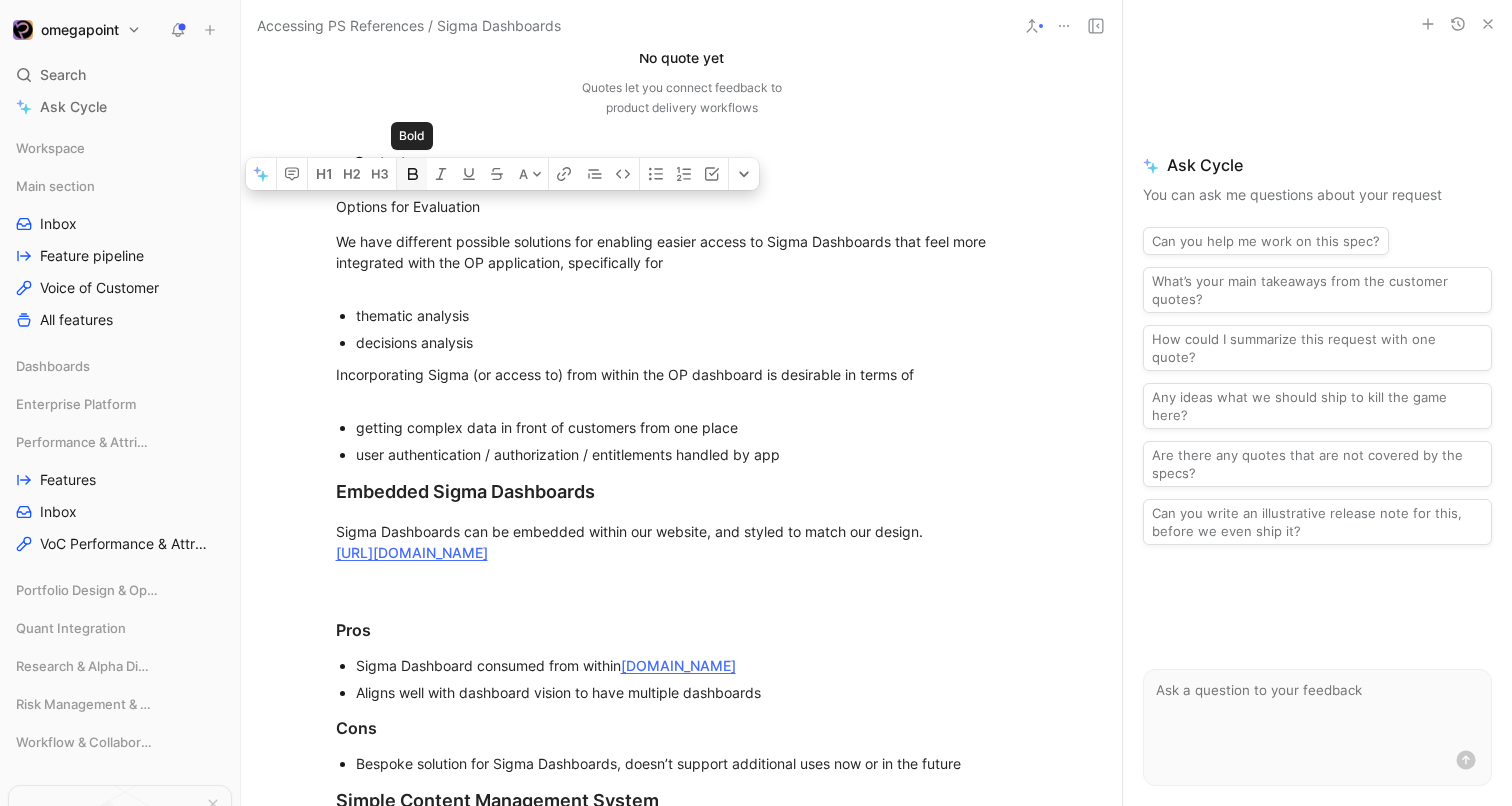 click 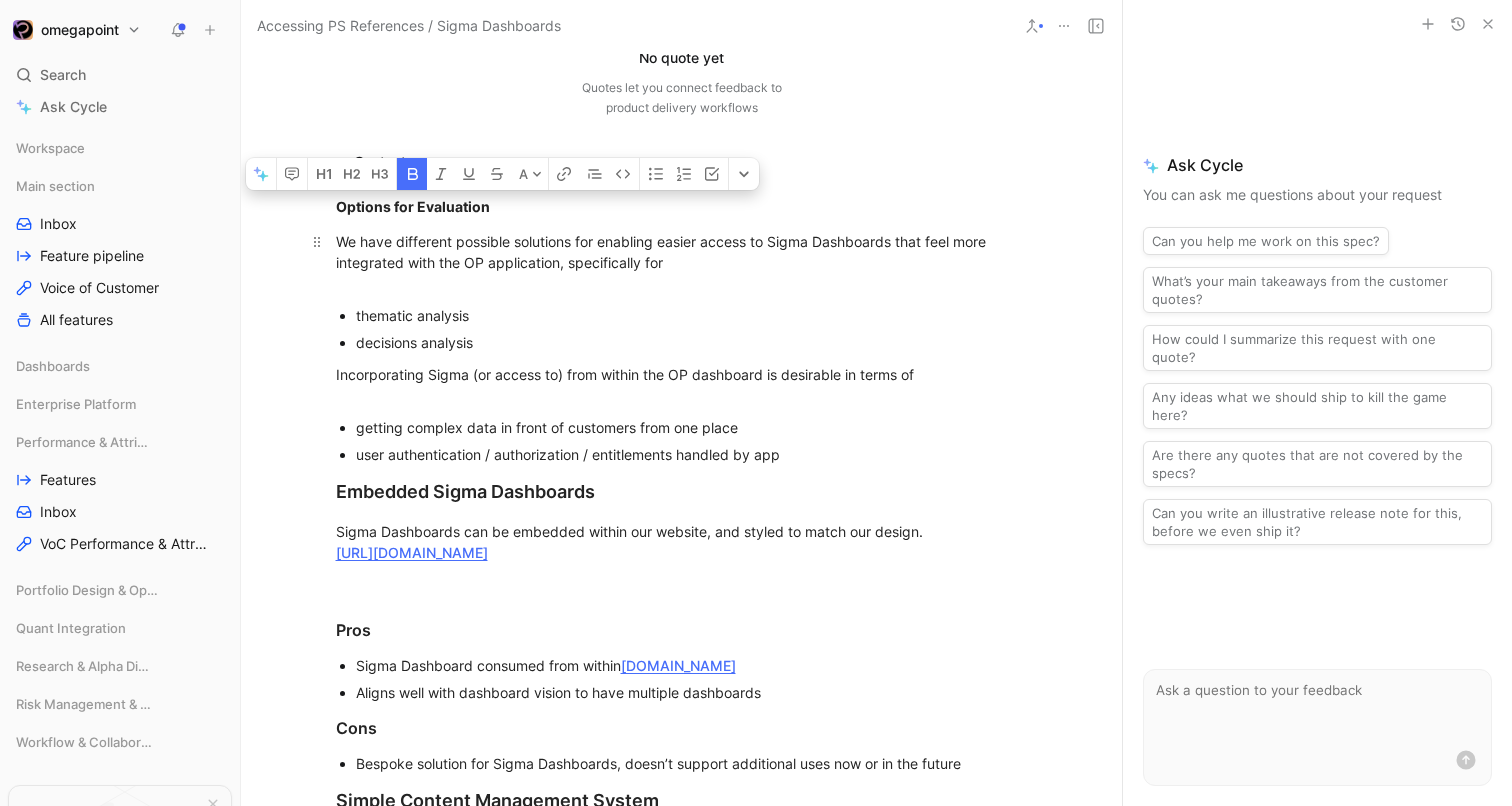 click on "We have different possible solutions for enabling easier access to Sigma Dashboards that feel more integrated with the OP application, specifically for" at bounding box center (663, 252) 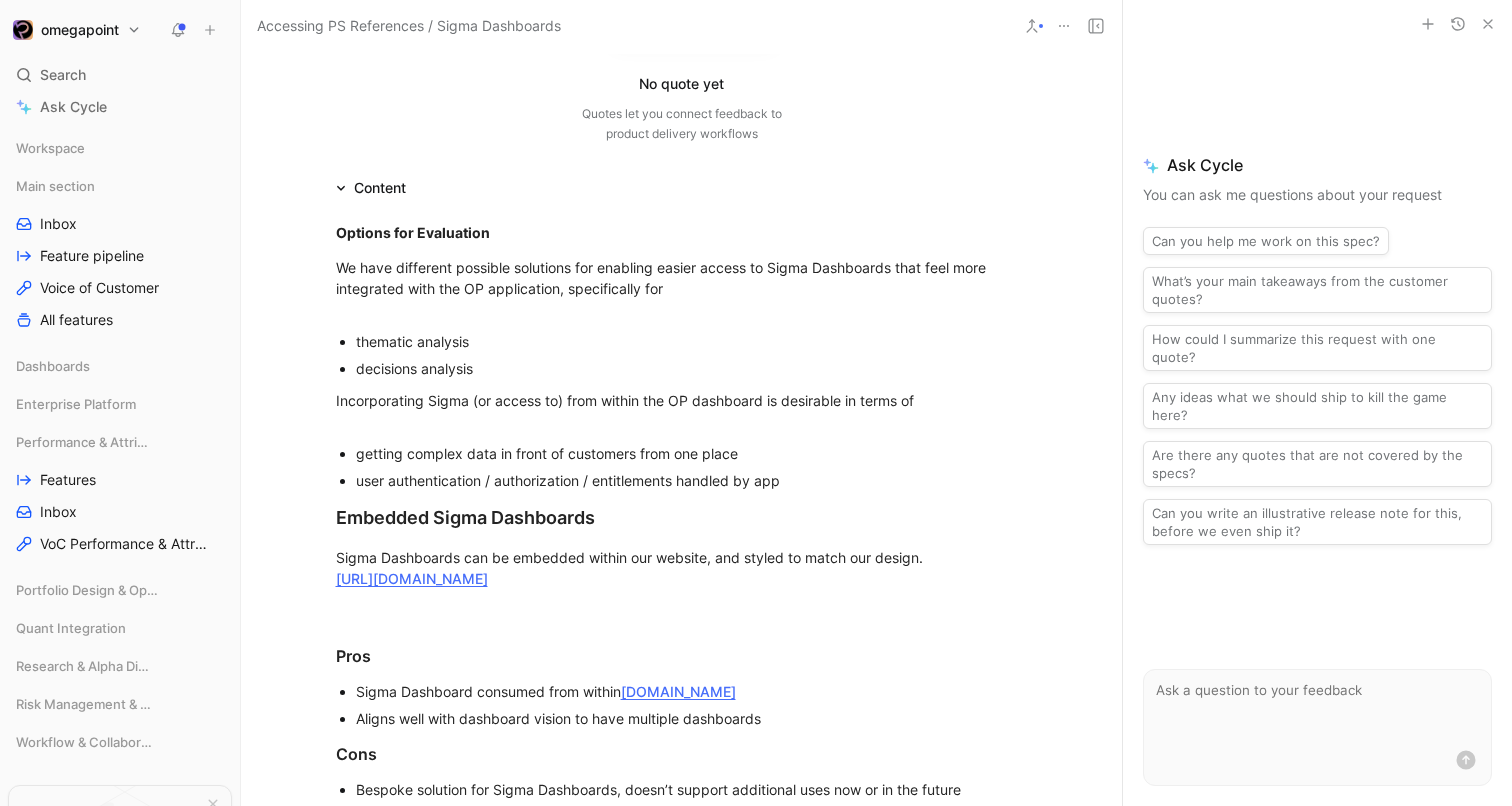 scroll, scrollTop: 252, scrollLeft: 0, axis: vertical 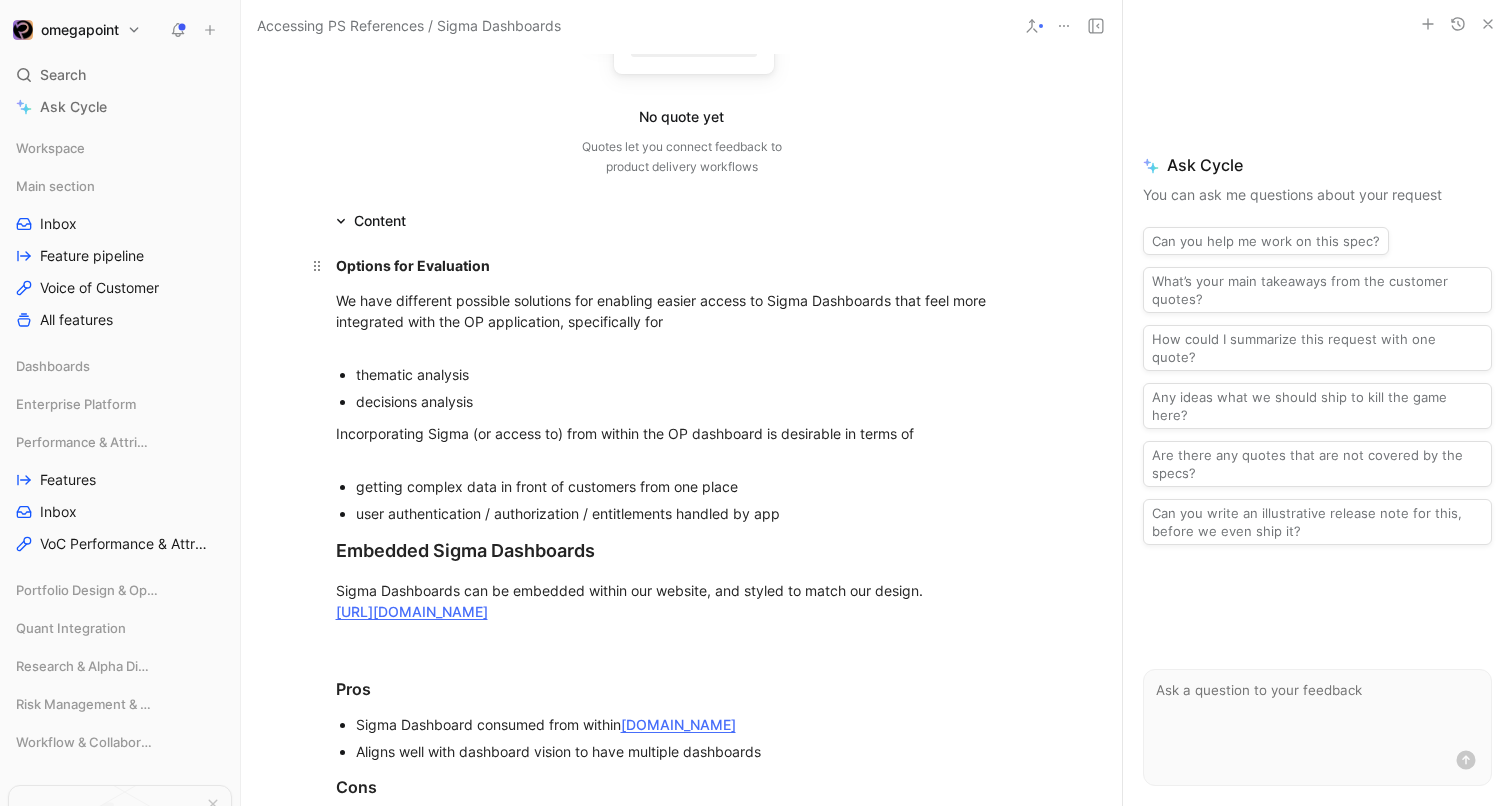click on "Options for Evaluation" at bounding box center [413, 265] 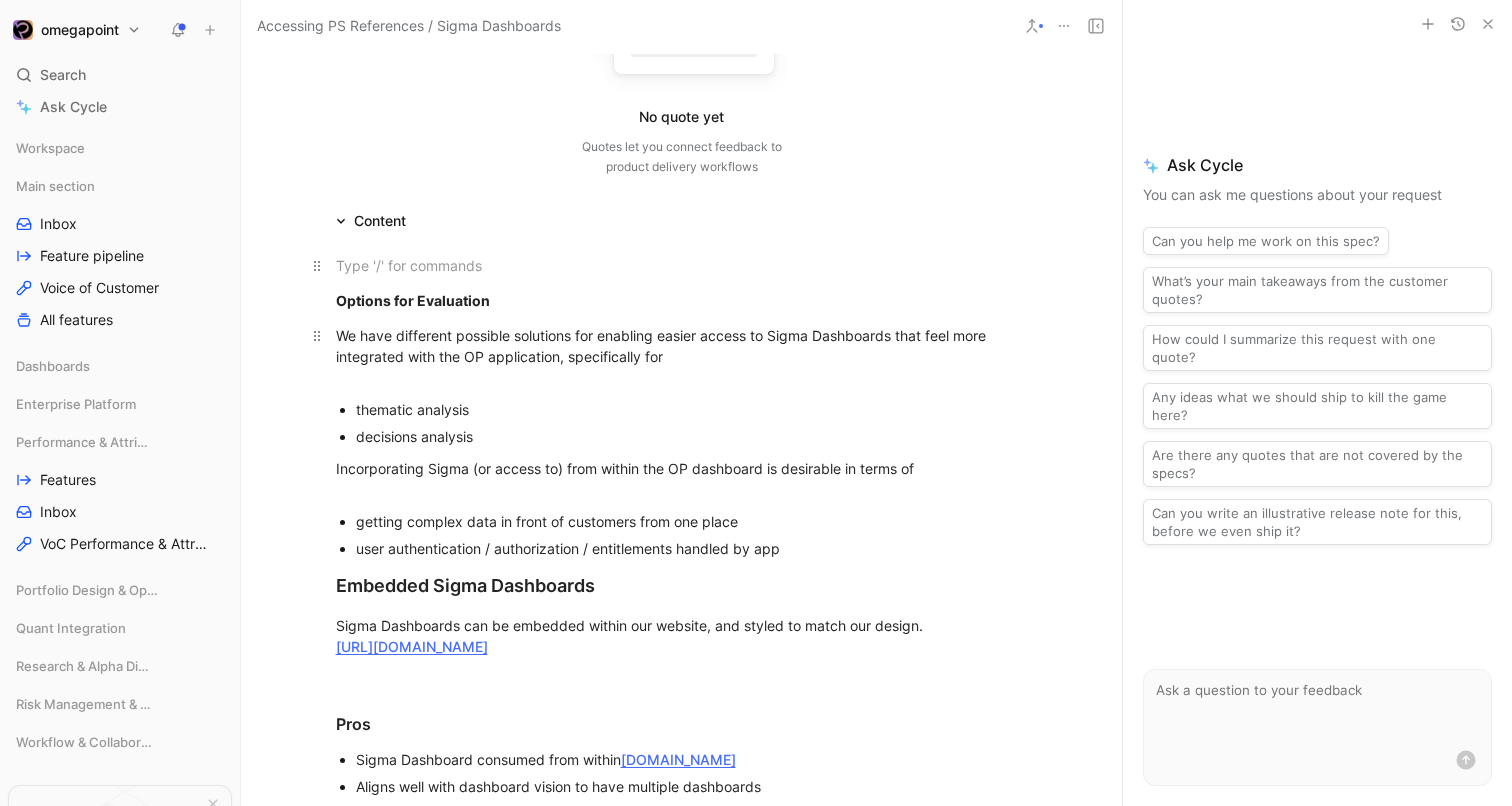 scroll, scrollTop: 0, scrollLeft: 0, axis: both 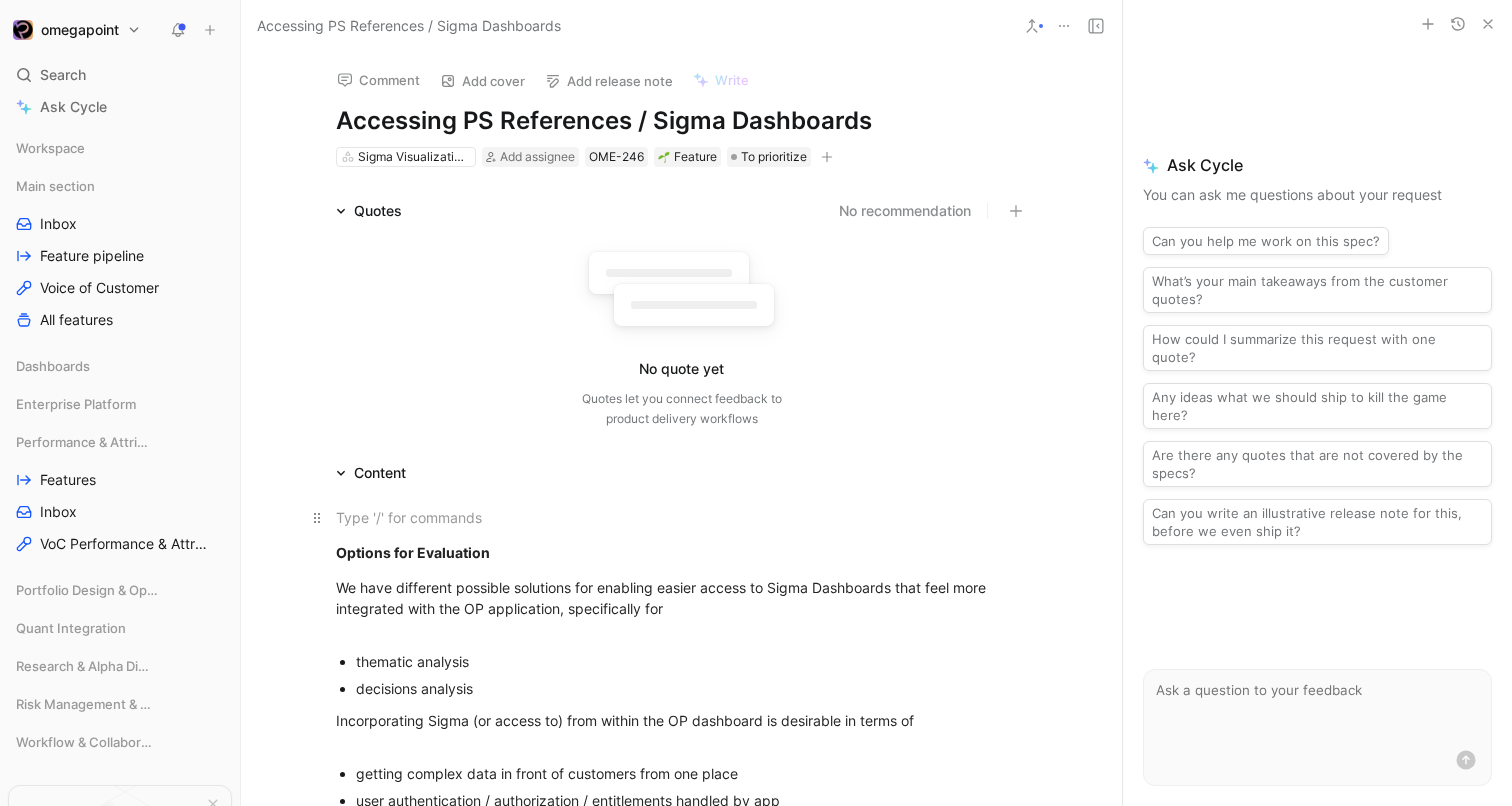drag, startPoint x: 636, startPoint y: 134, endPoint x: 829, endPoint y: 157, distance: 194.36563 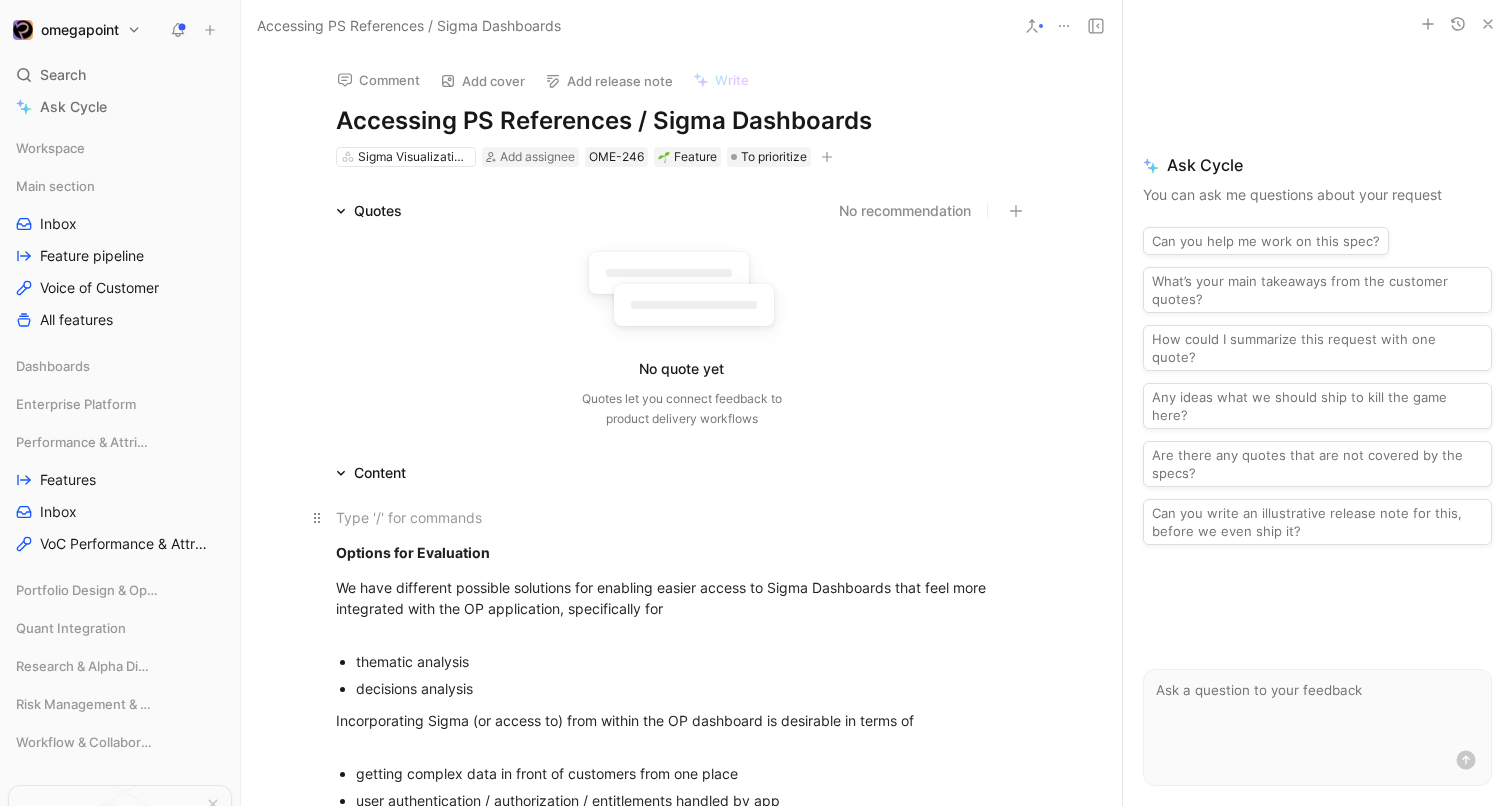 click at bounding box center (1096, 26) 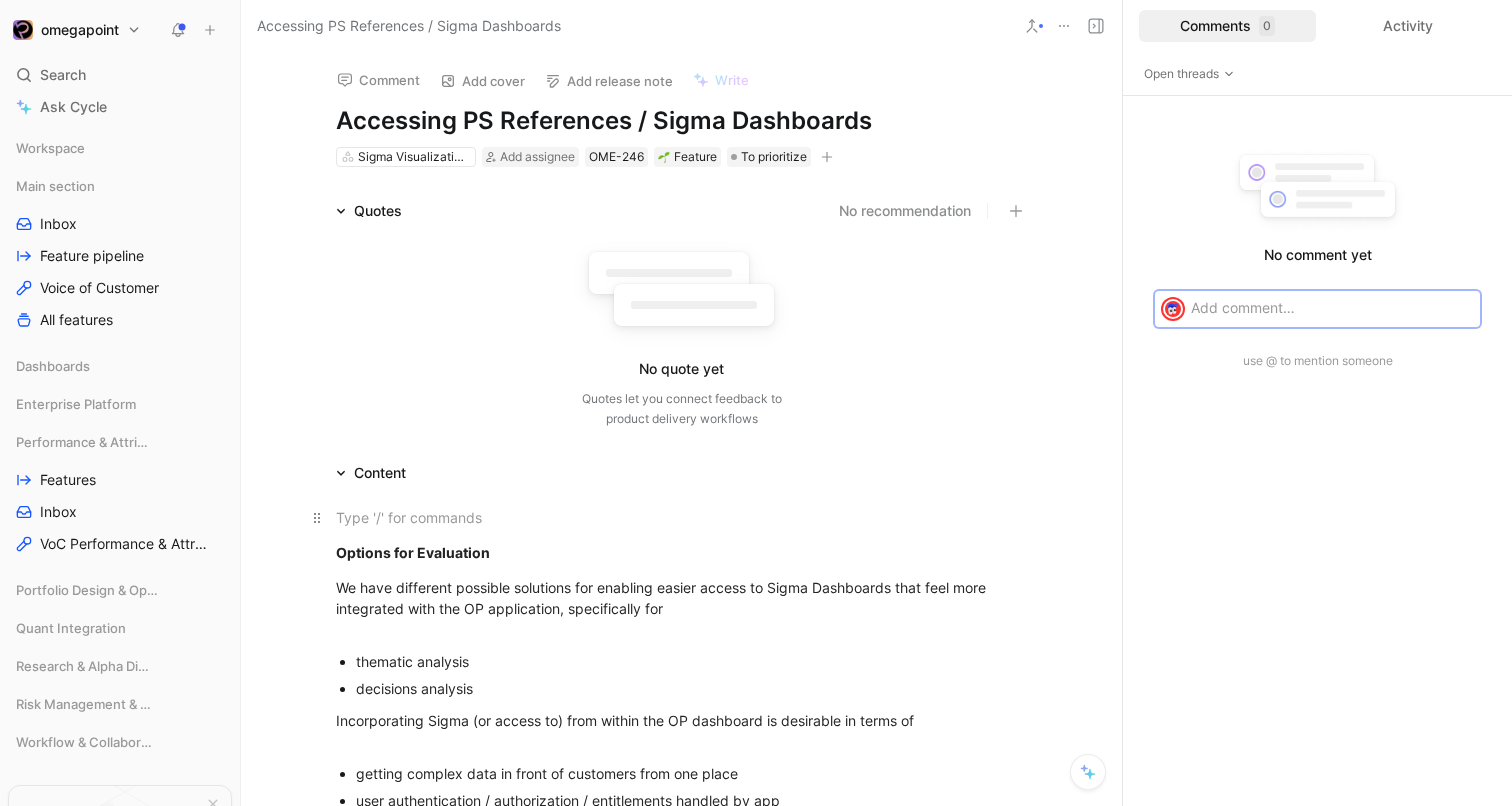 click 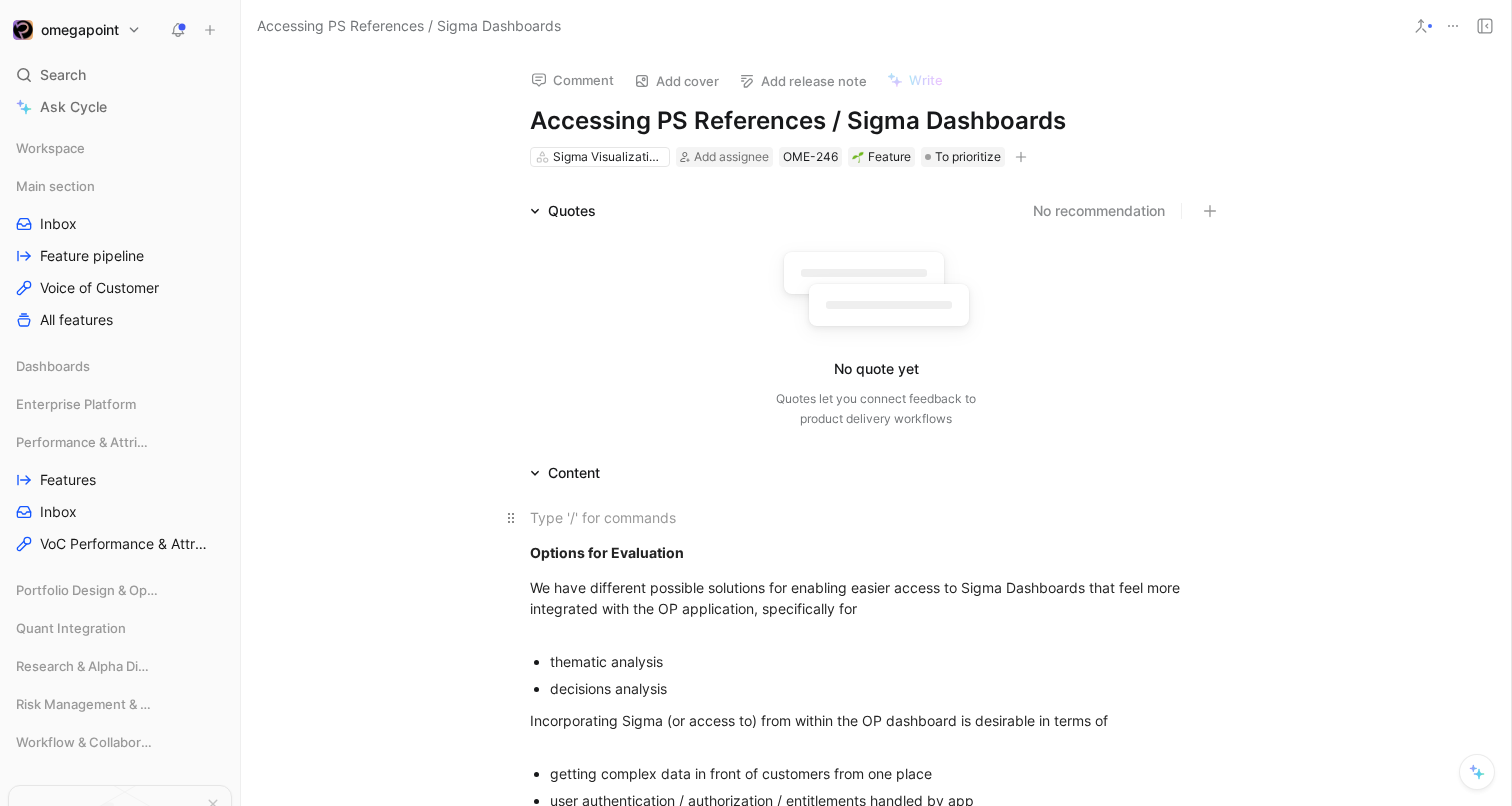 click 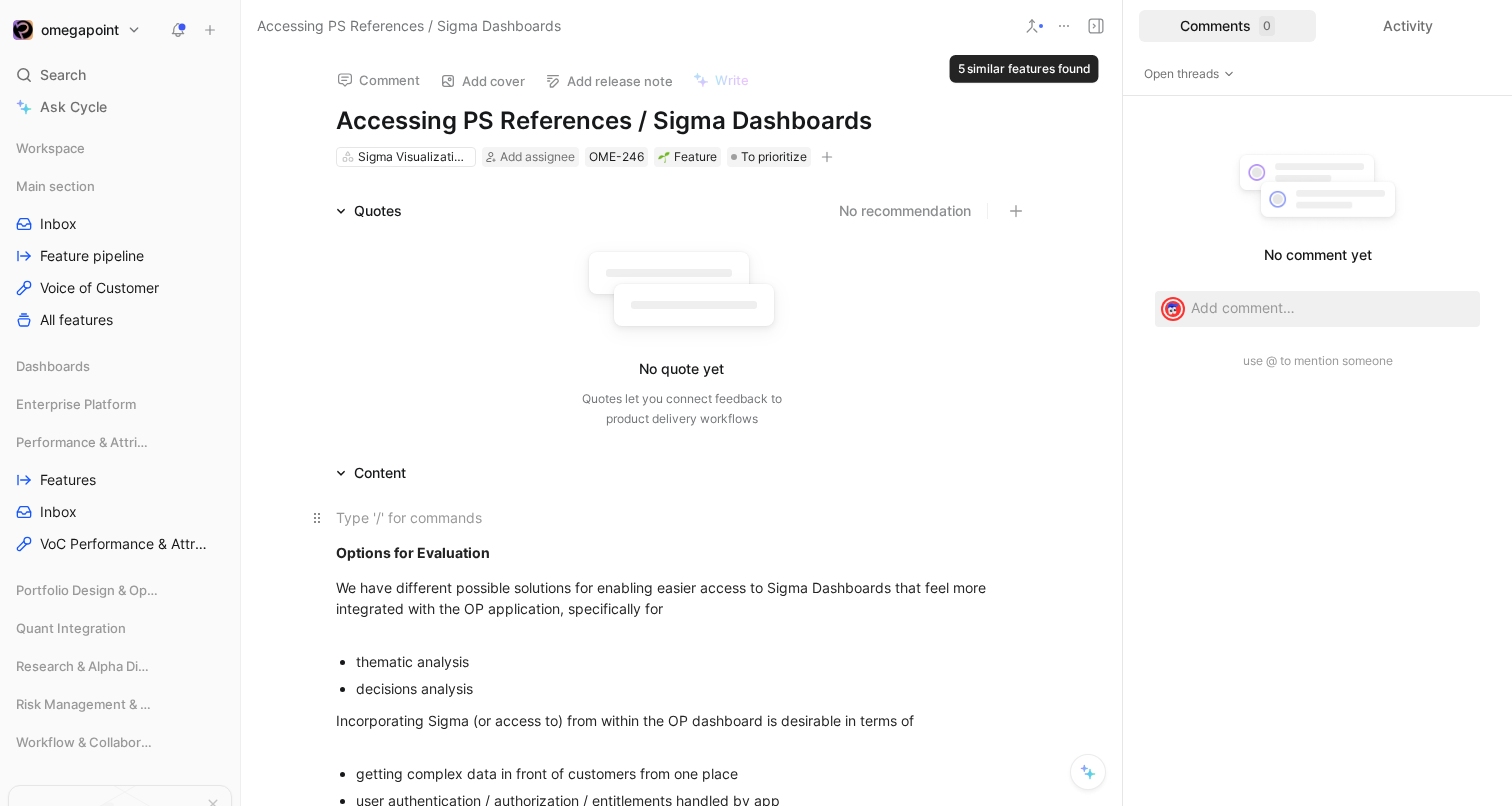 click 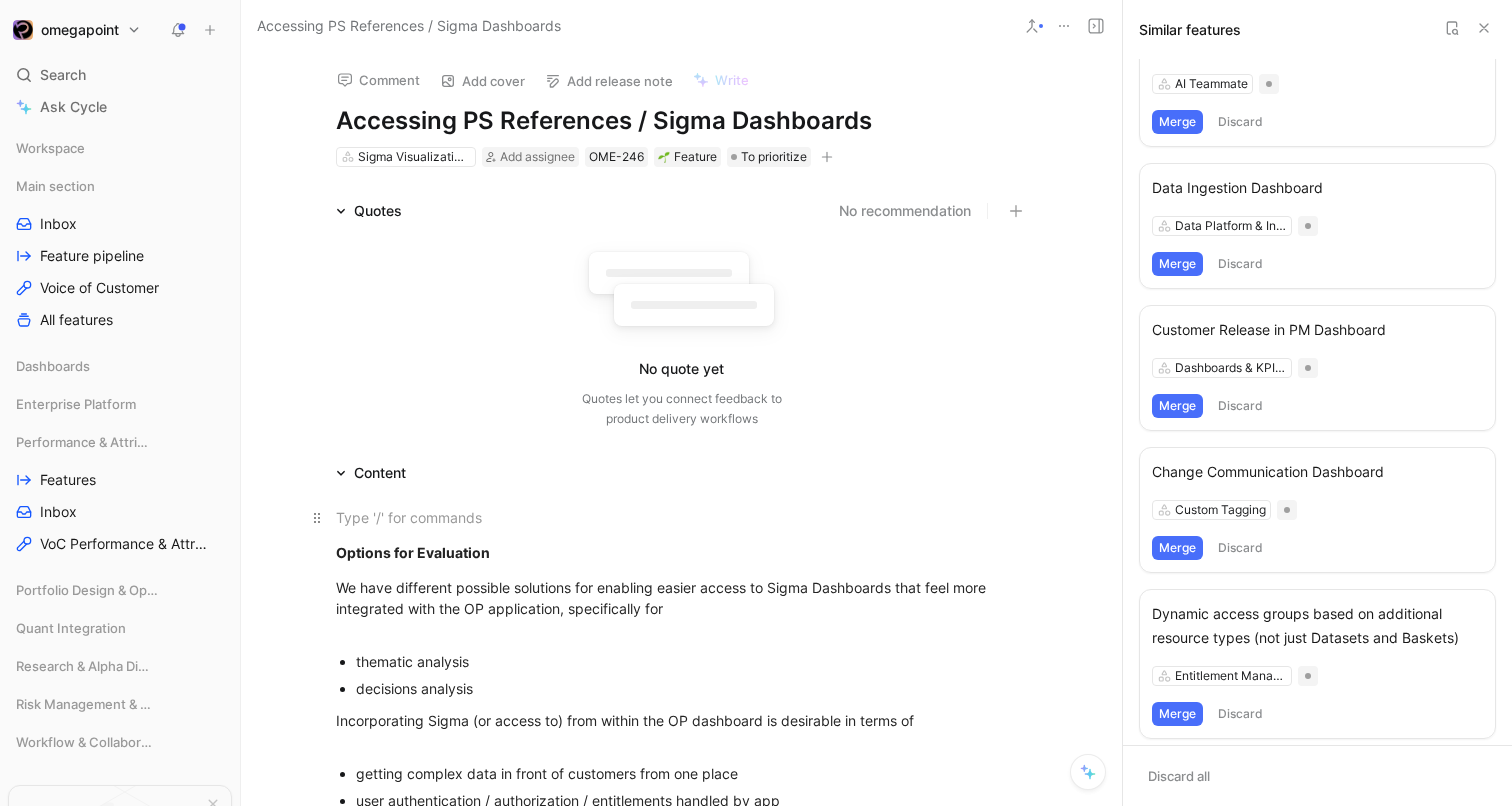 scroll, scrollTop: 51, scrollLeft: 0, axis: vertical 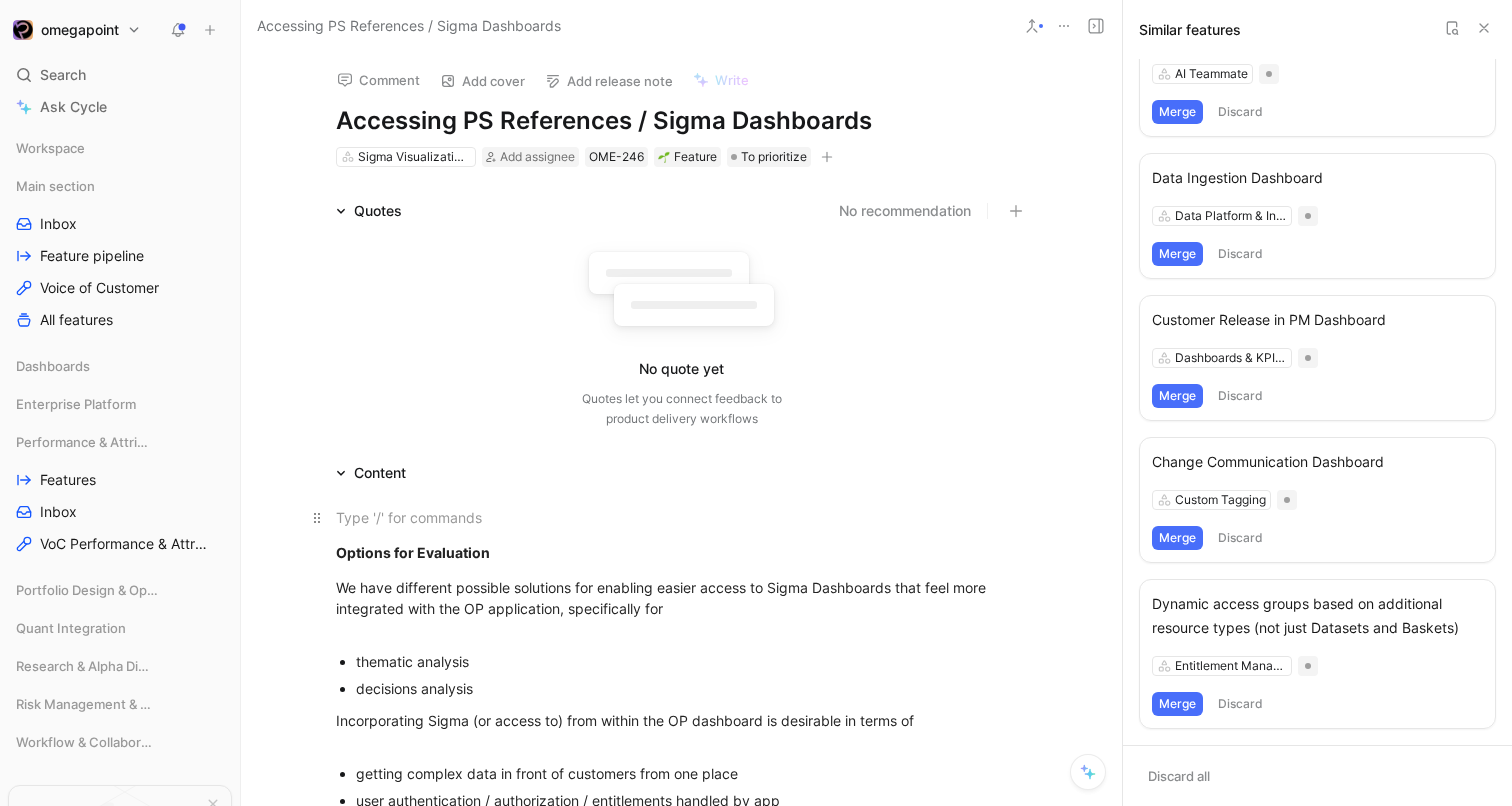 click on "Customer Release in PM Dashboard" at bounding box center [1317, 320] 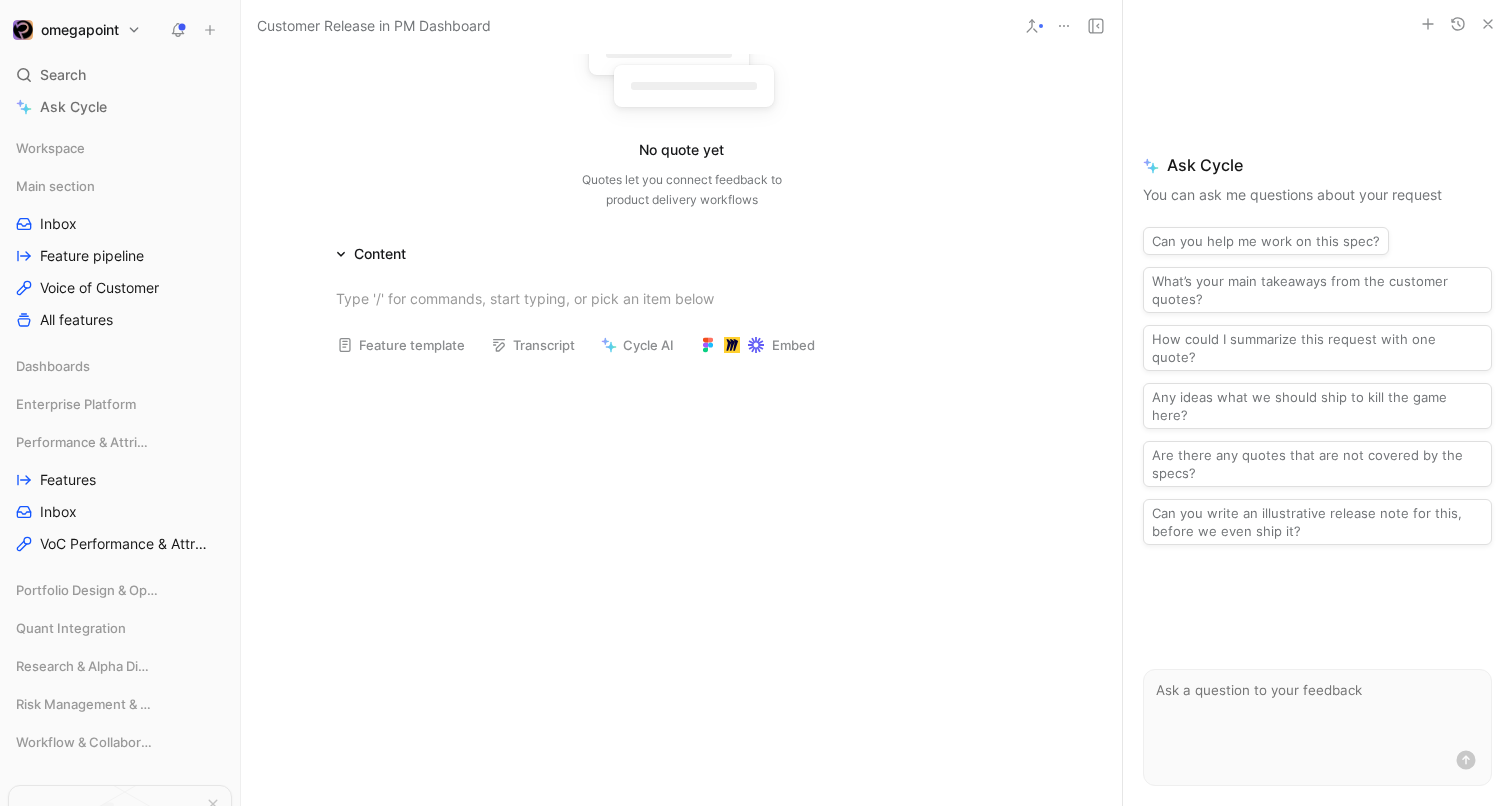 scroll, scrollTop: 0, scrollLeft: 0, axis: both 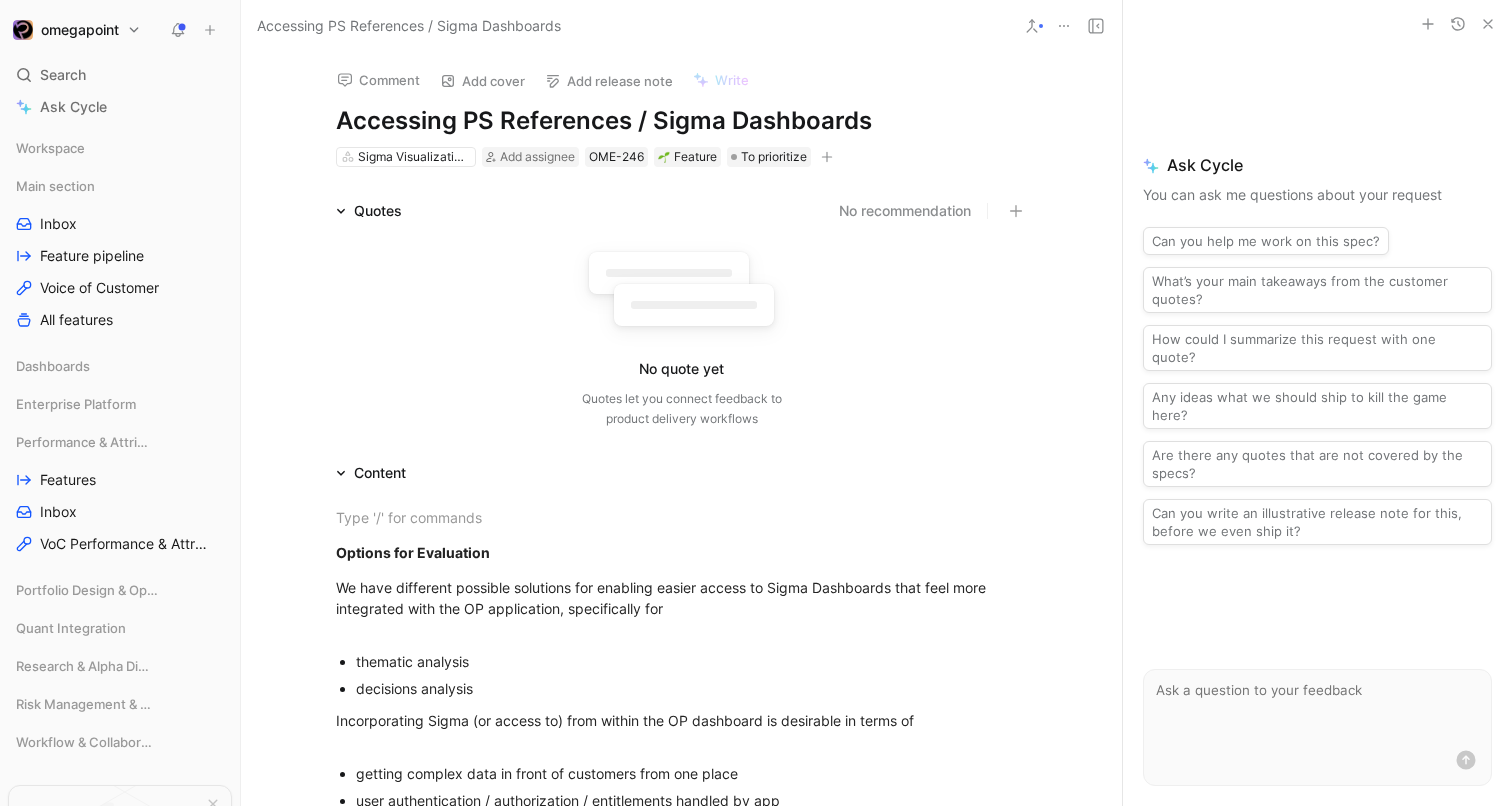click at bounding box center (1032, 26) 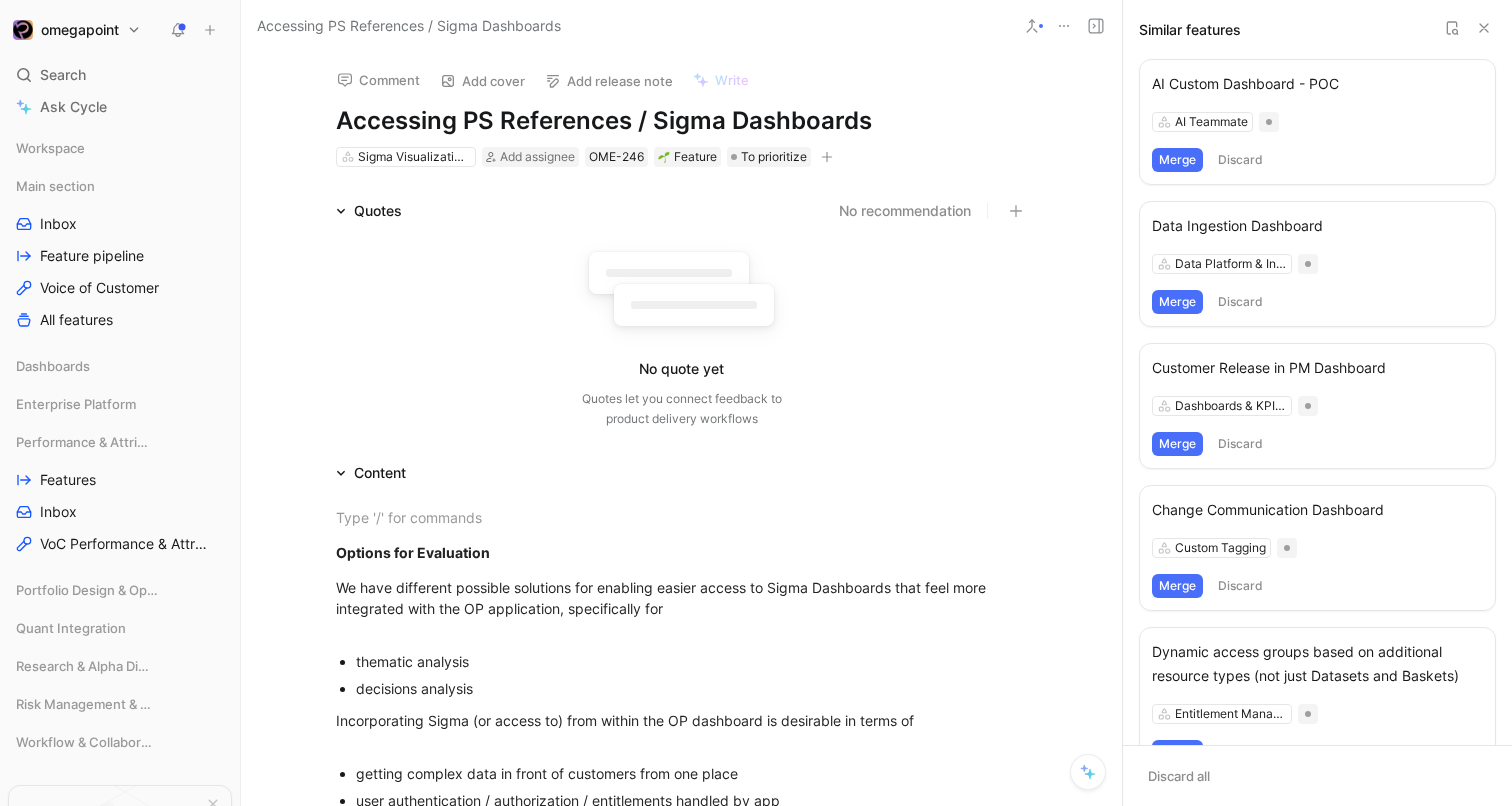 click on "Merge" at bounding box center (1177, 444) 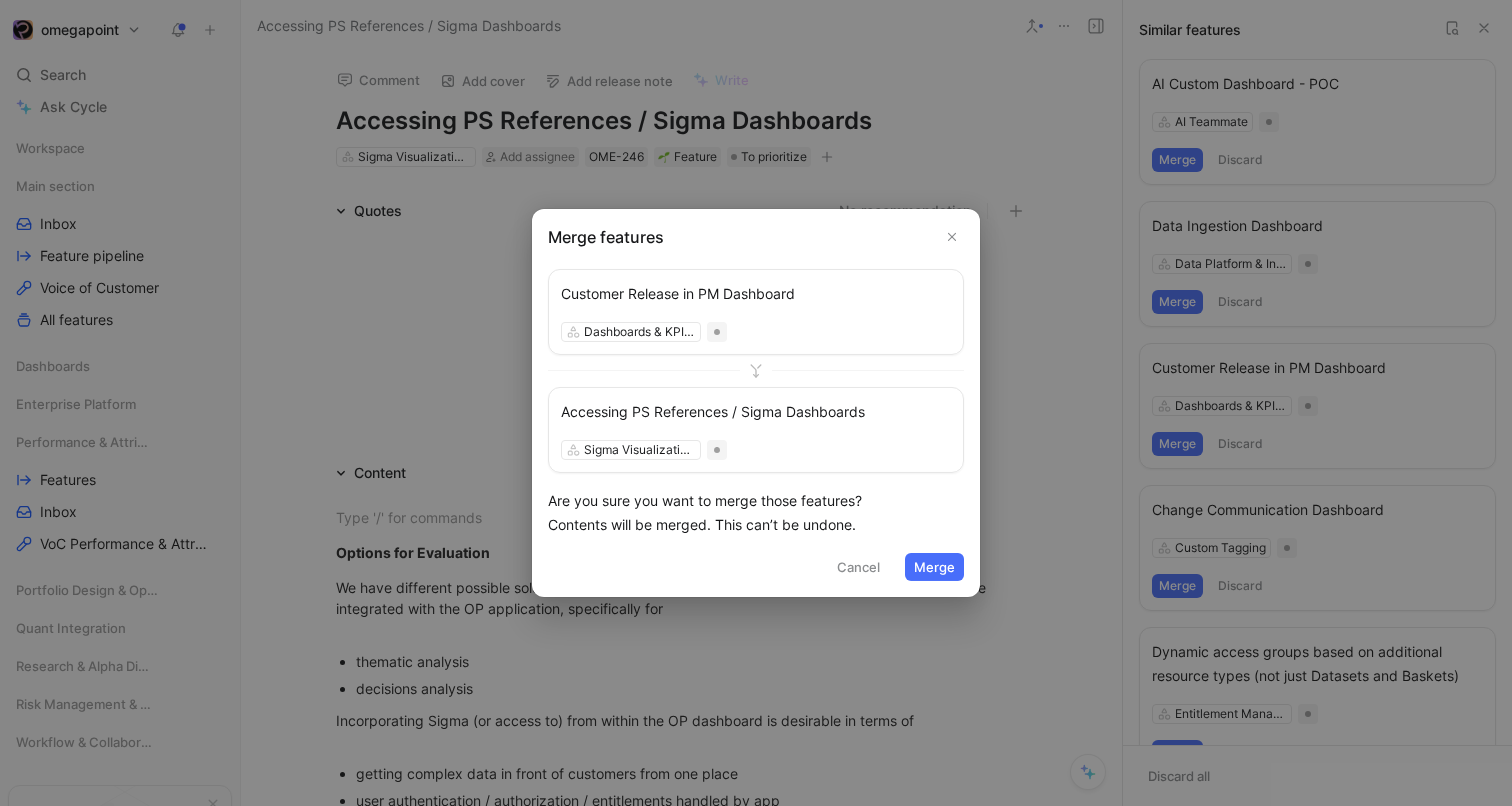 click on "Merge" at bounding box center (934, 567) 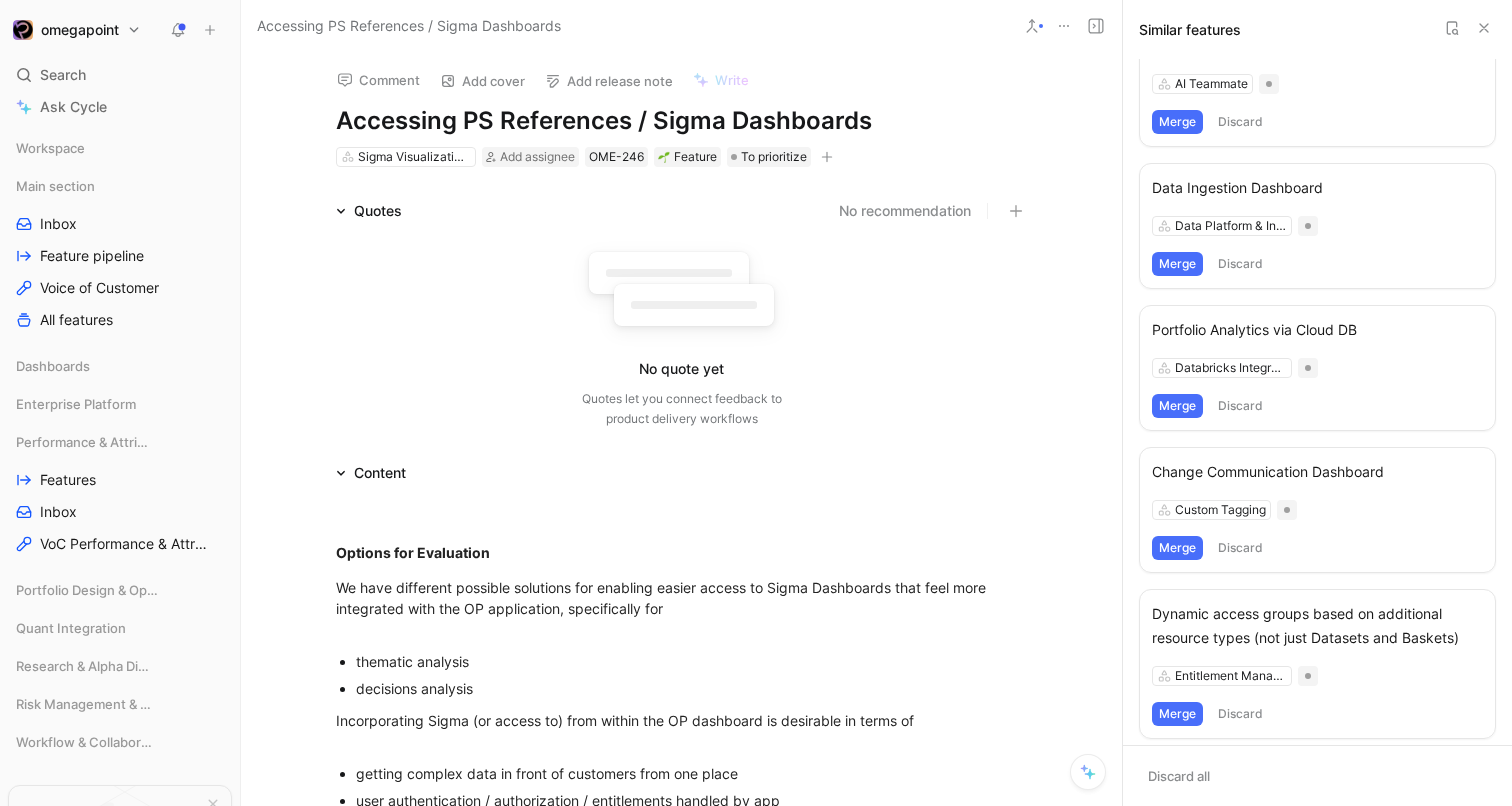 scroll, scrollTop: 189, scrollLeft: 0, axis: vertical 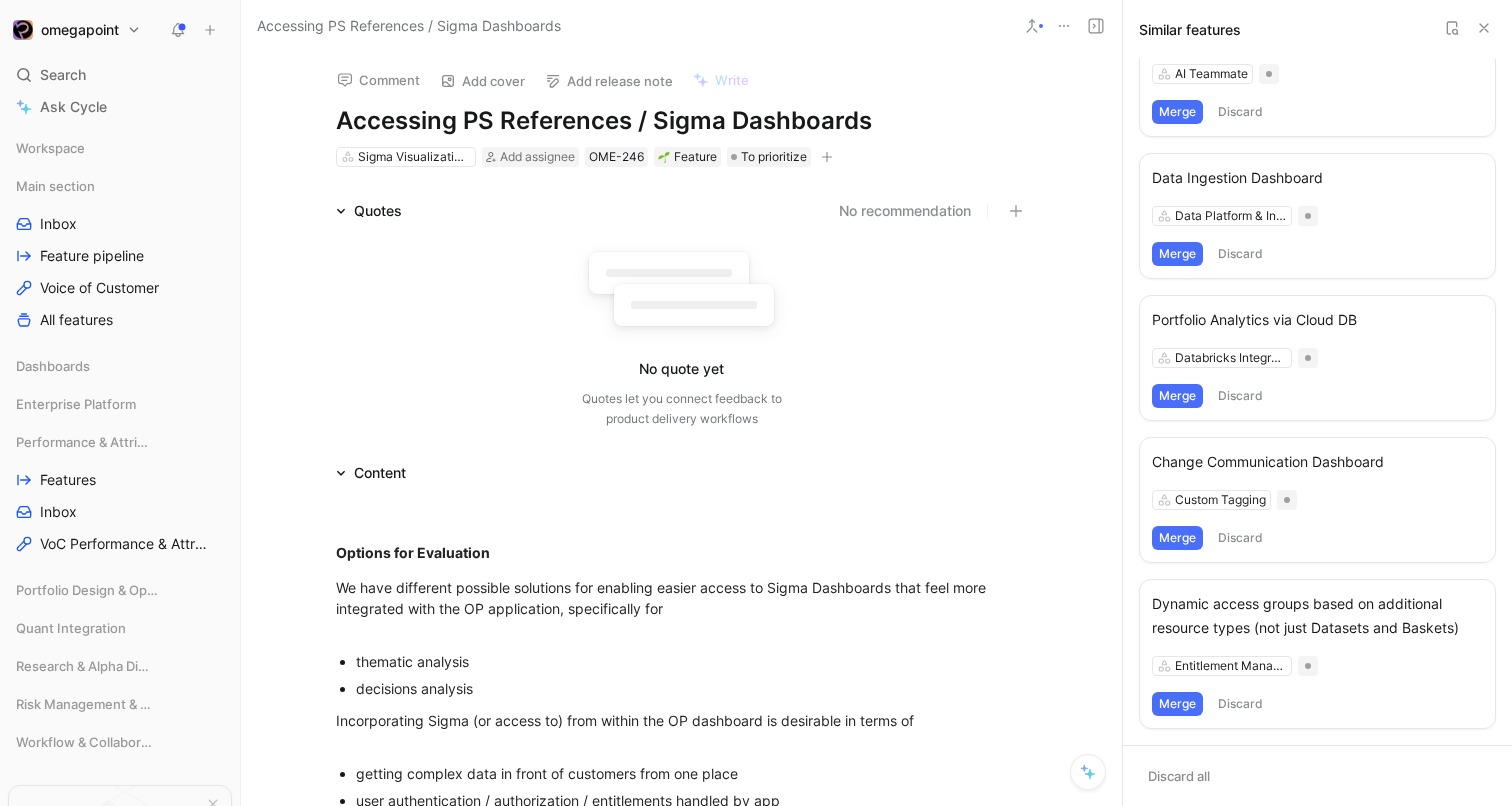 click on "Merge" at bounding box center (1177, 396) 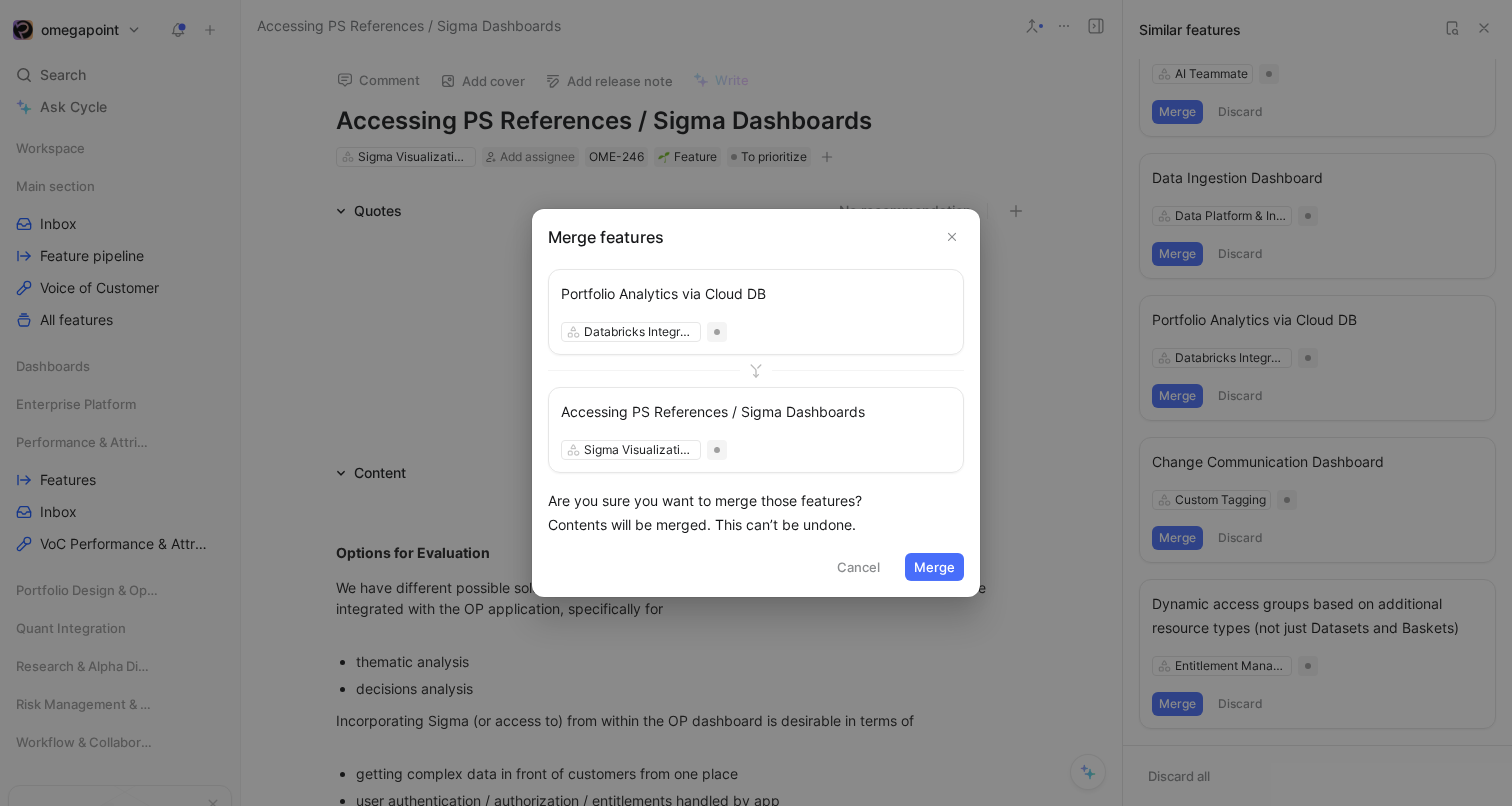 click on "Merge" at bounding box center [934, 567] 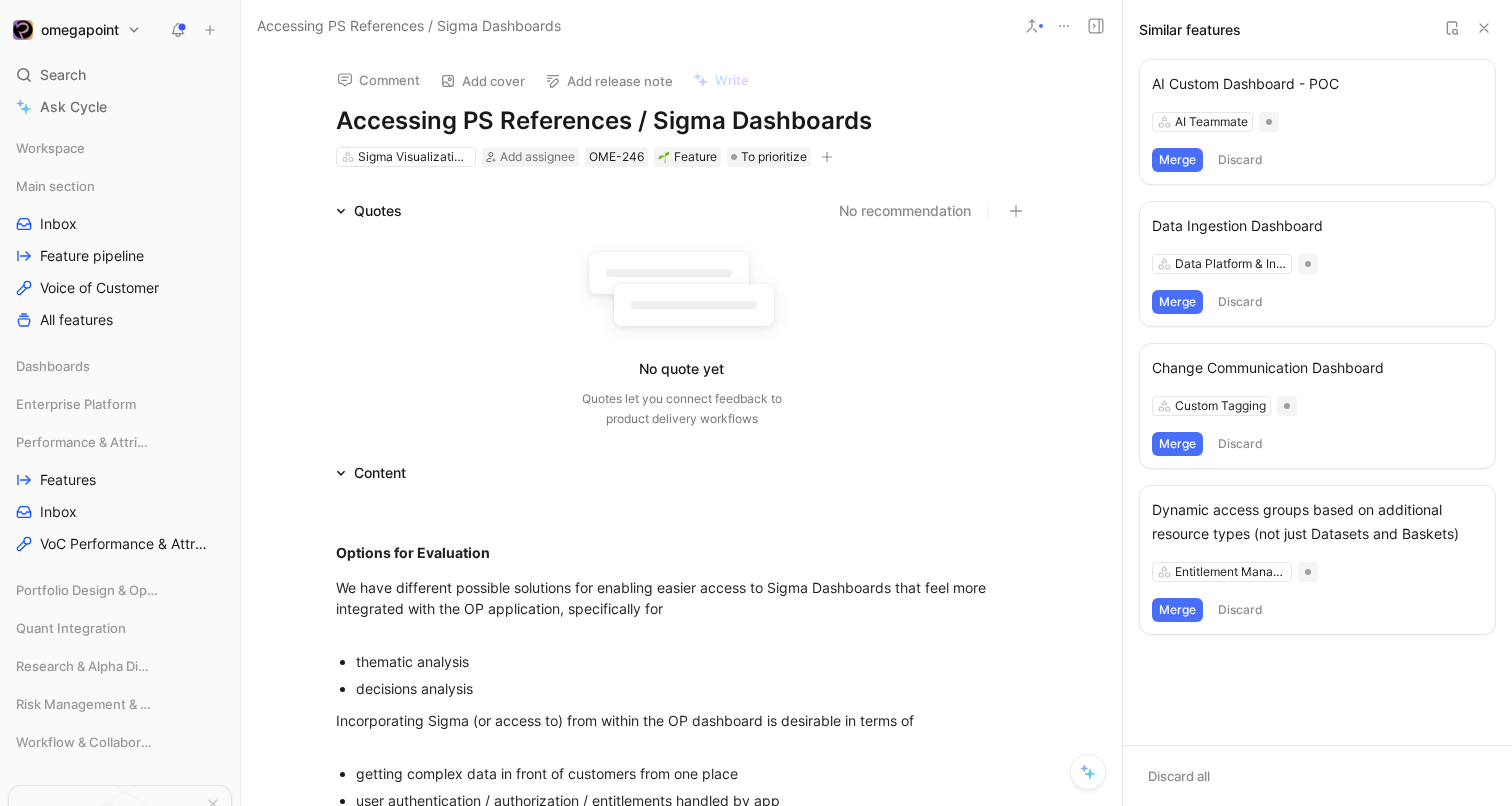 scroll, scrollTop: 0, scrollLeft: 0, axis: both 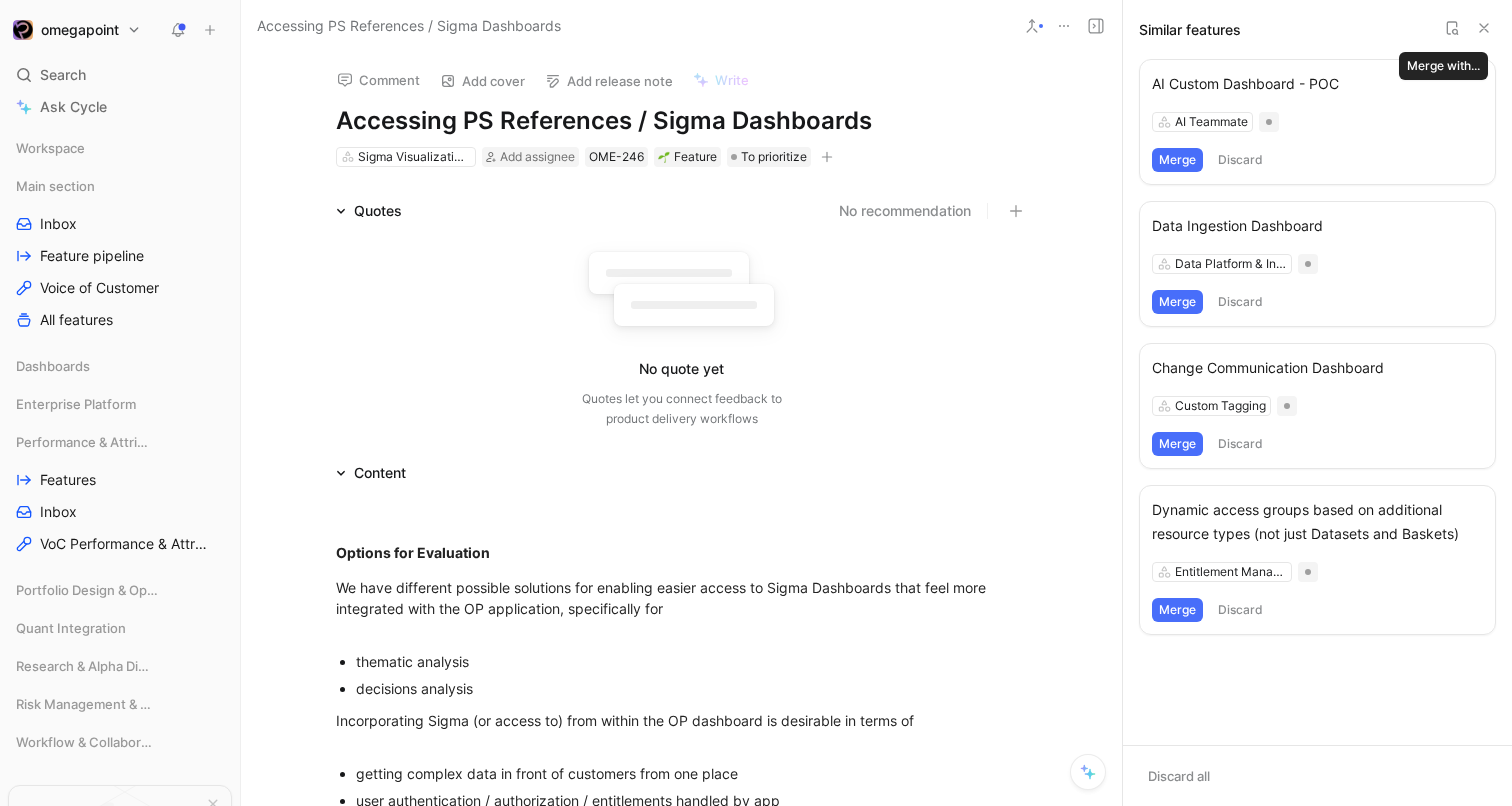 click 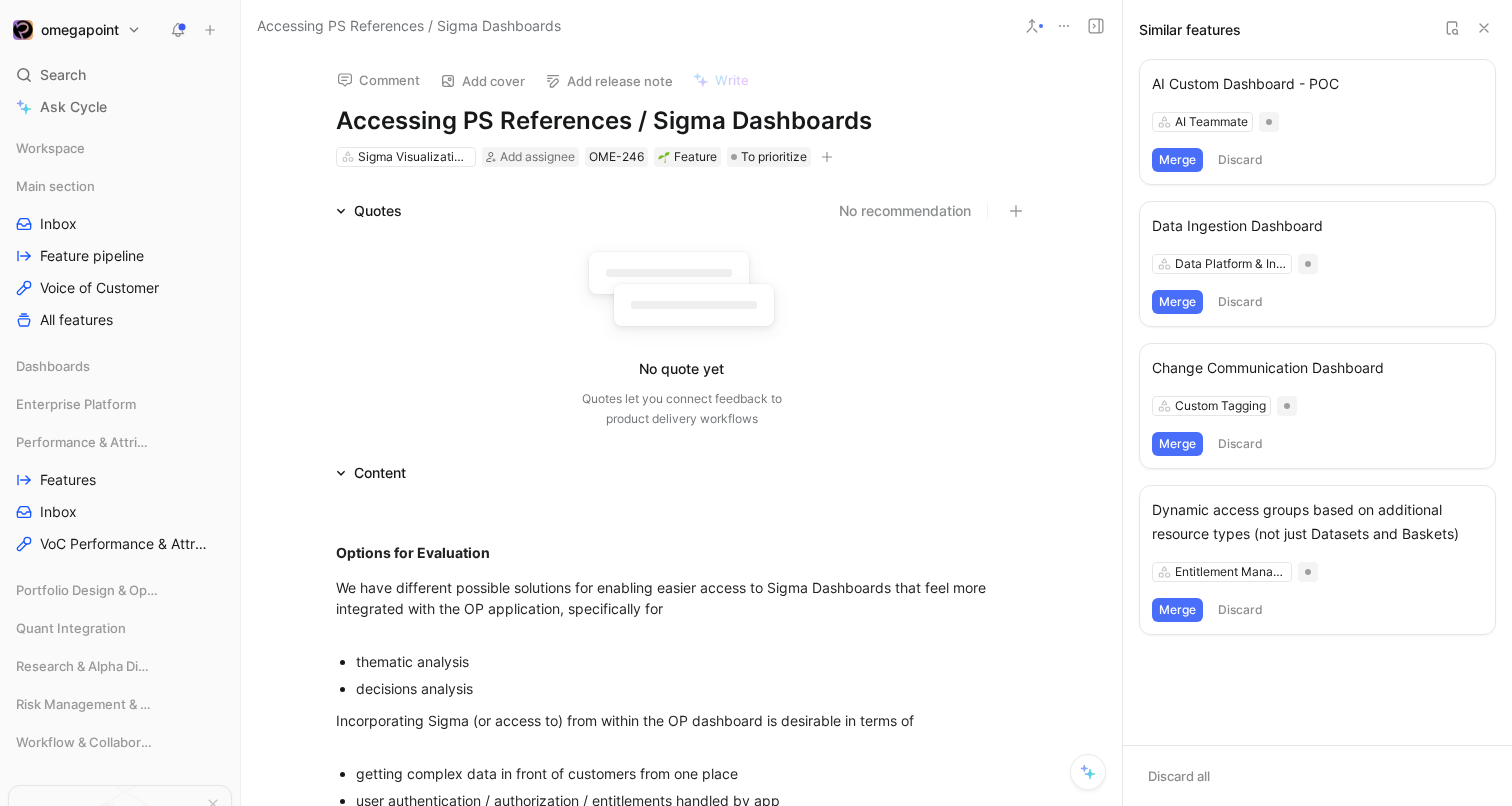 click 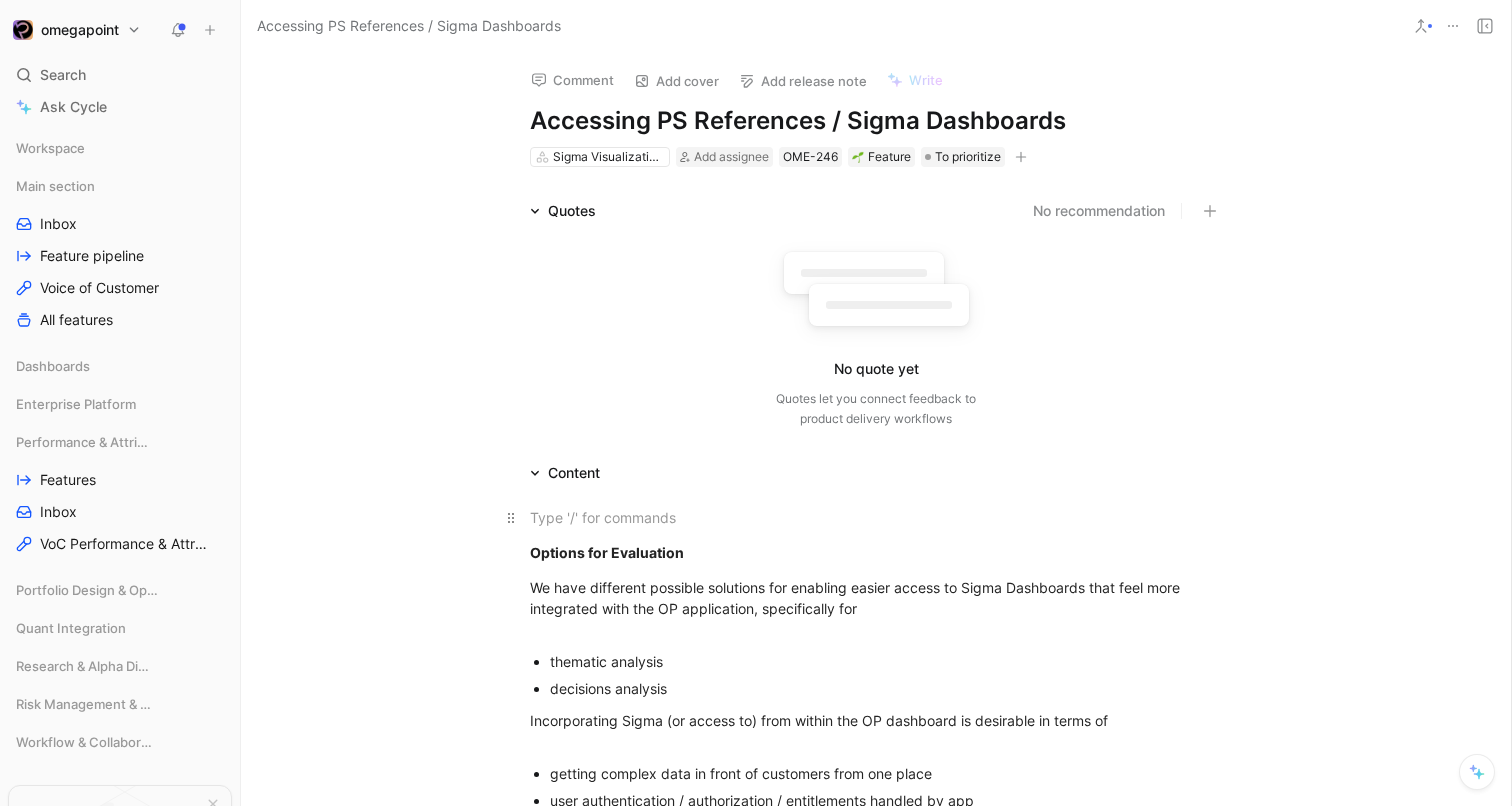 click at bounding box center (876, 517) 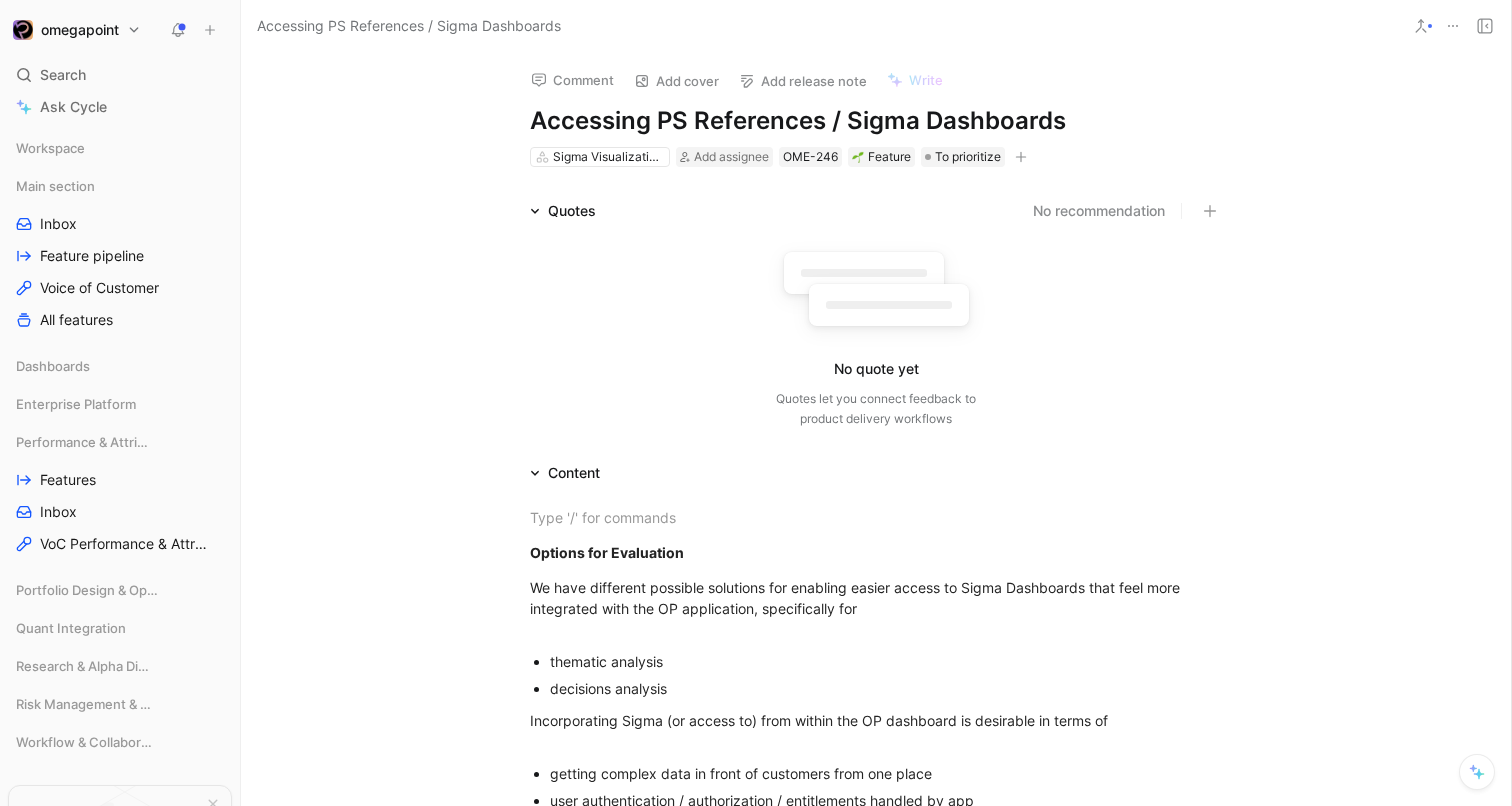 click on "No quote yet Quotes let you connect feedback to product delivery workflows" at bounding box center (876, 334) 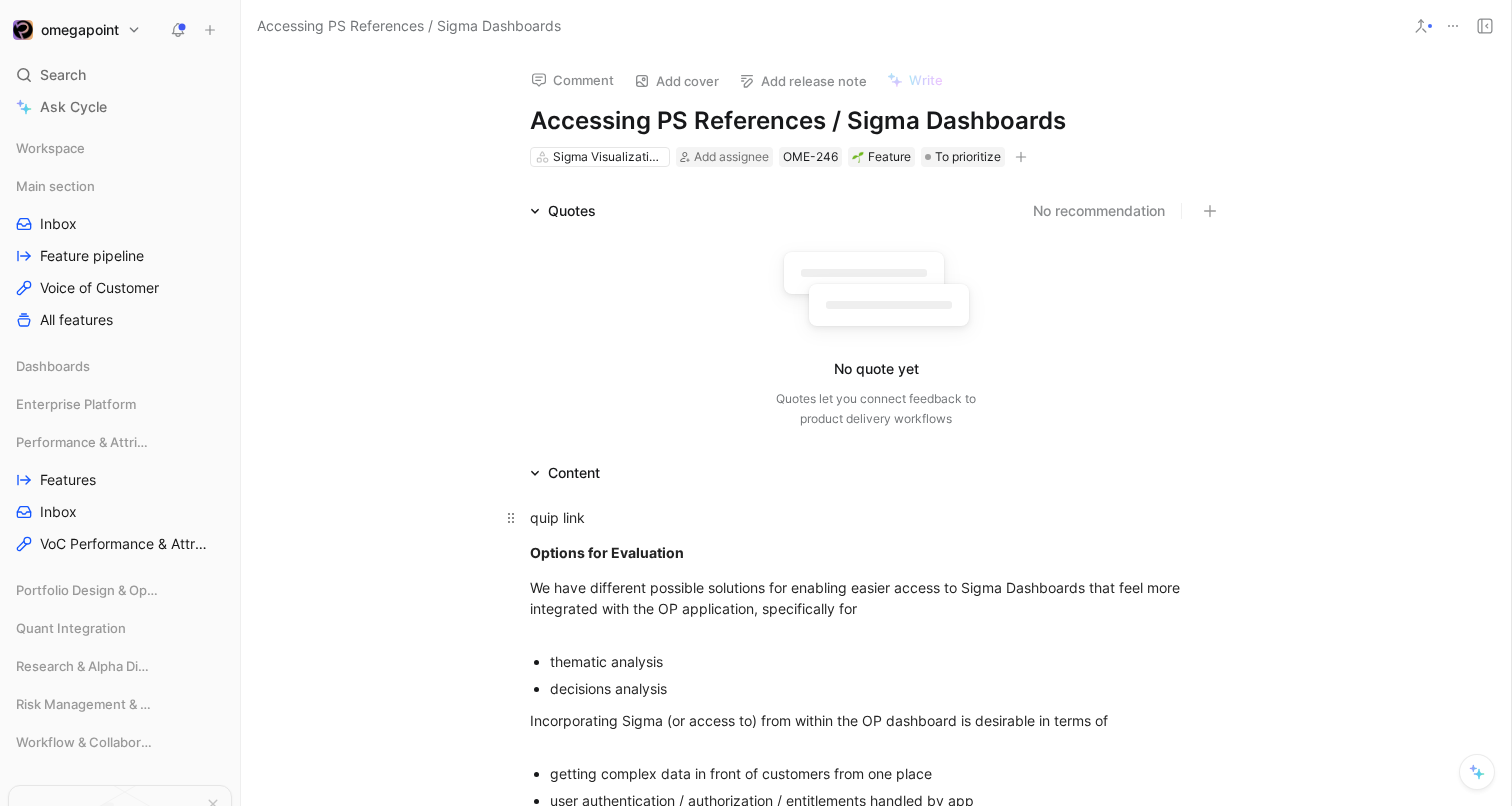 click on "quip link" at bounding box center [876, 517] 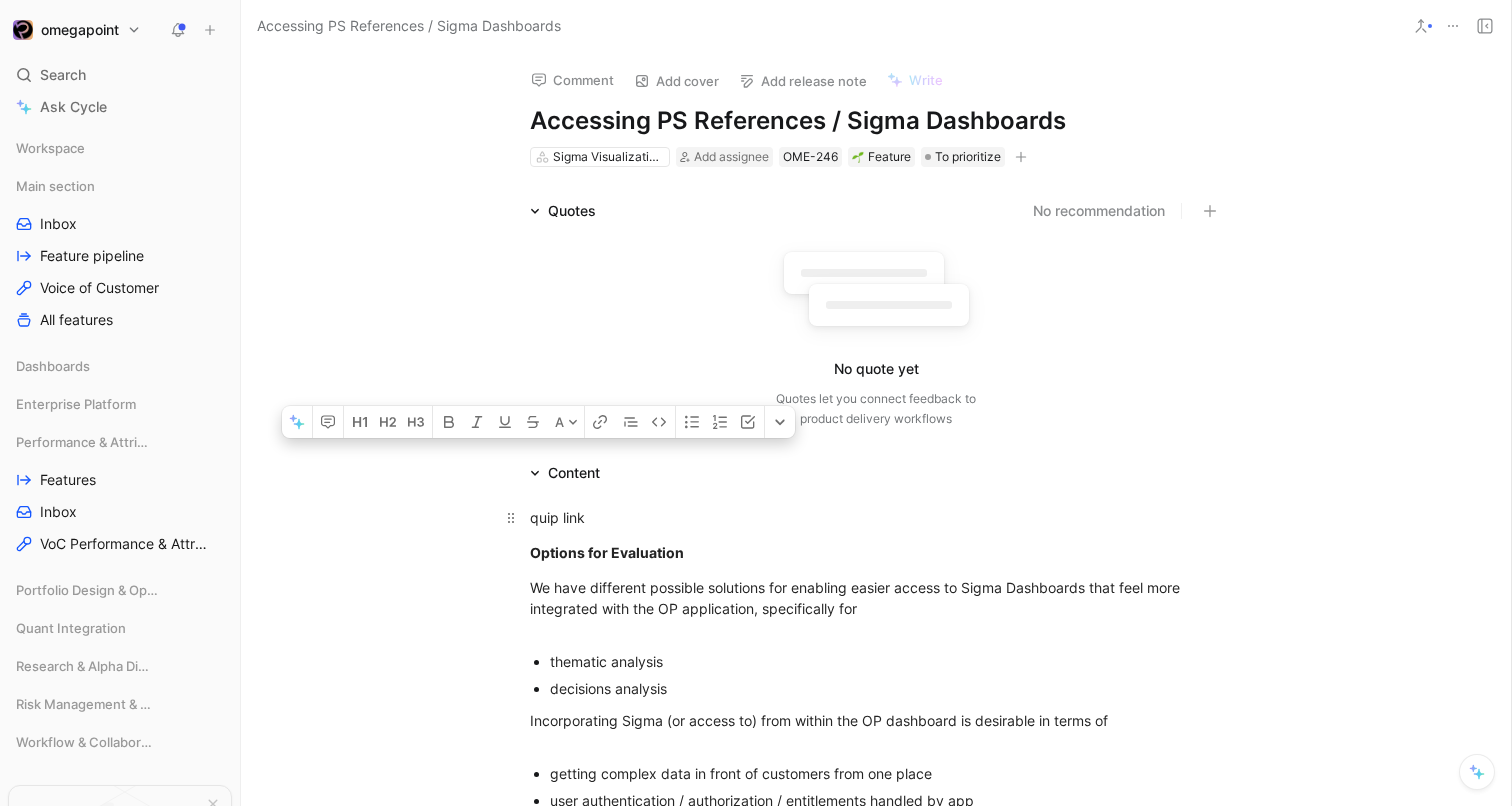 click on "quip link" at bounding box center [876, 517] 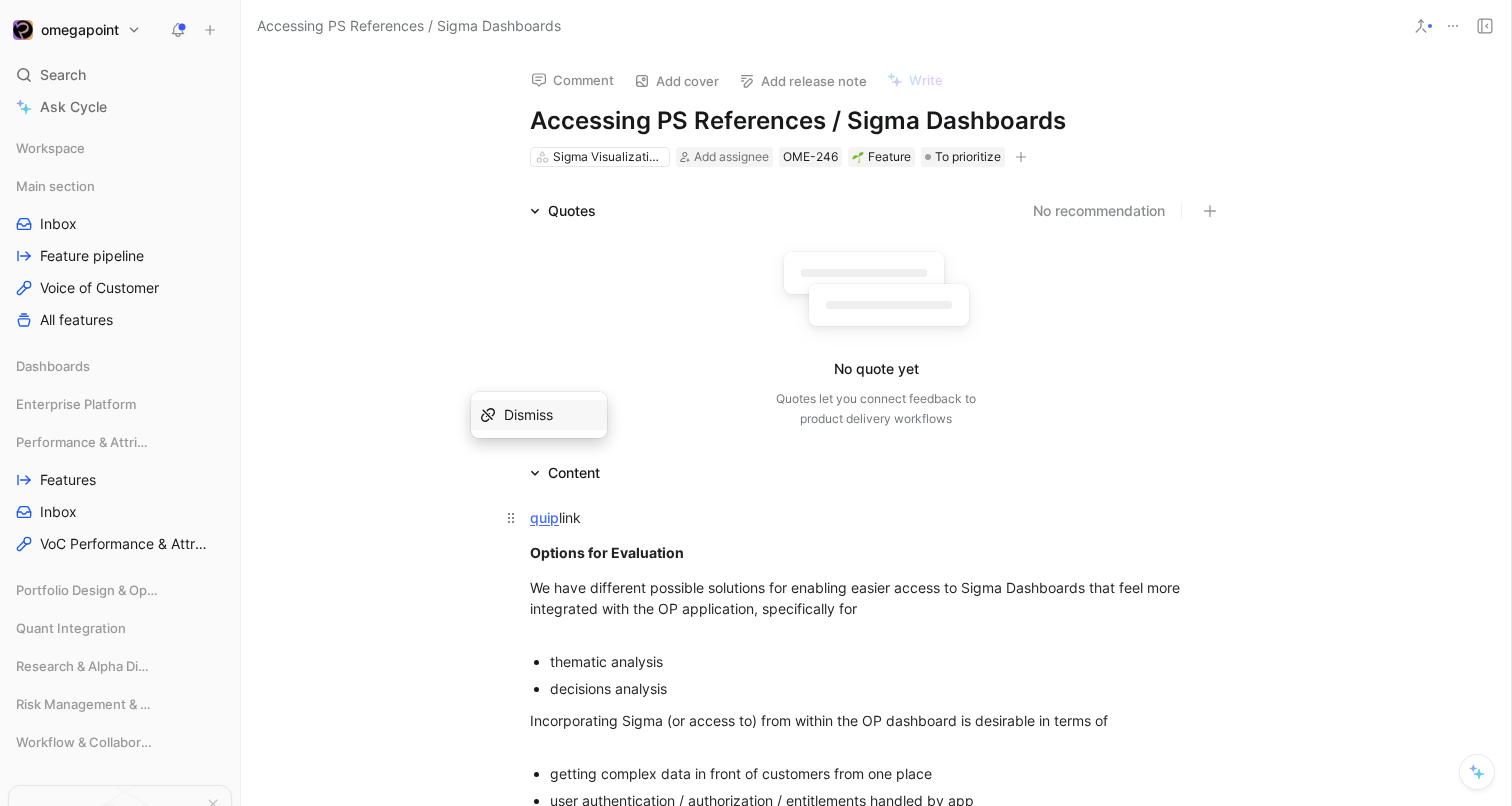 click on "quip  link" at bounding box center (876, 517) 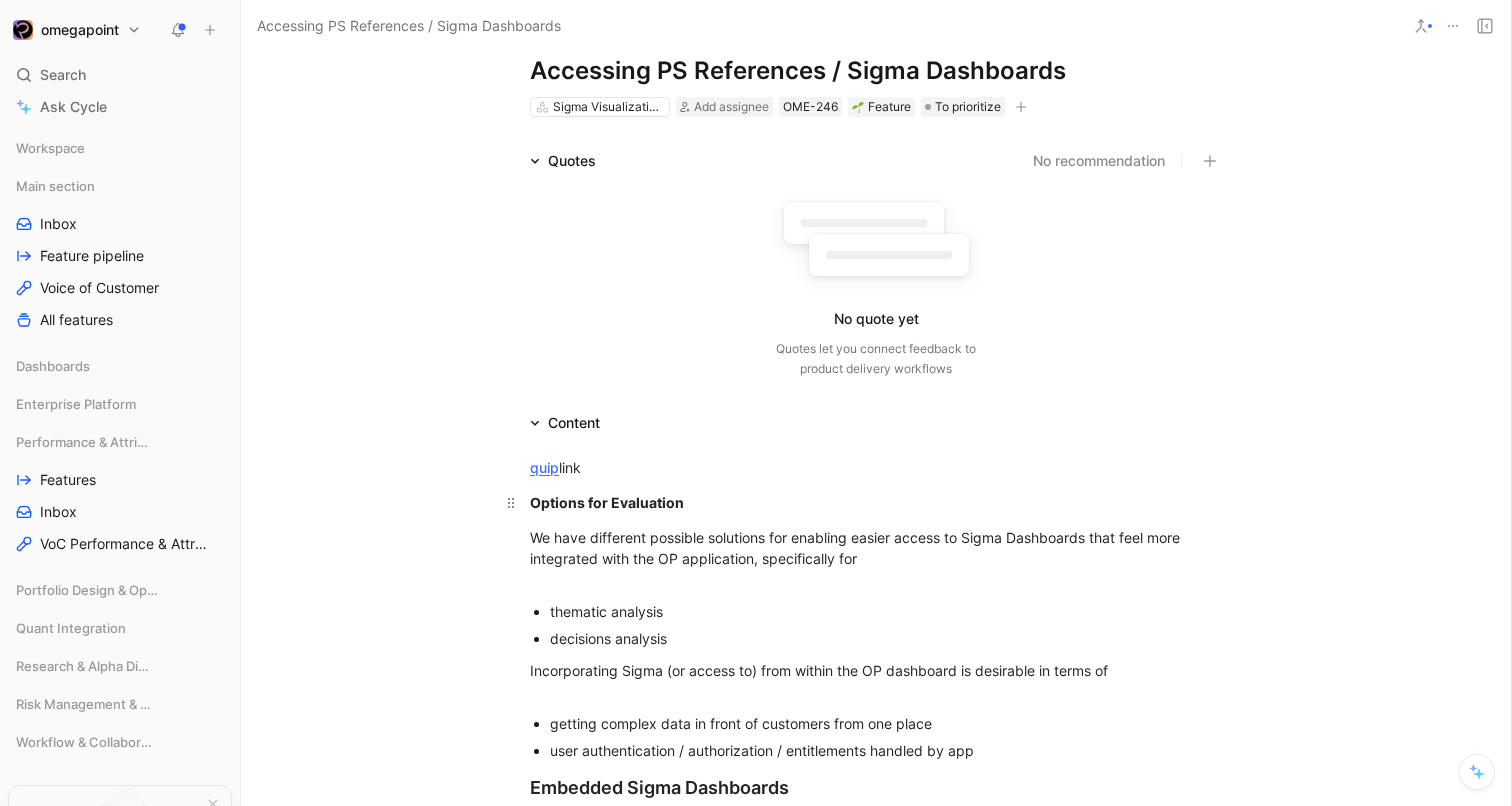 scroll, scrollTop: 98, scrollLeft: 0, axis: vertical 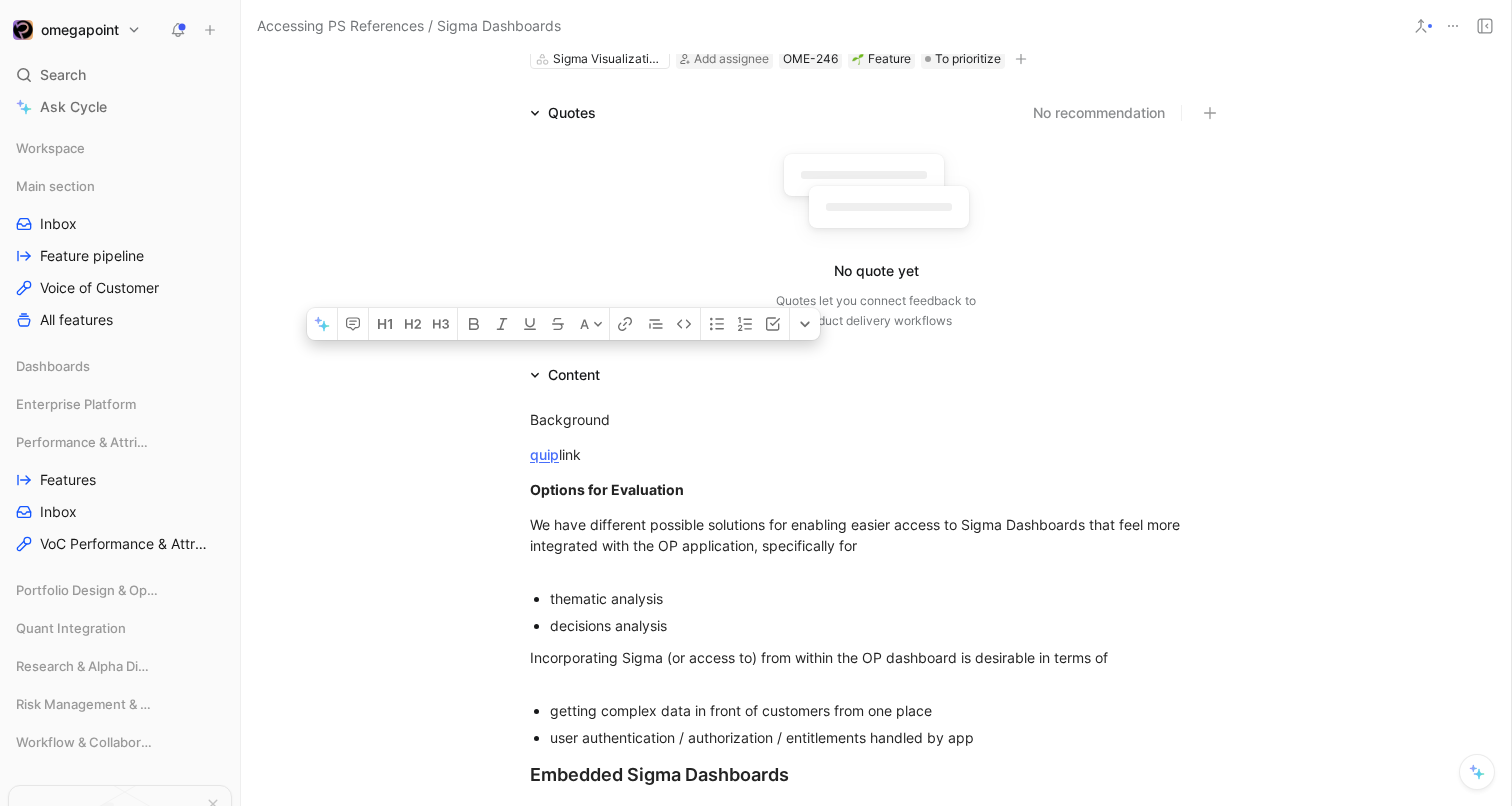 drag, startPoint x: 522, startPoint y: 471, endPoint x: 457, endPoint y: 469, distance: 65.03076 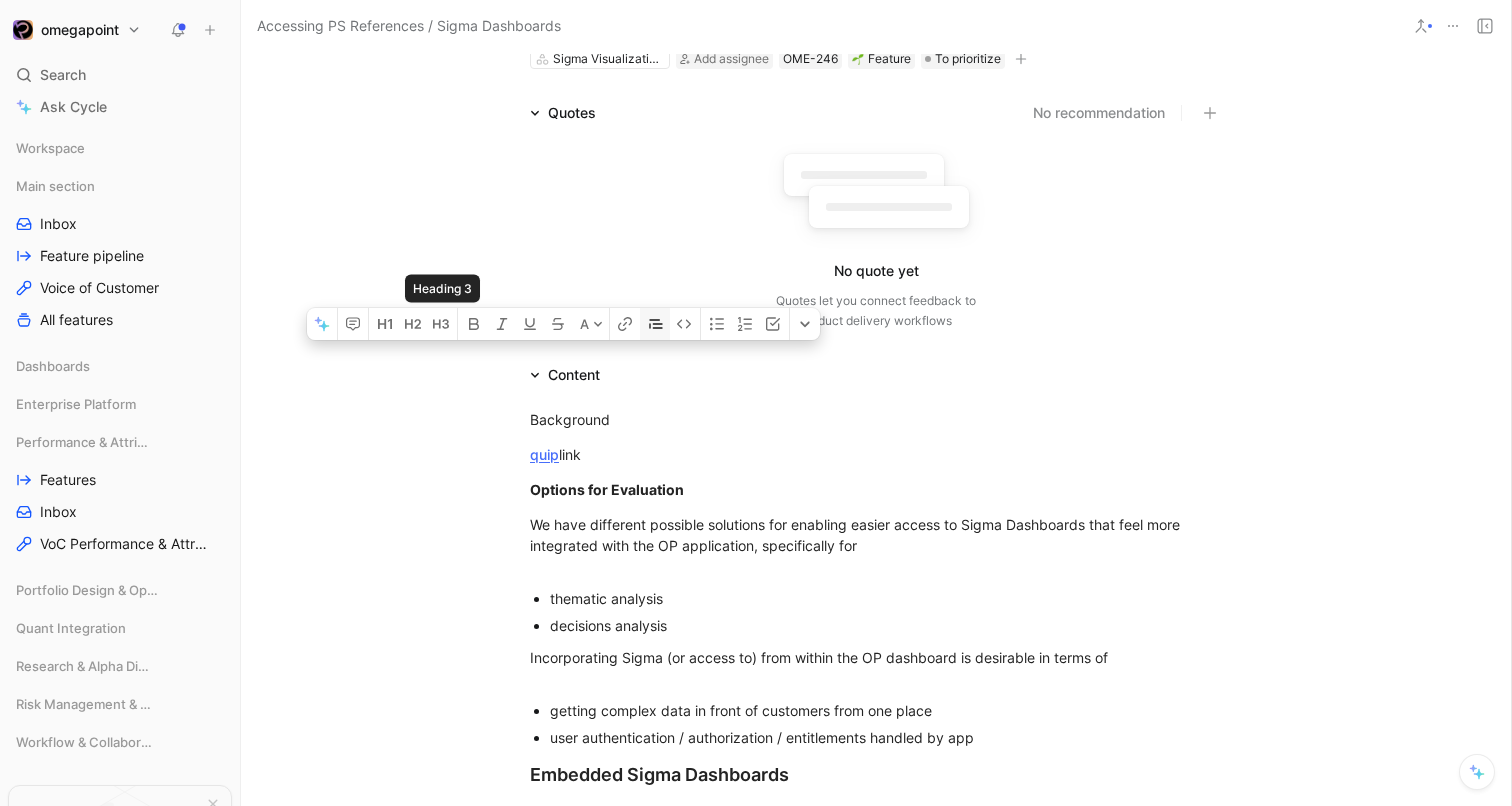 drag, startPoint x: 440, startPoint y: 435, endPoint x: 652, endPoint y: 461, distance: 213.5884 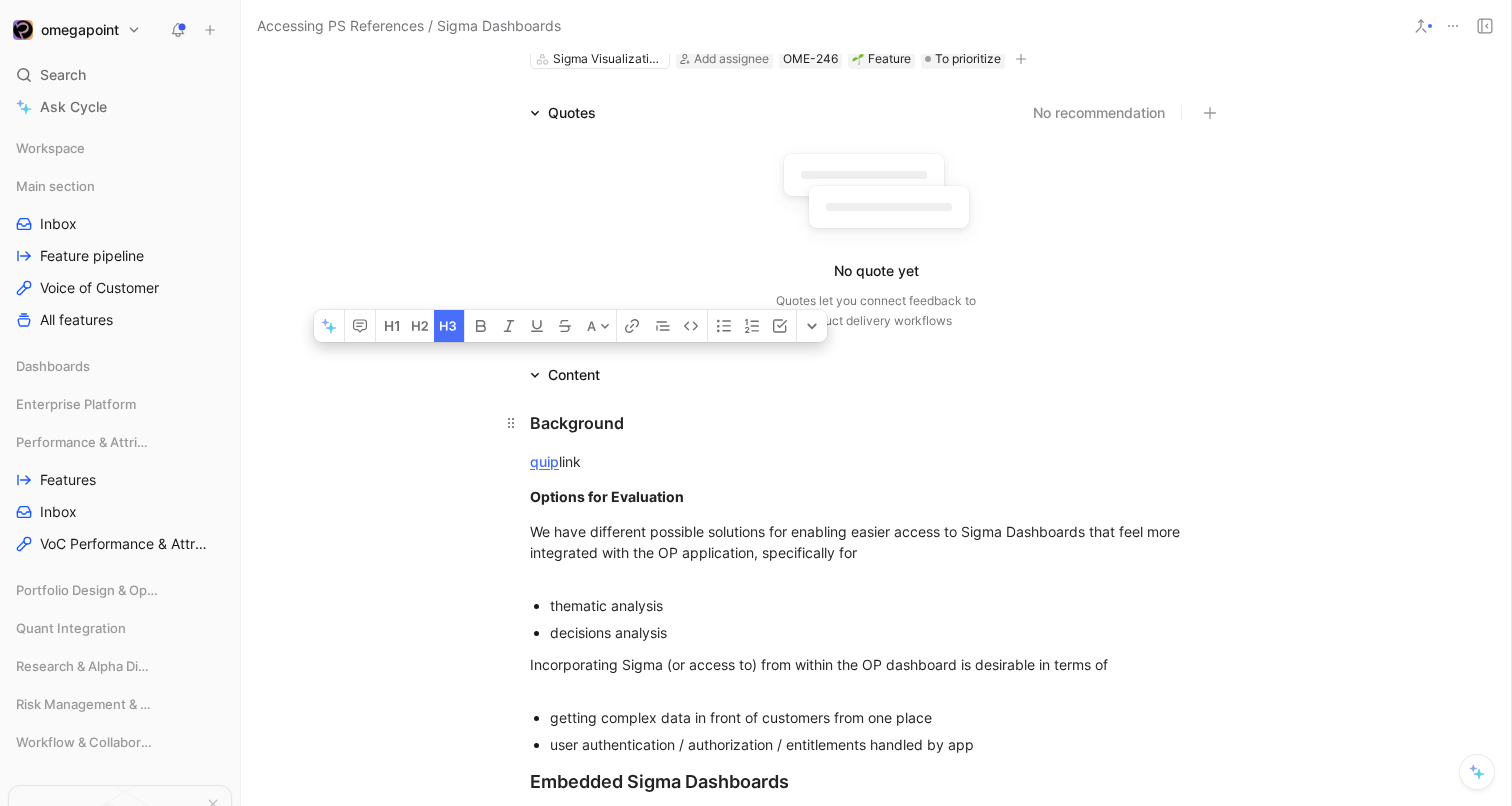 click on "Background" at bounding box center (876, 423) 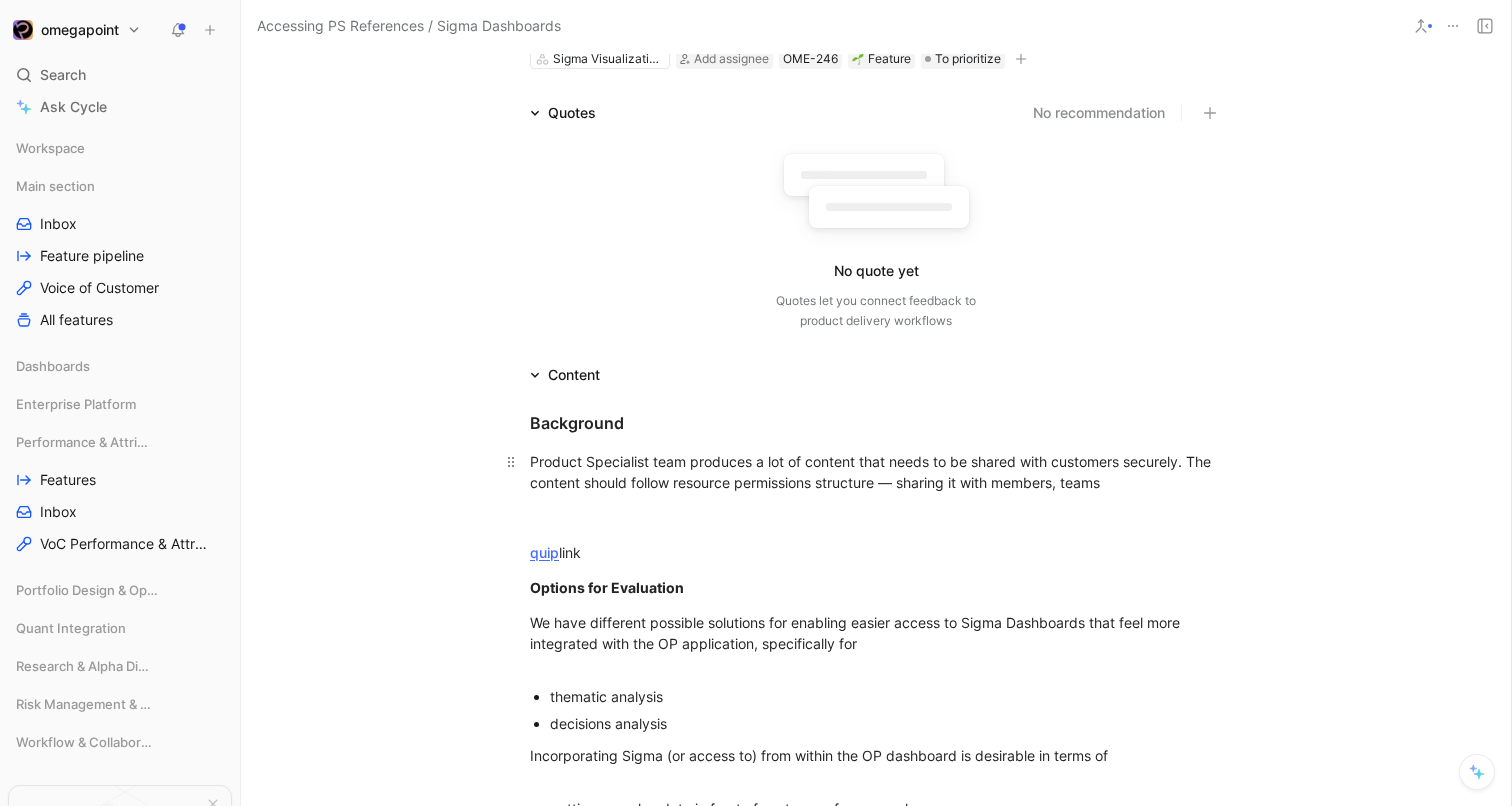 click on "Product Specialist team produces a lot of content that needs to be shared with customers securely. The content should follow resource permissions structure — sharing it with members, teams" at bounding box center (876, 472) 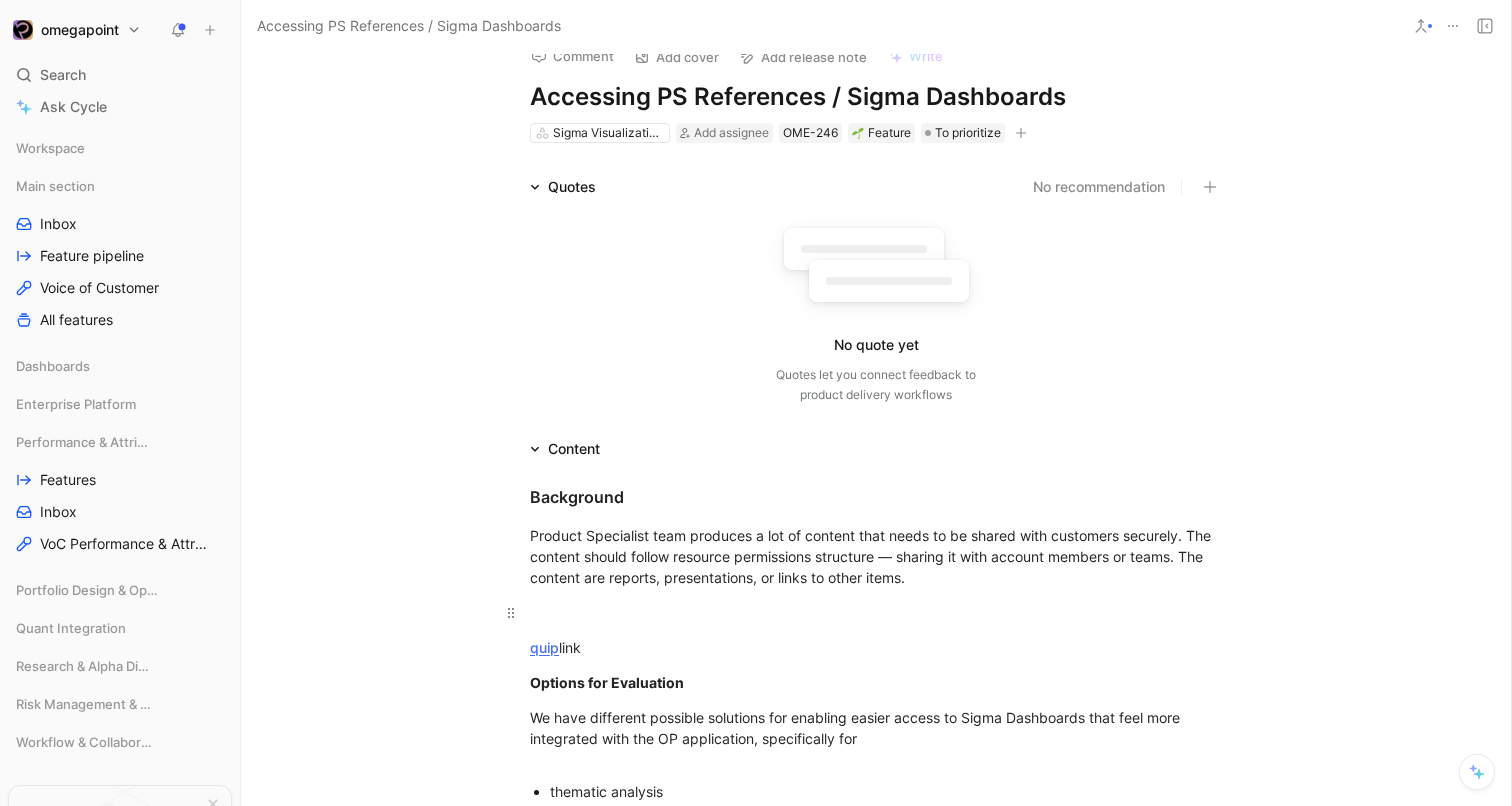 scroll, scrollTop: 50, scrollLeft: 0, axis: vertical 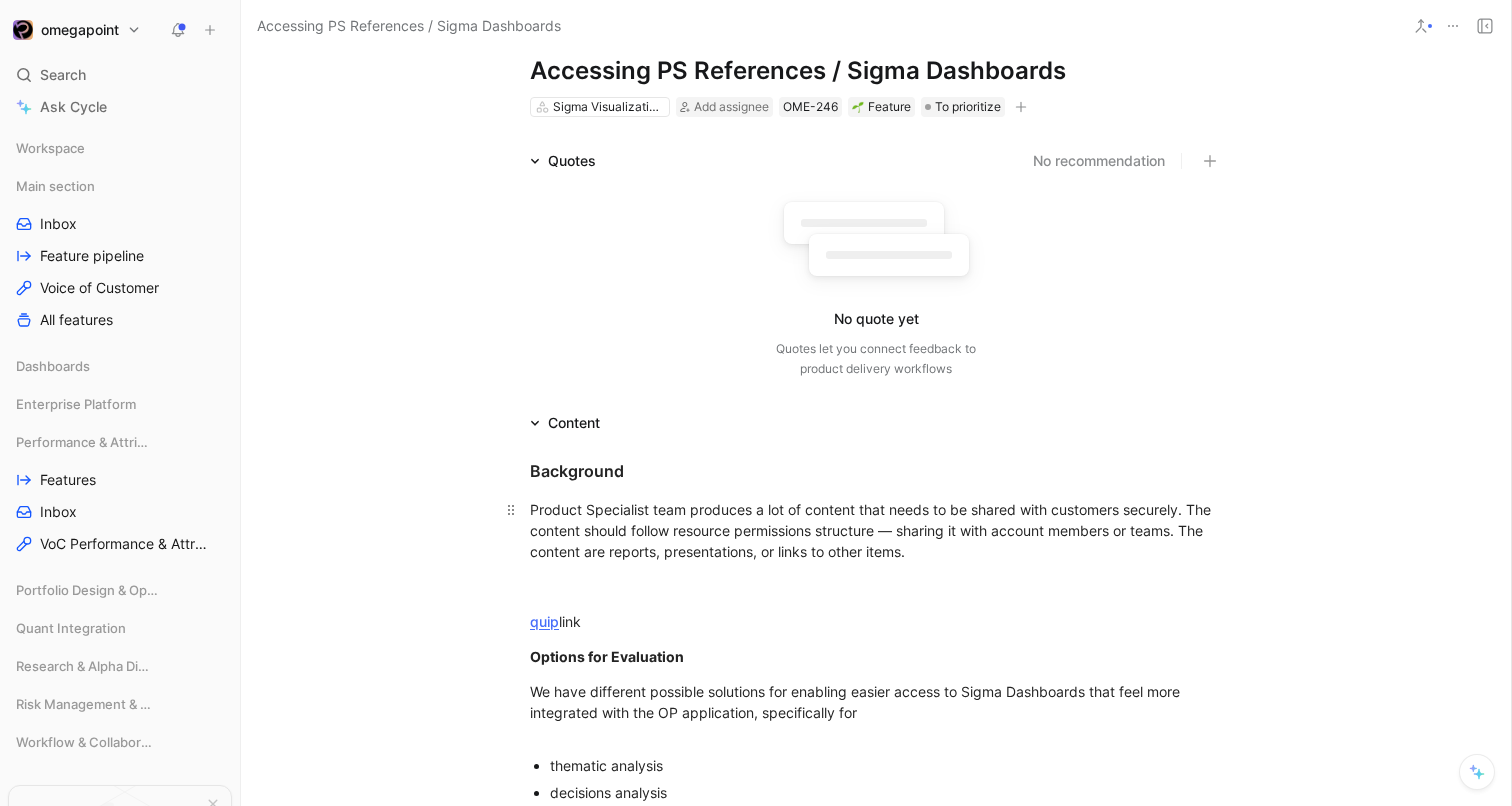 click on "Product Specialist team produces a lot of content that needs to be shared with customers securely. The content should follow resource permissions structure — sharing it with account members or teams. The content are reports, presentations, or links to other items." at bounding box center [876, 530] 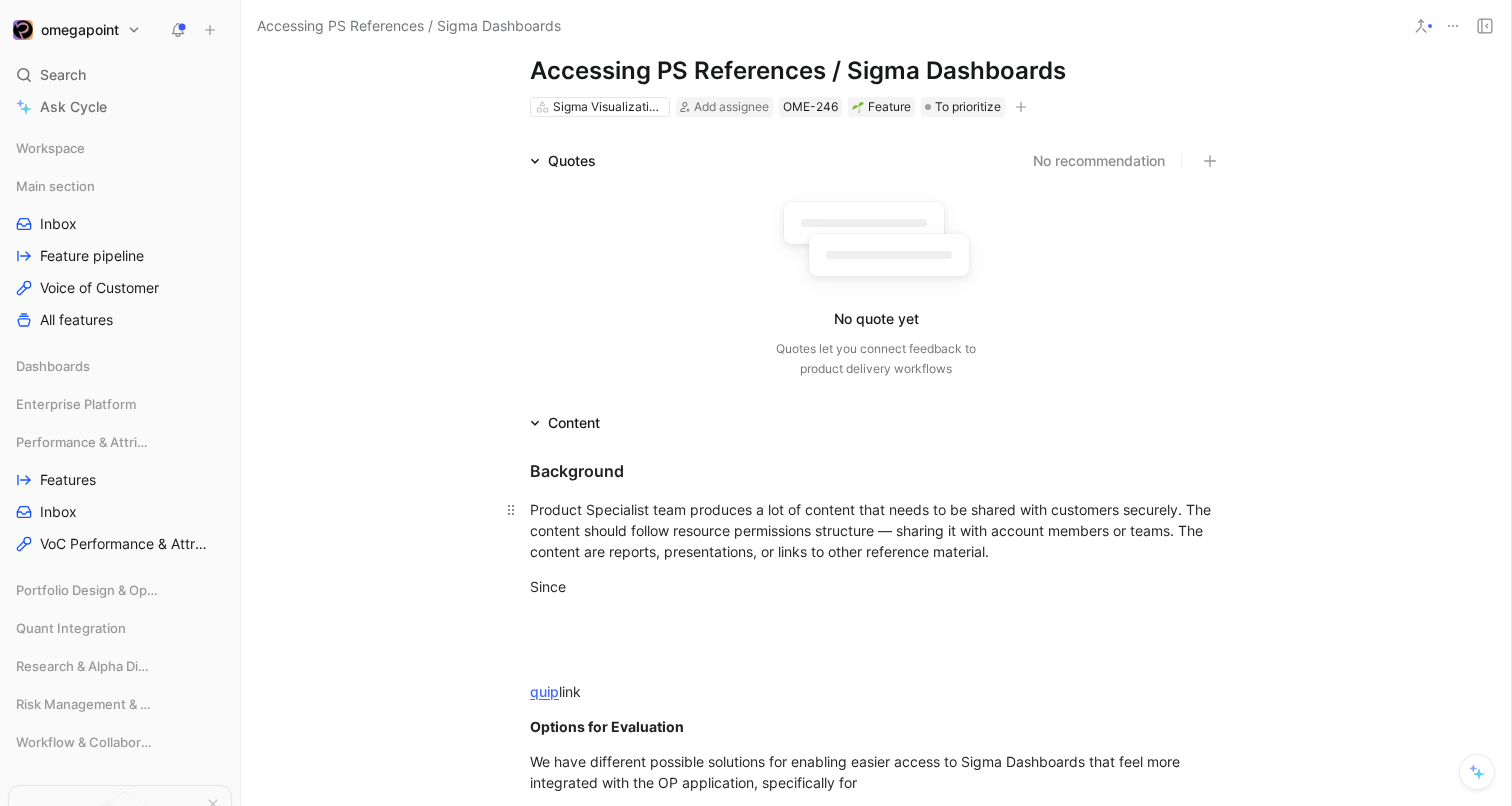 click on "Product Specialist team produces a lot of content that needs to be shared with customers securely. The content should follow resource permissions structure — sharing it with account members or teams. The content are reports, presentations, or links to other reference material." at bounding box center (876, 530) 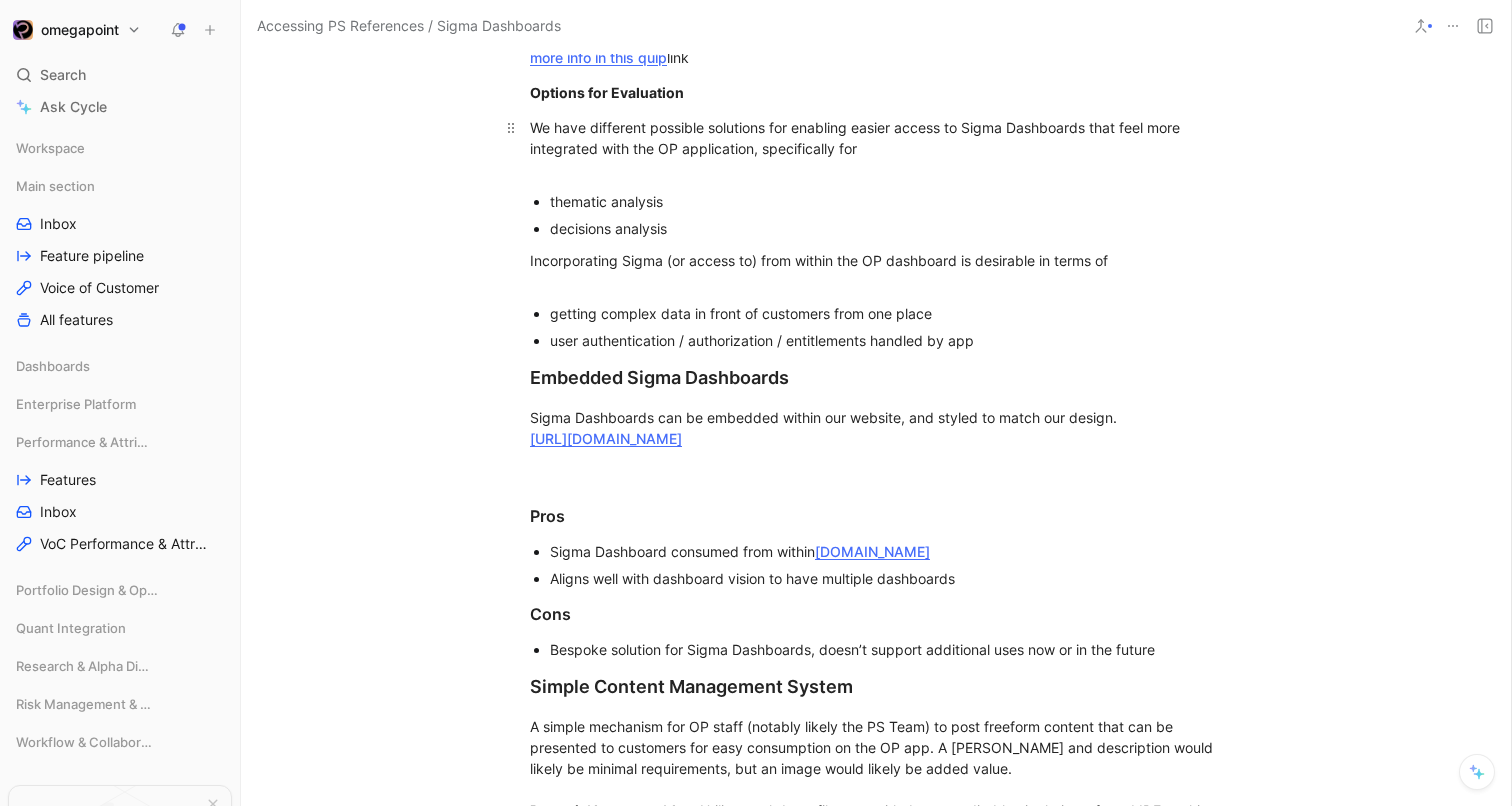 scroll, scrollTop: 704, scrollLeft: 0, axis: vertical 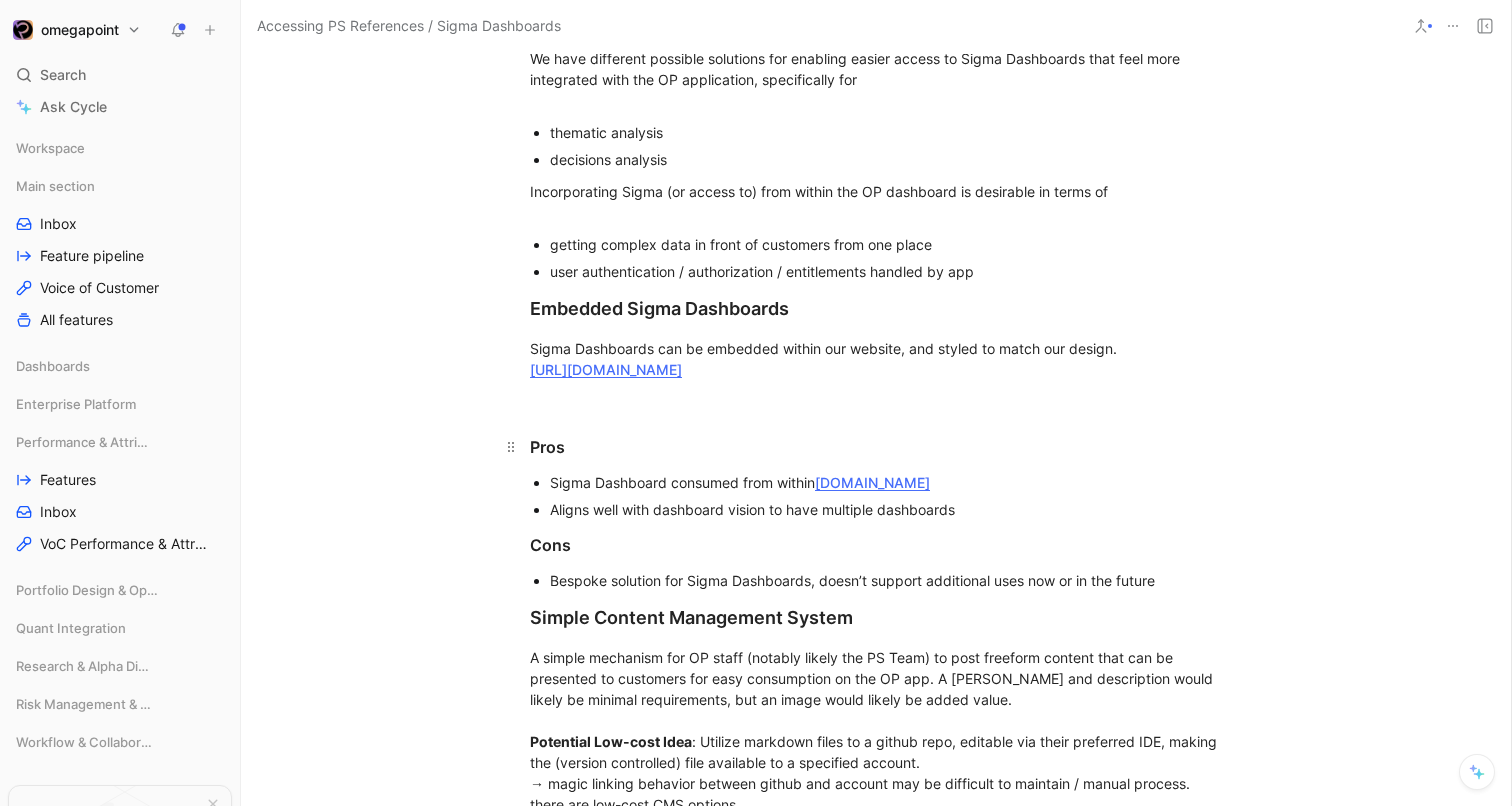 click on "Pros" at bounding box center (876, 438) 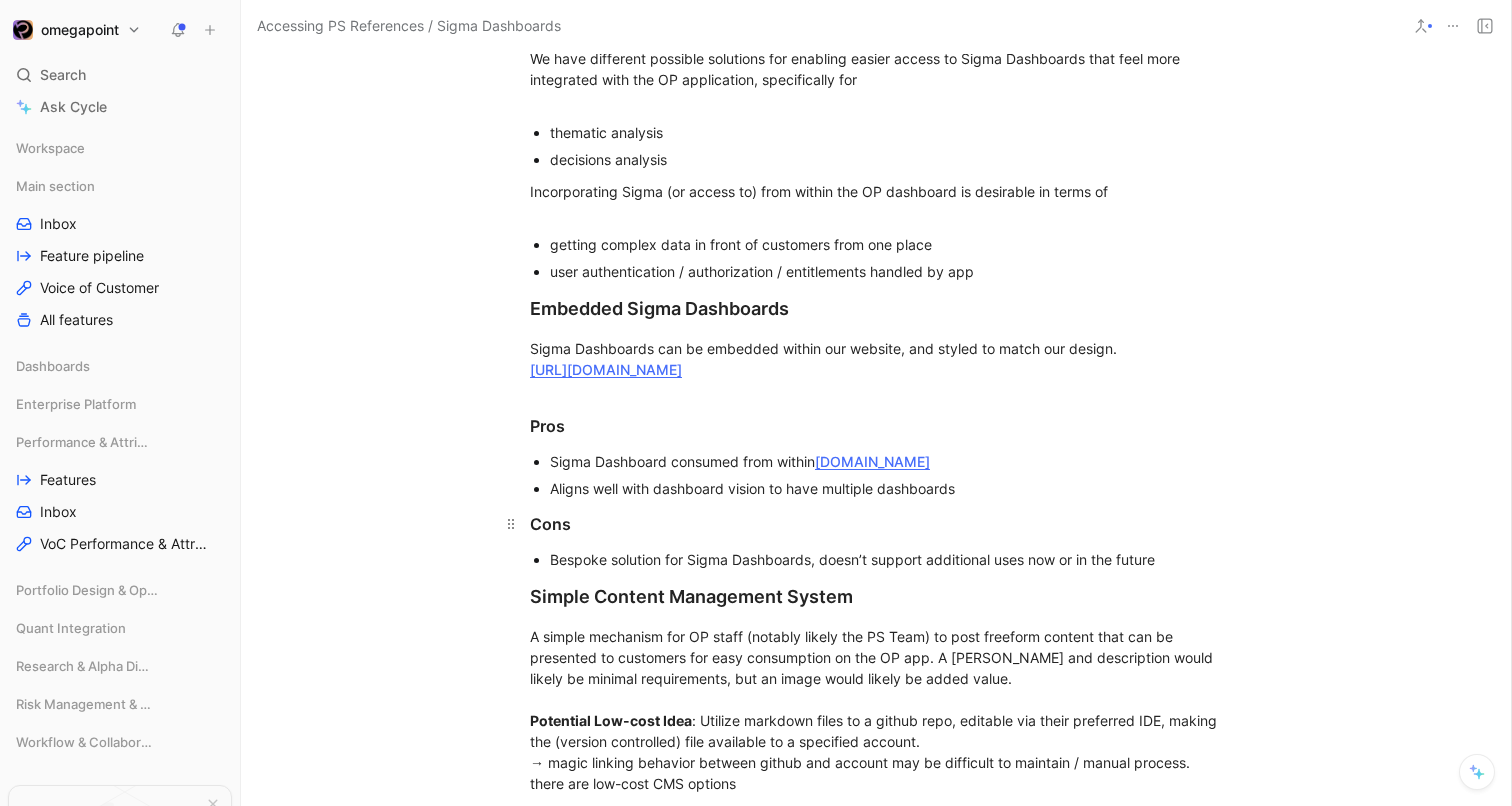 scroll, scrollTop: 949, scrollLeft: 0, axis: vertical 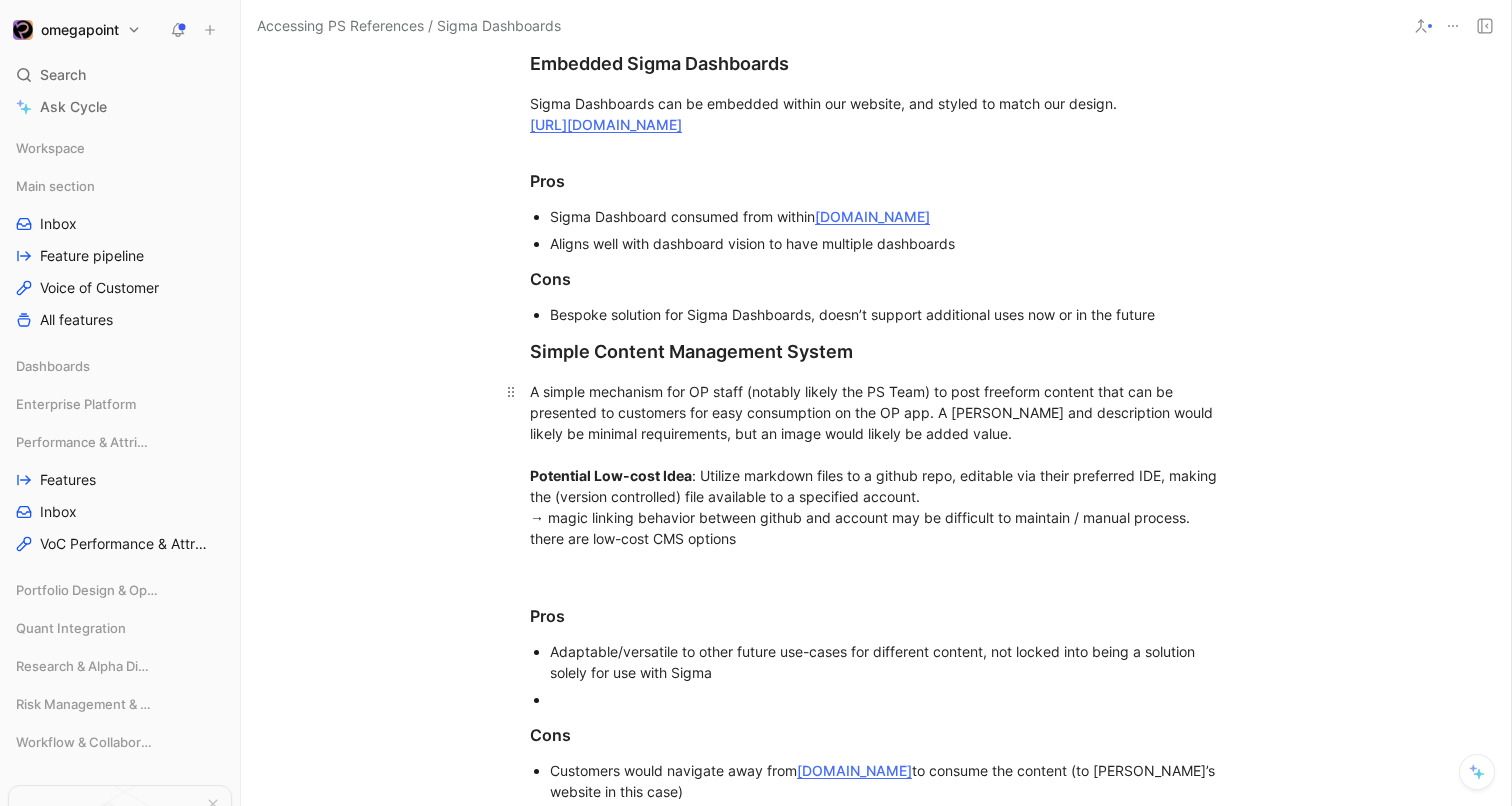 click on "Background Product Specialist (PS) team produces a lot of content that needs to be shared with customers securely. The content should follow resource permissions structure — sharing it with account members or teams. The content are reports, presentations, or links to other reference material. Since PS also is working to enable sigma dashboards, they want a easy way to provide a link to a particular customer so they can just log into OP and access the relevant link. more info in this quip  link Options for Evaluation We have different possible solutions for enabling easier access to Sigma Dashboards that feel more integrated with the OP application, specifically for thematic analysis decisions analysis Incorporating Sigma (or access to) from within the OP dashboard is desirable in terms of getting complex data in front of customers from one place user authentication / authorization / entitlements handled by app Embedded Sigma Dashboards [URL][DOMAIN_NAME] Pros Cons Pros" at bounding box center [876, 1371] 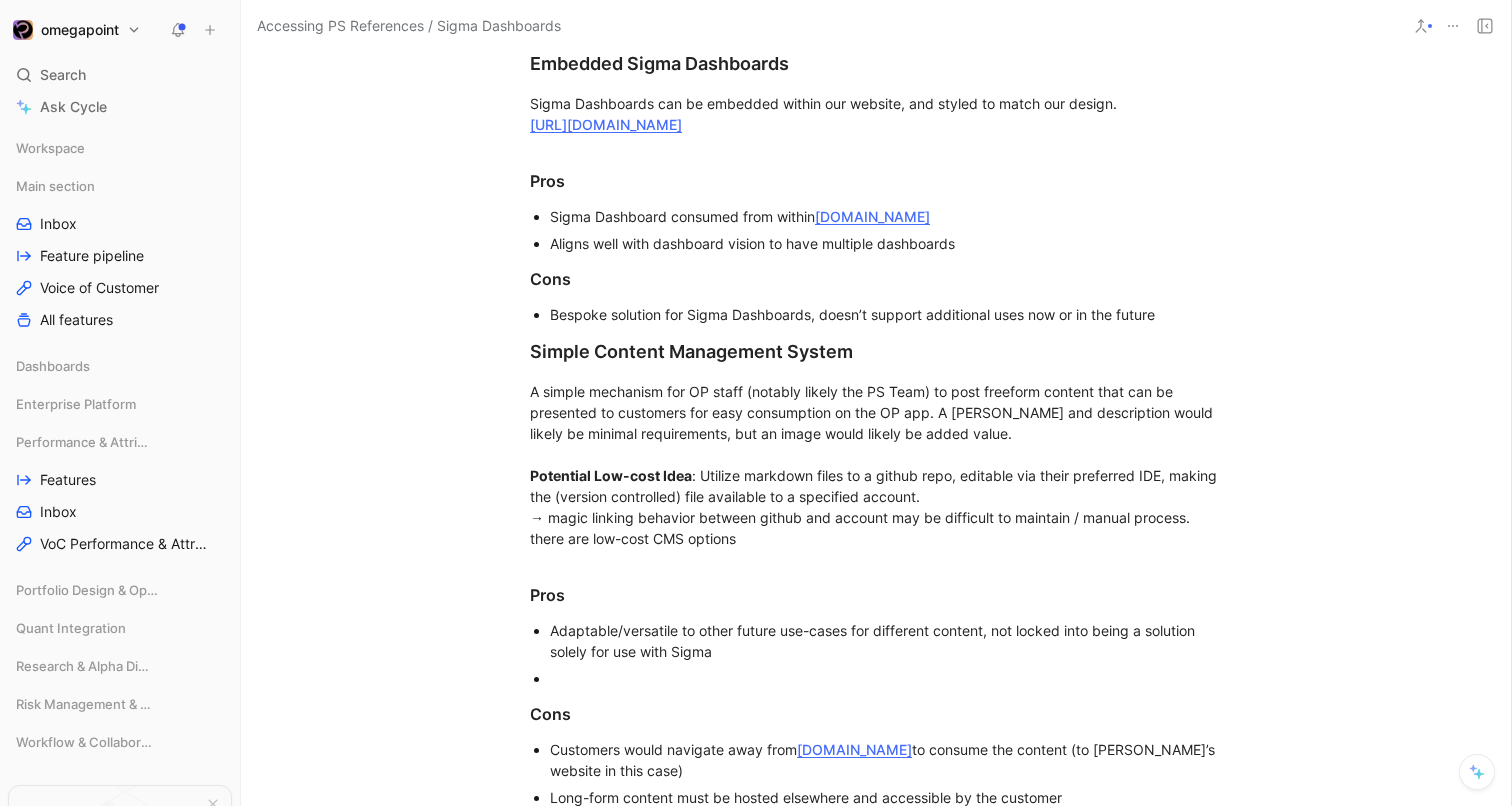 scroll, scrollTop: 1180, scrollLeft: 0, axis: vertical 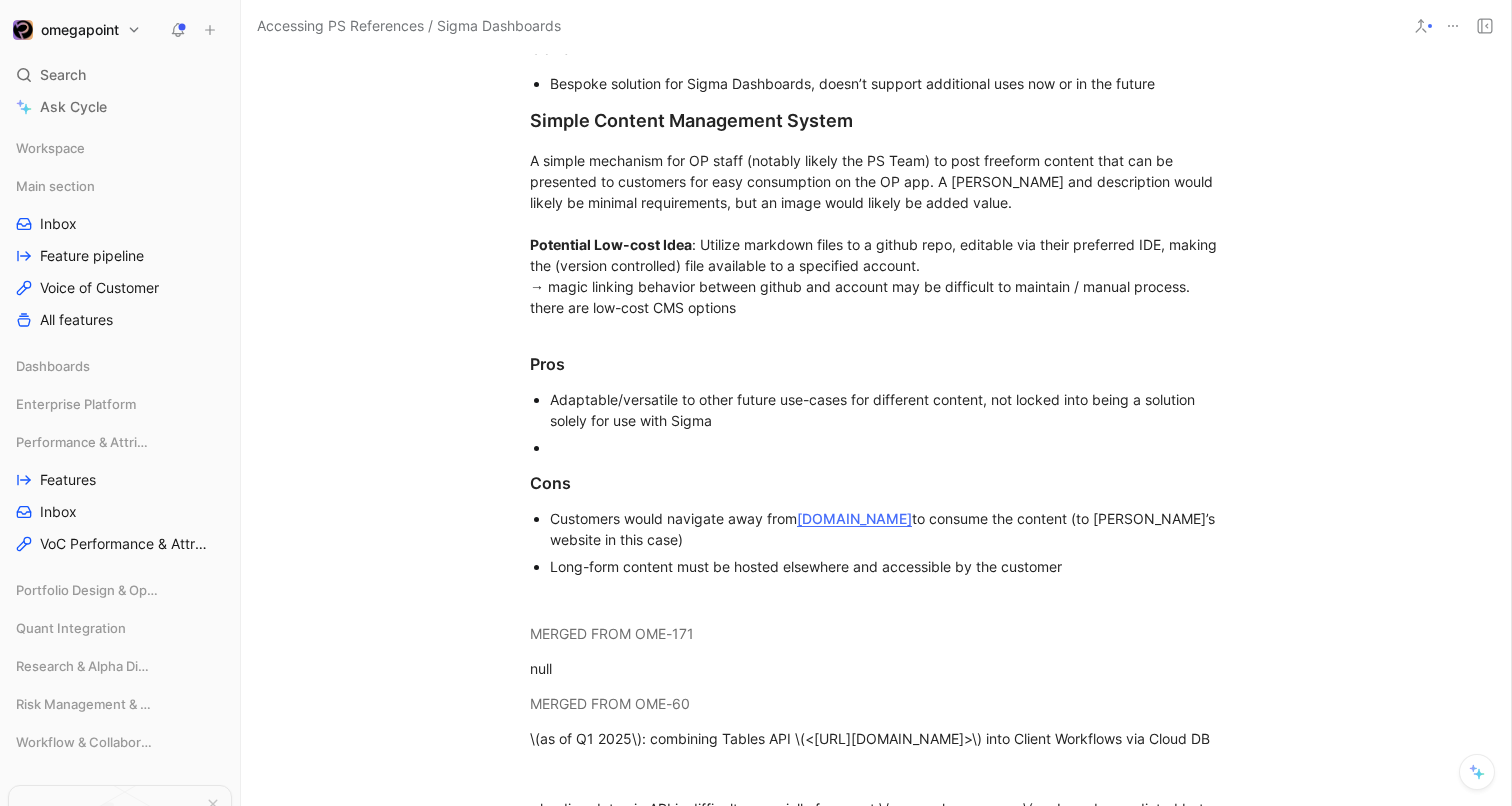 click at bounding box center [886, 447] 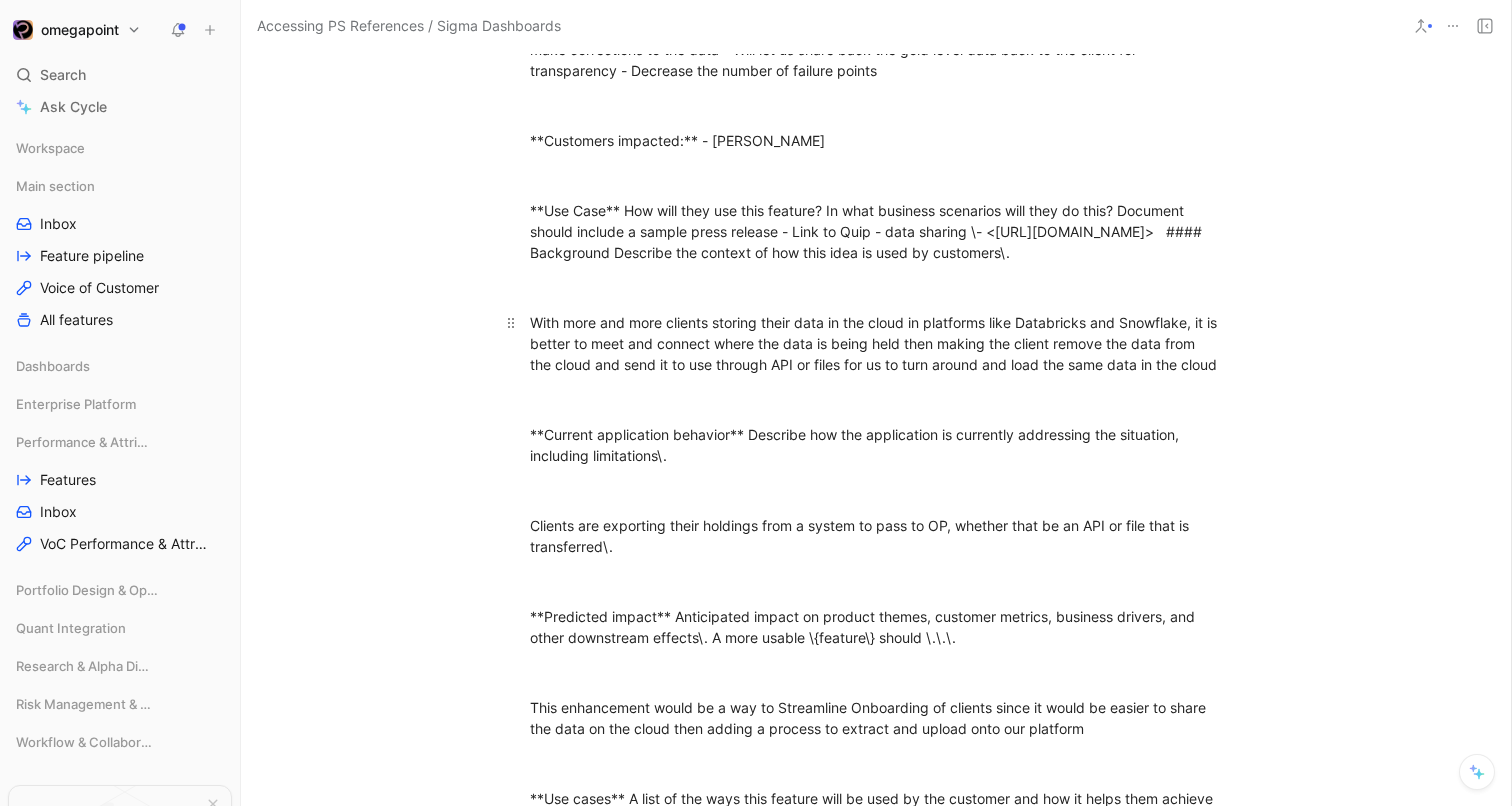 scroll, scrollTop: 2411, scrollLeft: 0, axis: vertical 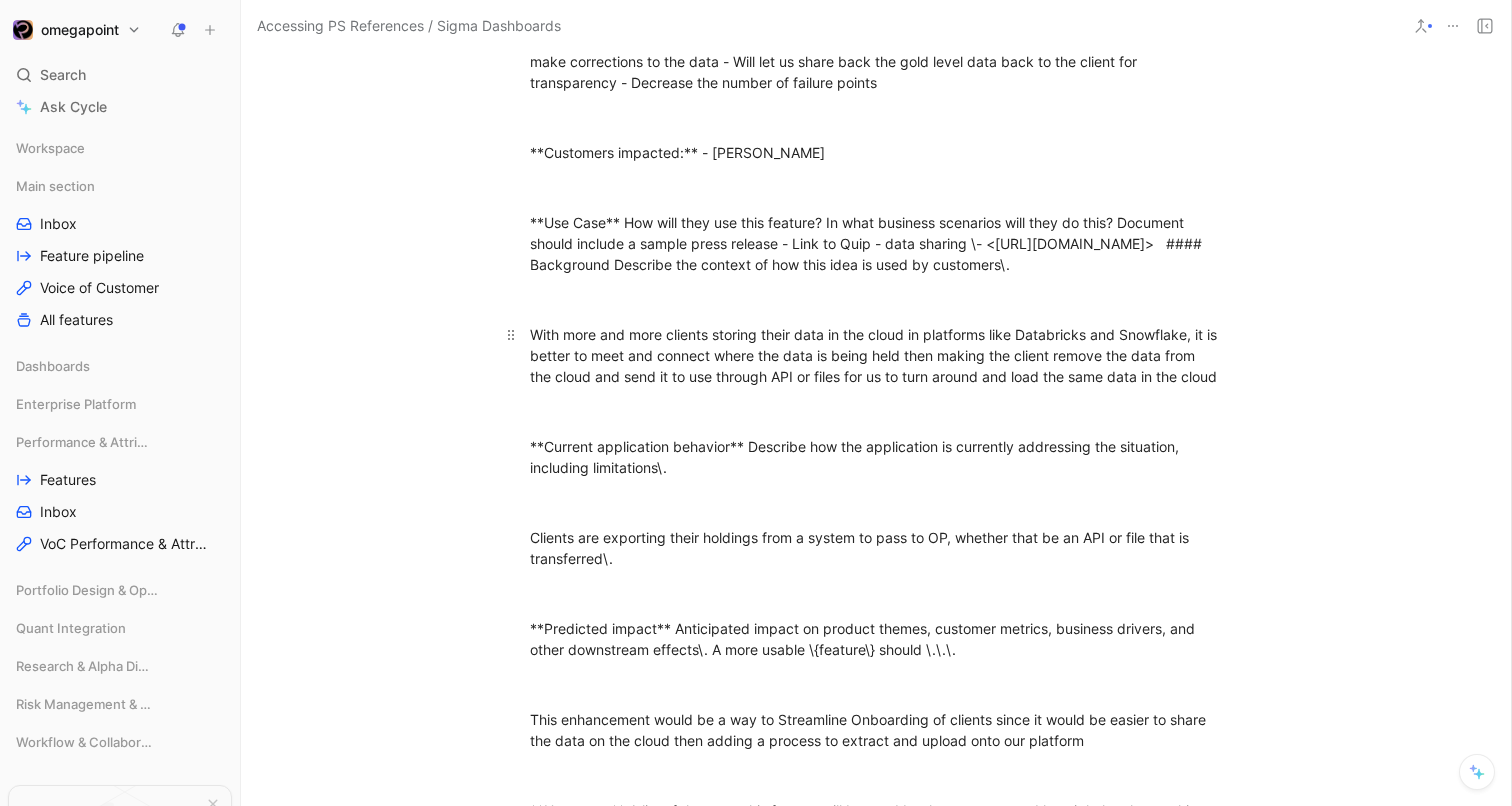 click on "With more and more clients storing their data in the cloud in platforms like Databricks and Snowflake, it is better to meet and connect where the data is being held then making the client remove the data from the cloud and send it to use through API or files for us to turn around and load the same data in the cloud" at bounding box center [876, 355] 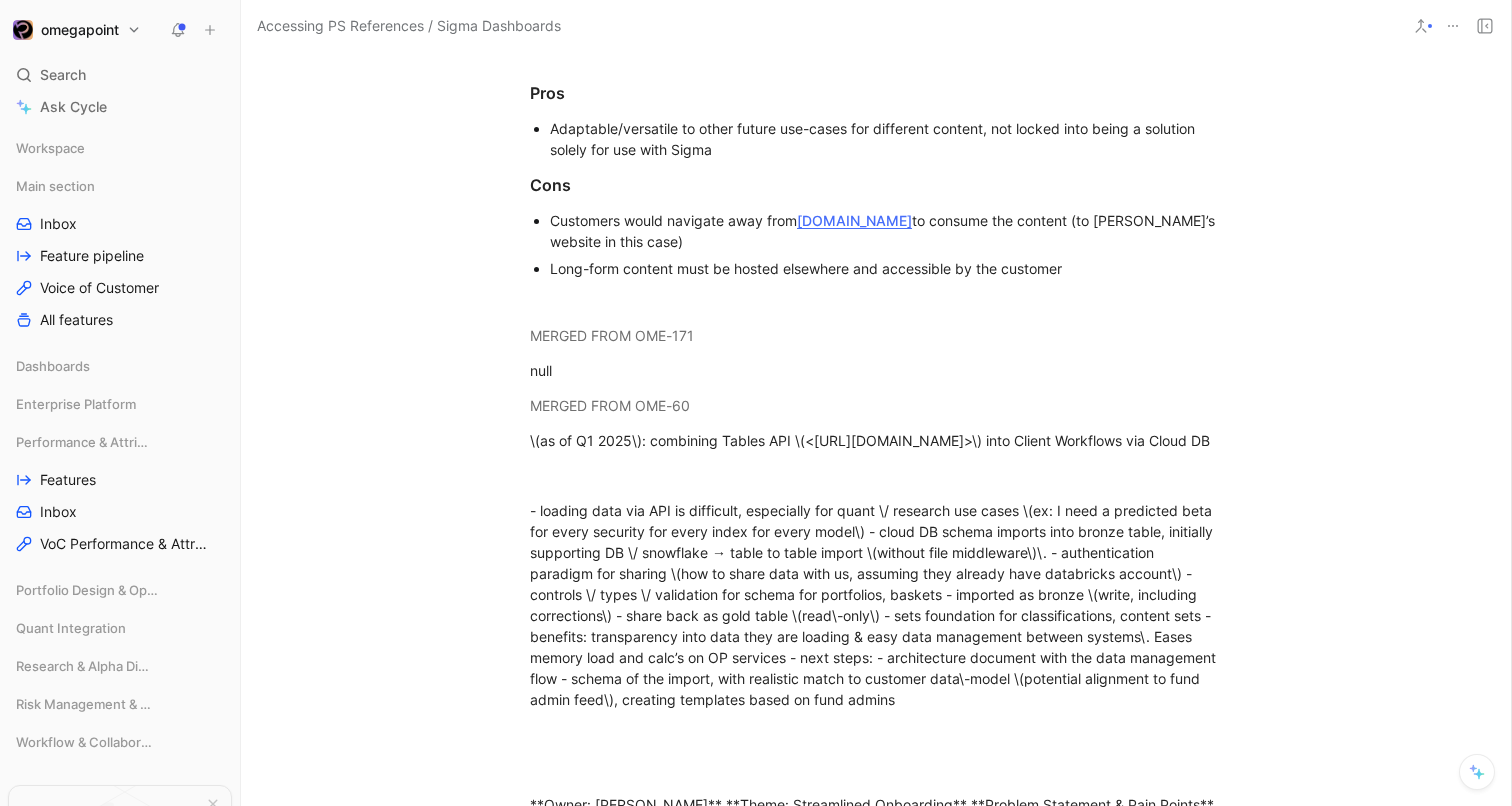 scroll, scrollTop: 1426, scrollLeft: 0, axis: vertical 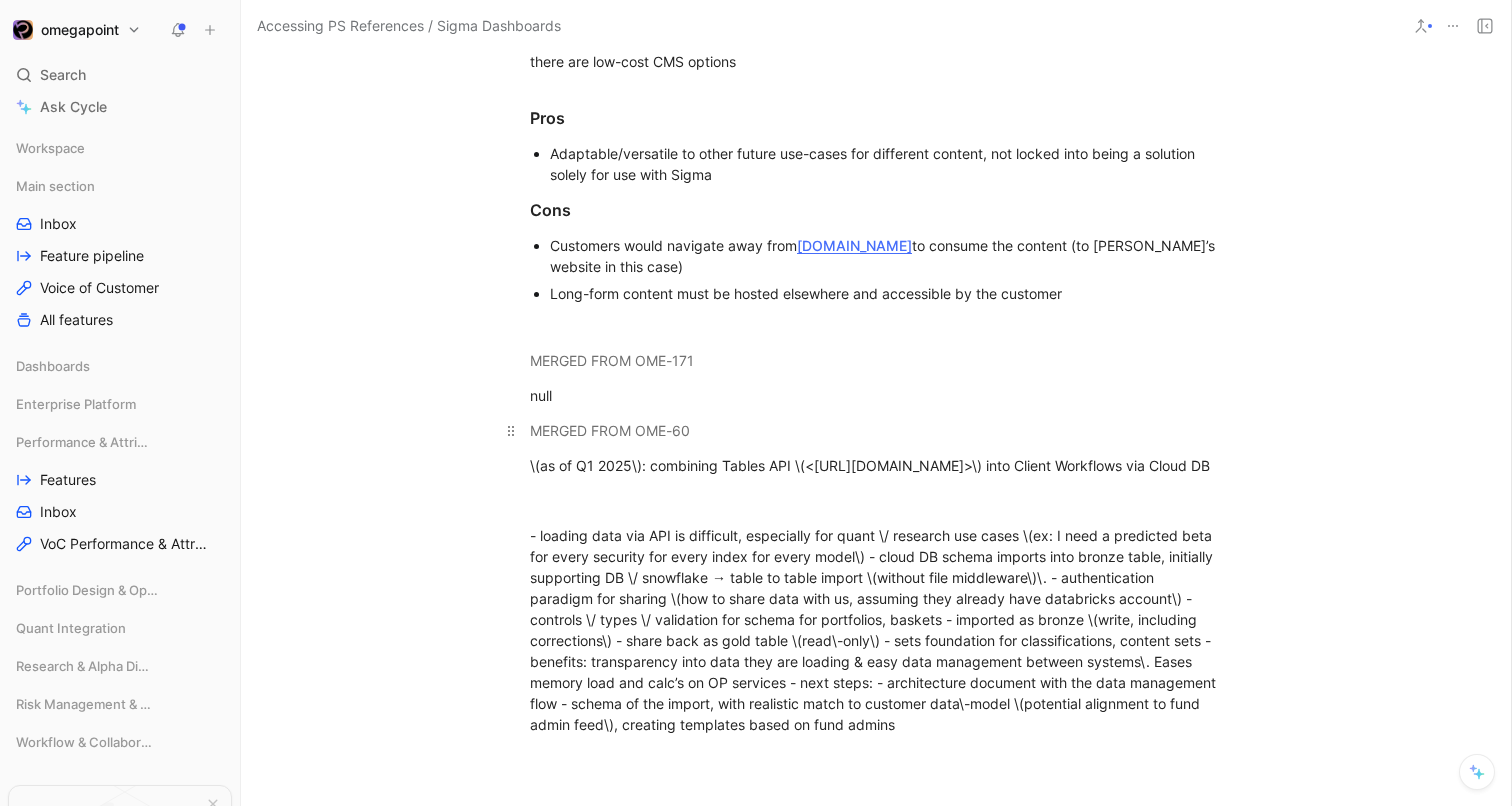 click on "MERGED FROM OME-60" at bounding box center [610, 430] 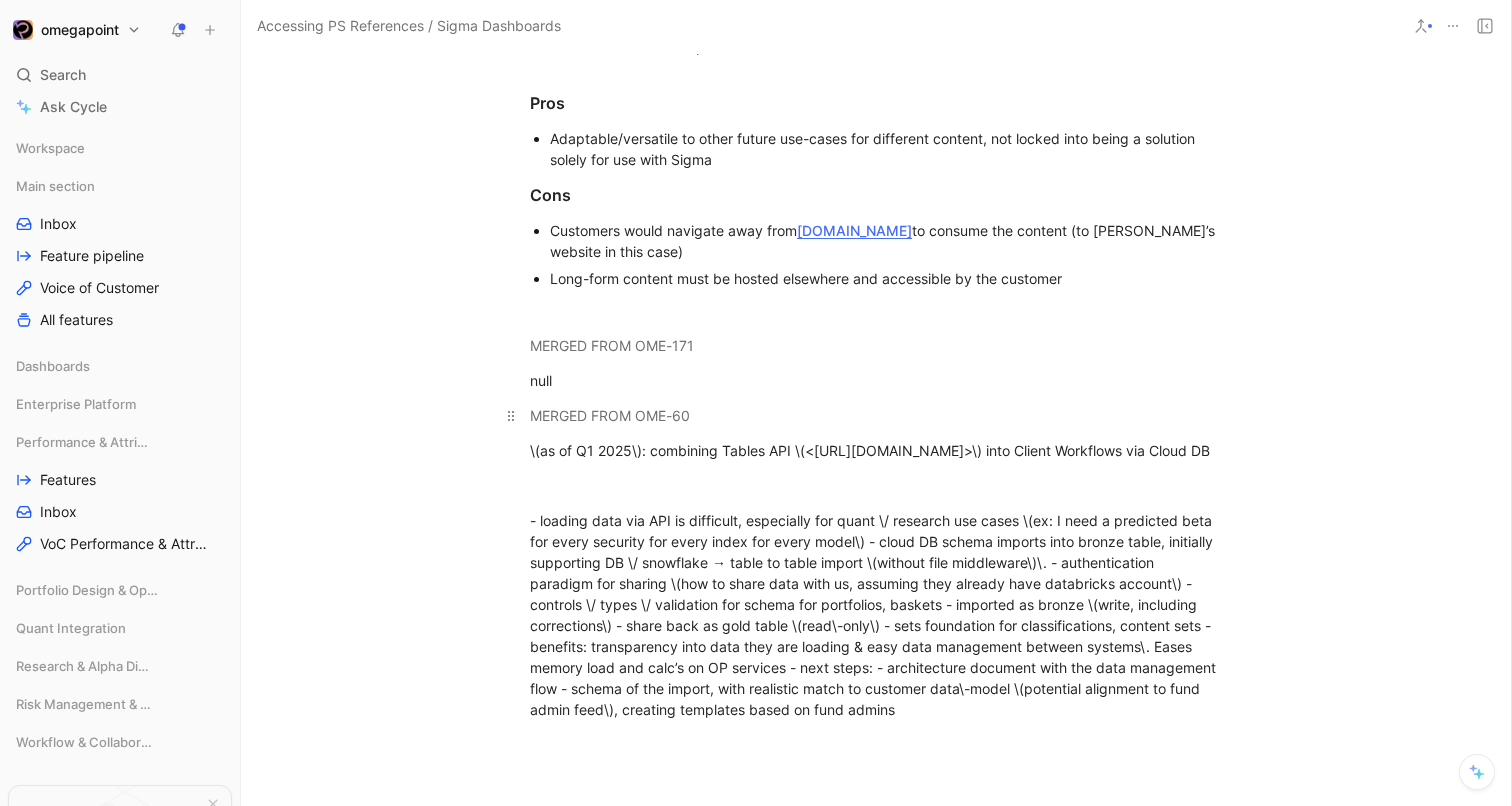 scroll, scrollTop: 1202, scrollLeft: 0, axis: vertical 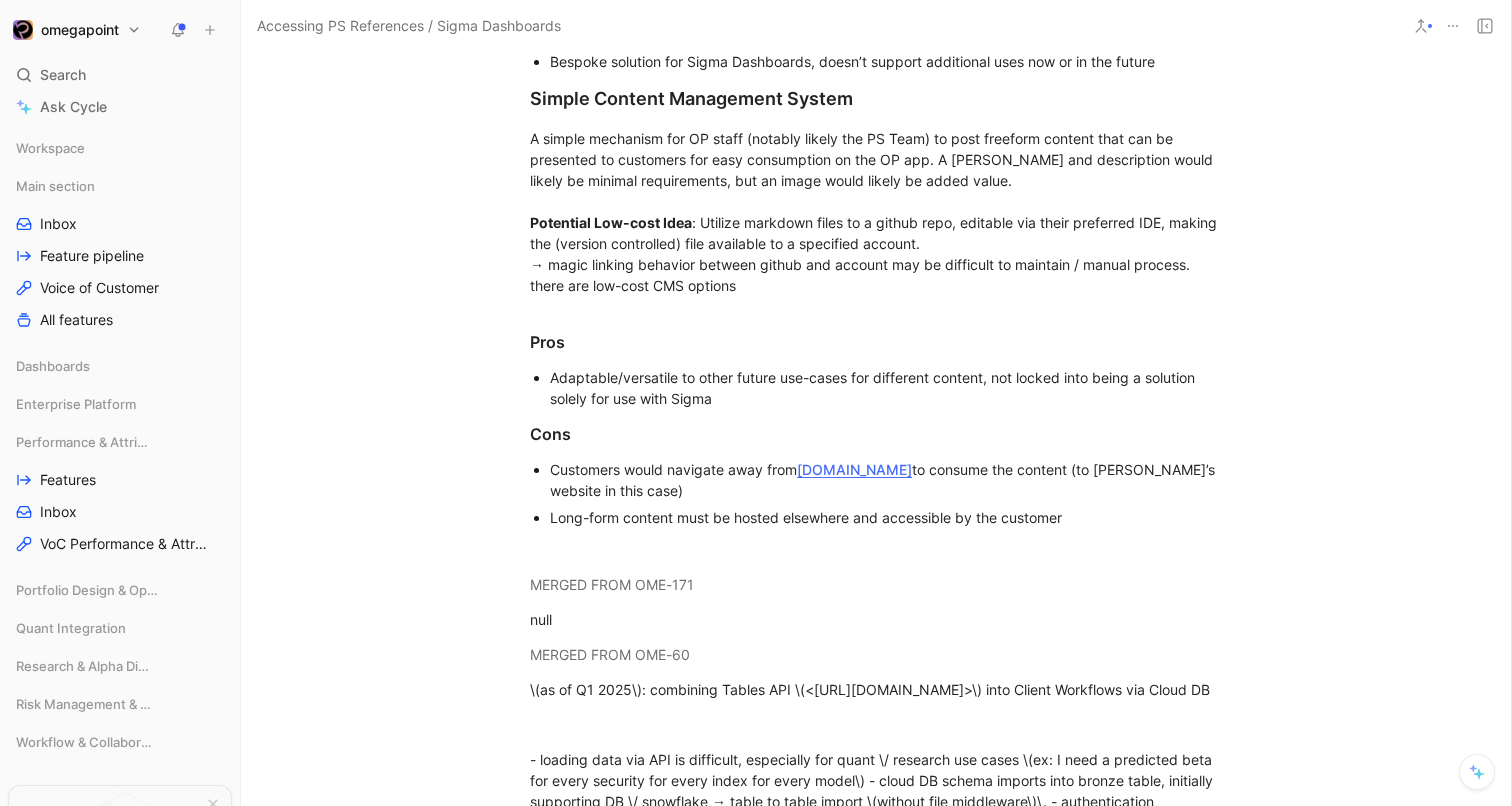 click on "Long-form content must be hosted elsewhere and accessible by the customer" at bounding box center (886, 517) 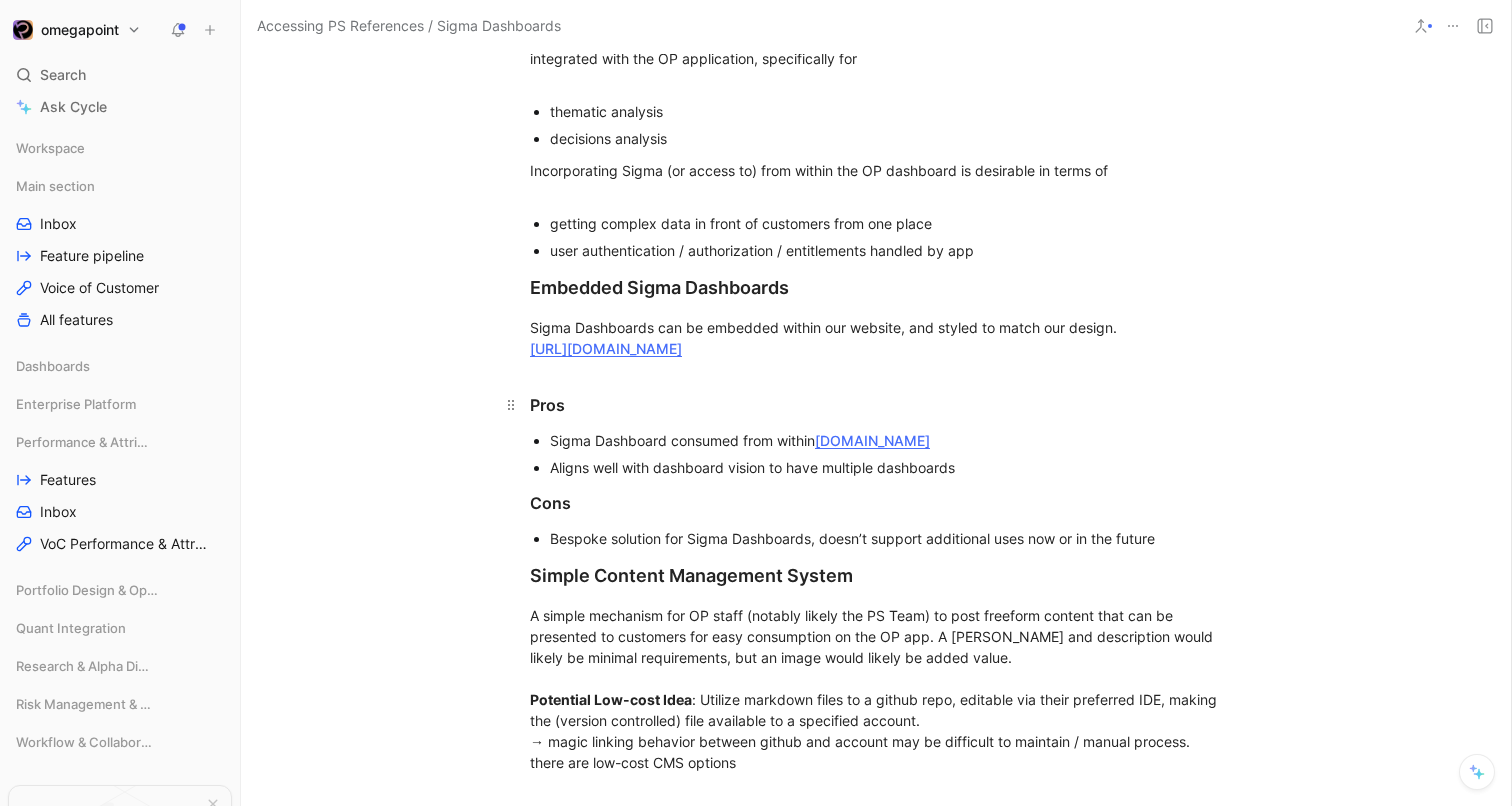 scroll, scrollTop: 391, scrollLeft: 0, axis: vertical 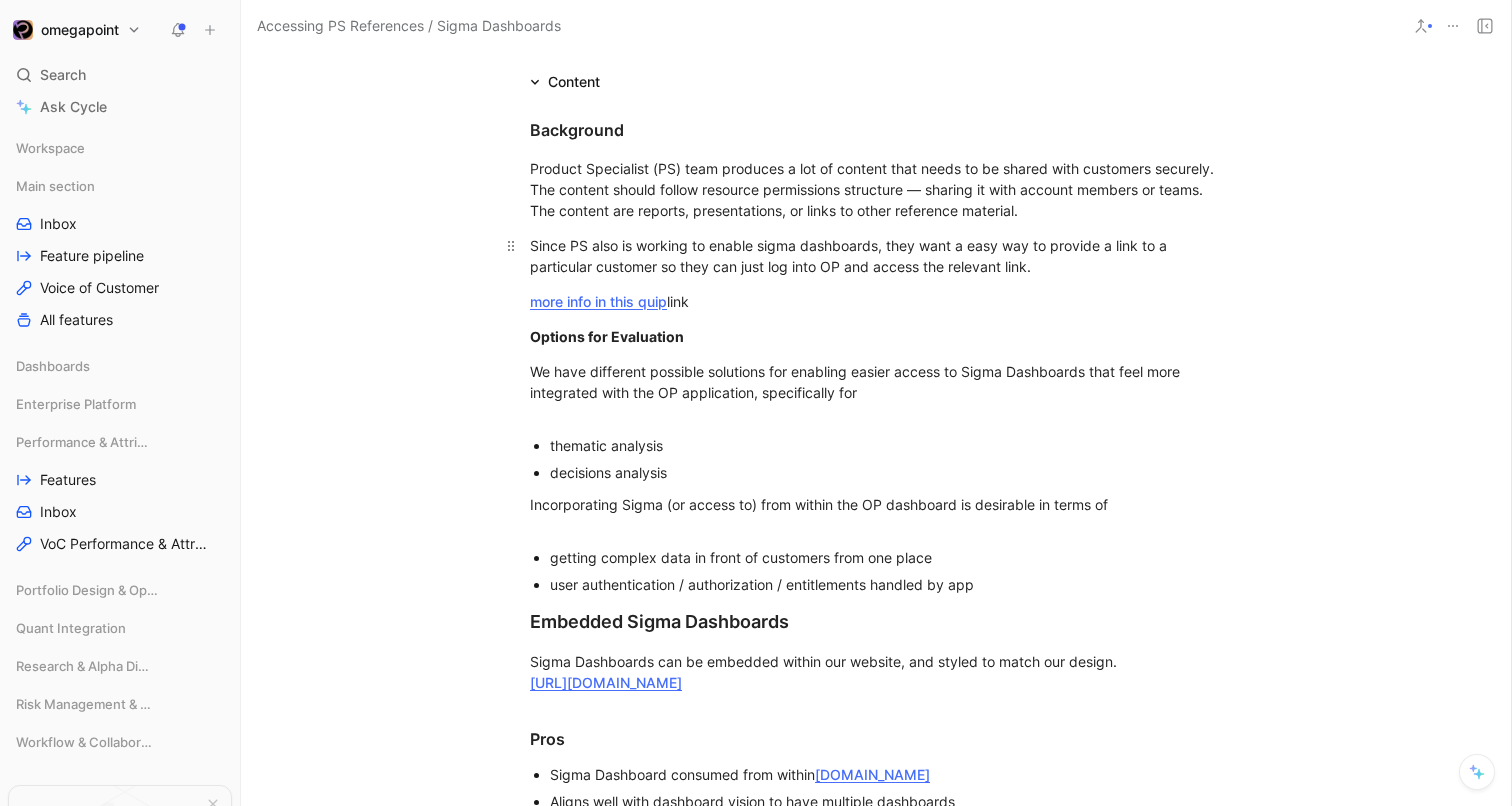 click on "Since PS also is working to enable sigma dashboards, they want a easy way to provide a link to a particular customer so they can just log into OP and access the relevant link." at bounding box center (876, 256) 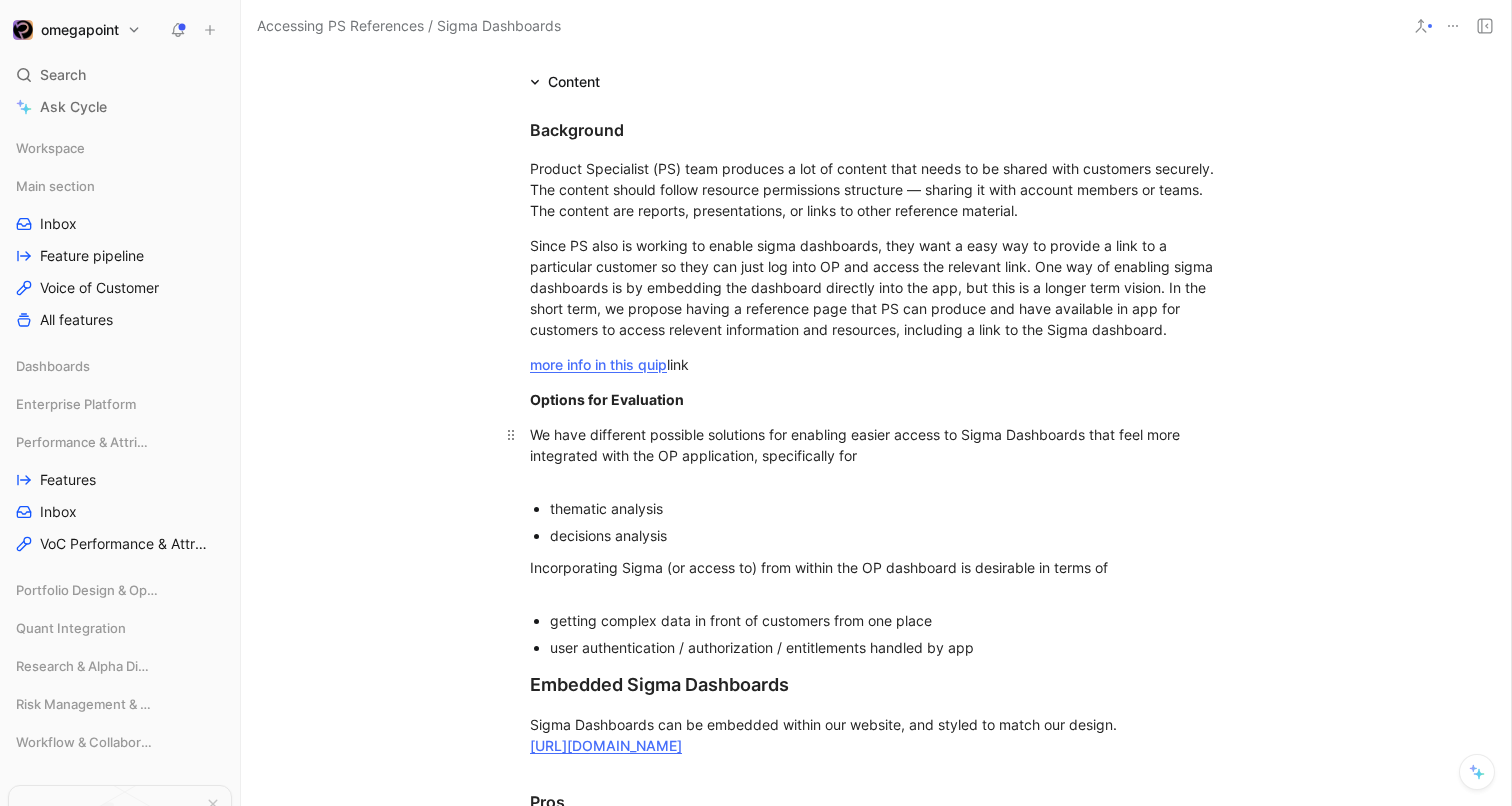 scroll, scrollTop: 416, scrollLeft: 0, axis: vertical 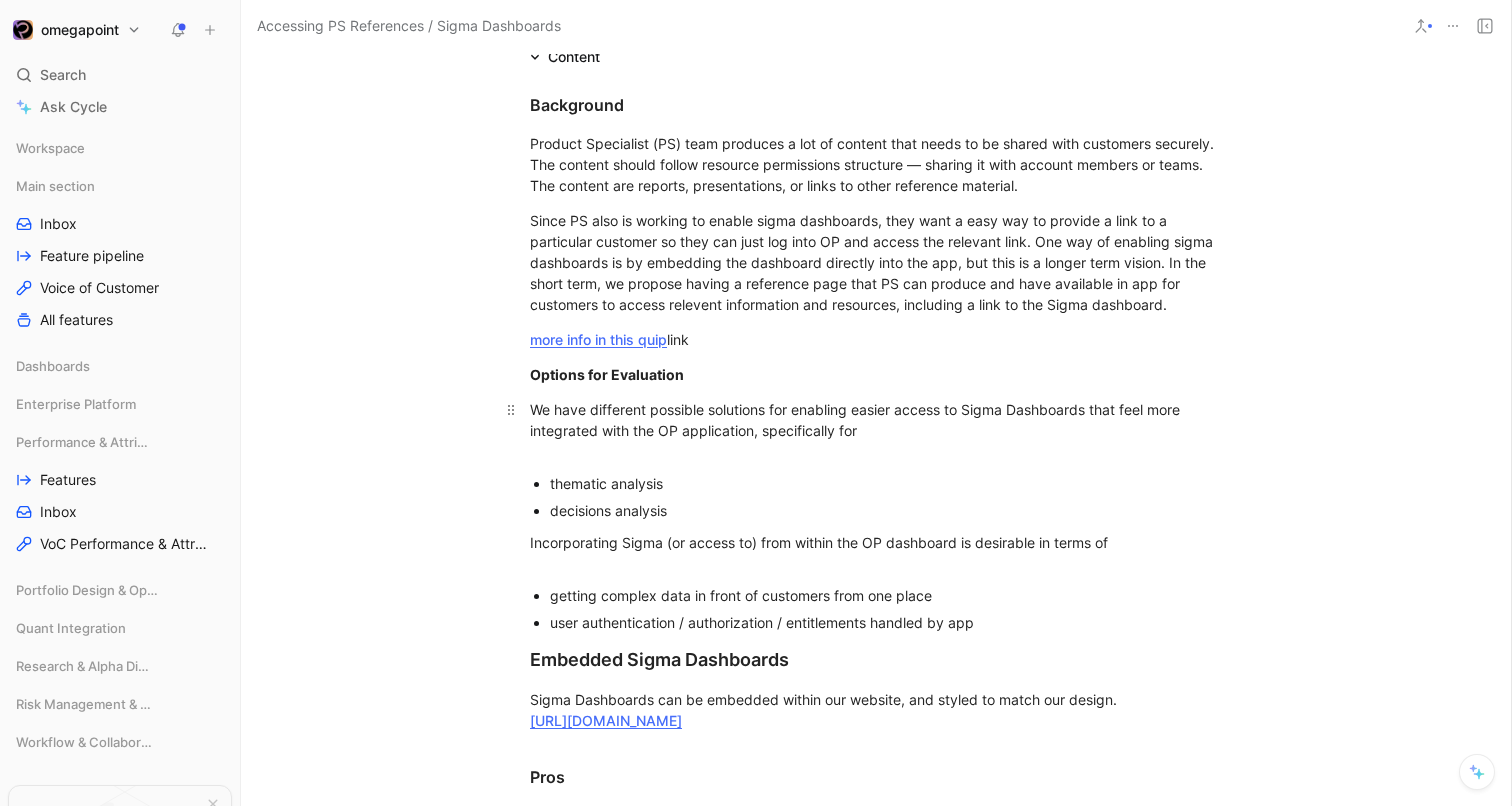 click on "We have different possible solutions for enabling easier access to Sigma Dashboards that feel more integrated with the OP application, specifically for" at bounding box center (876, 430) 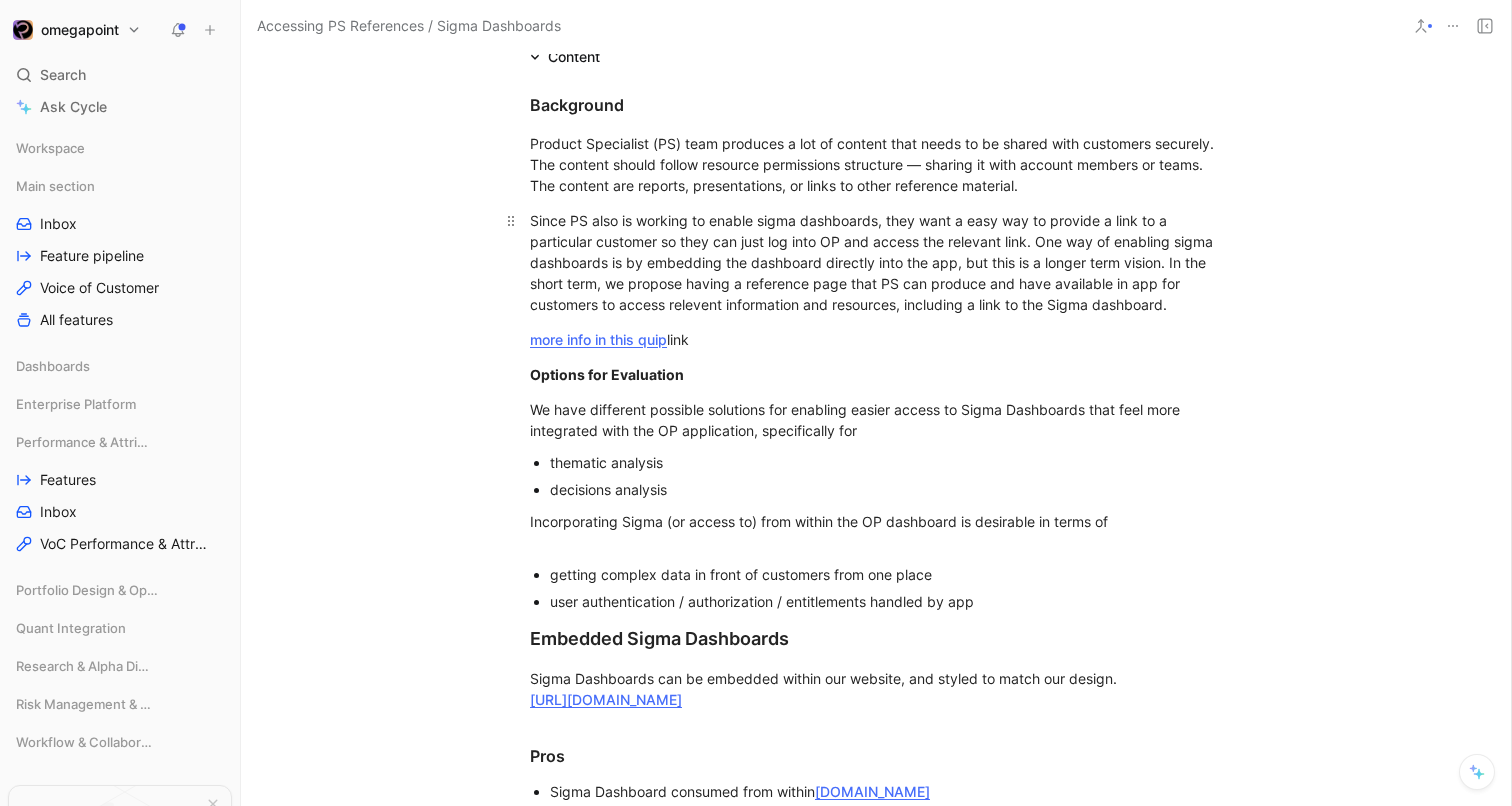 click on "Since PS also is working to enable sigma dashboards, they want a easy way to provide a link to a particular customer so they can just log into OP and access the relevant link. One way of enabling sigma dashboards is by embedding the dashboard directly into the app, but this is a longer term vision. In the short term, we propose having a reference page that PS can produce and have available in app for customers to access relevent information and resources, including a link to the Sigma dashboard." at bounding box center [876, 262] 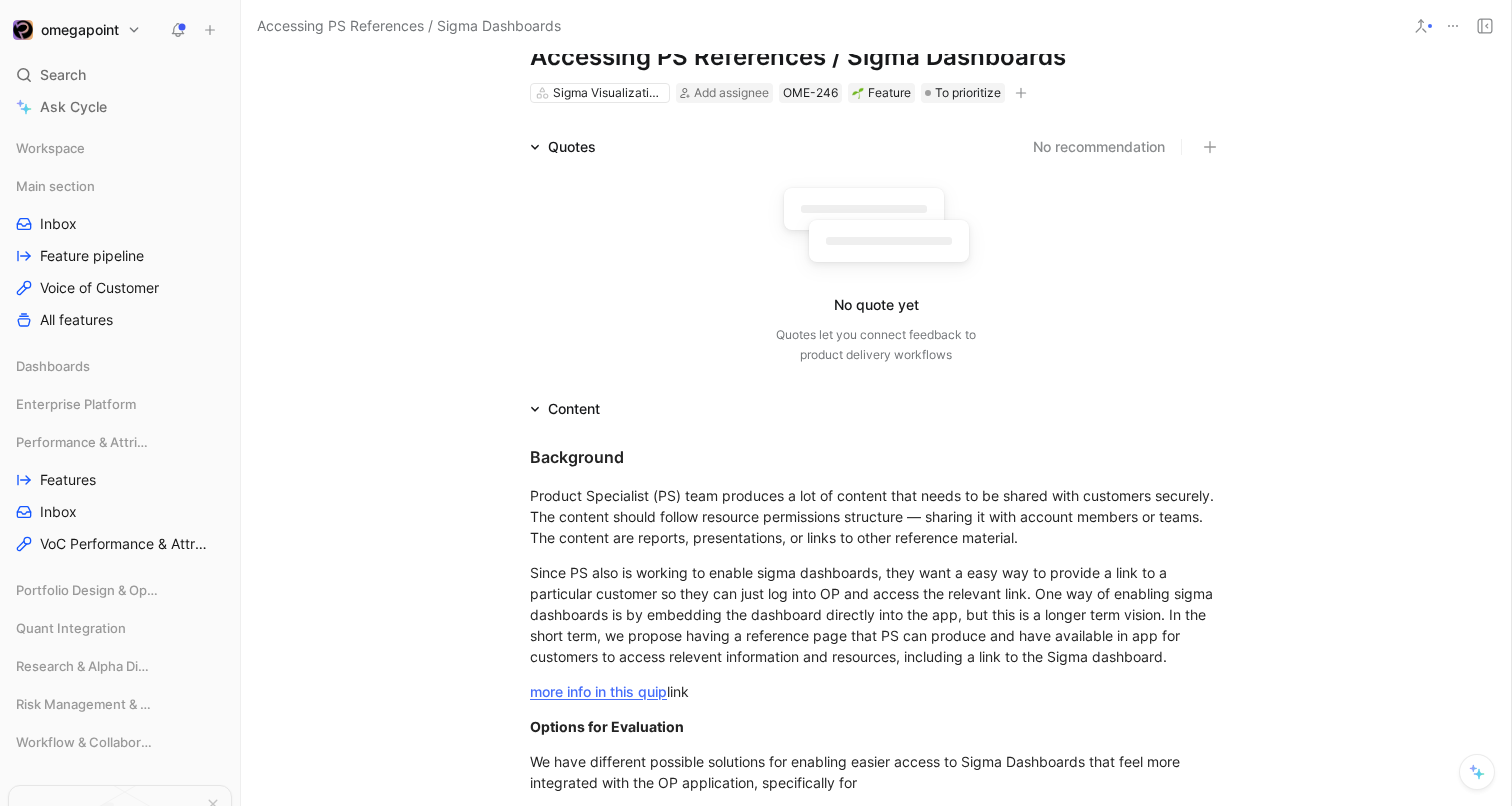 scroll, scrollTop: 0, scrollLeft: 0, axis: both 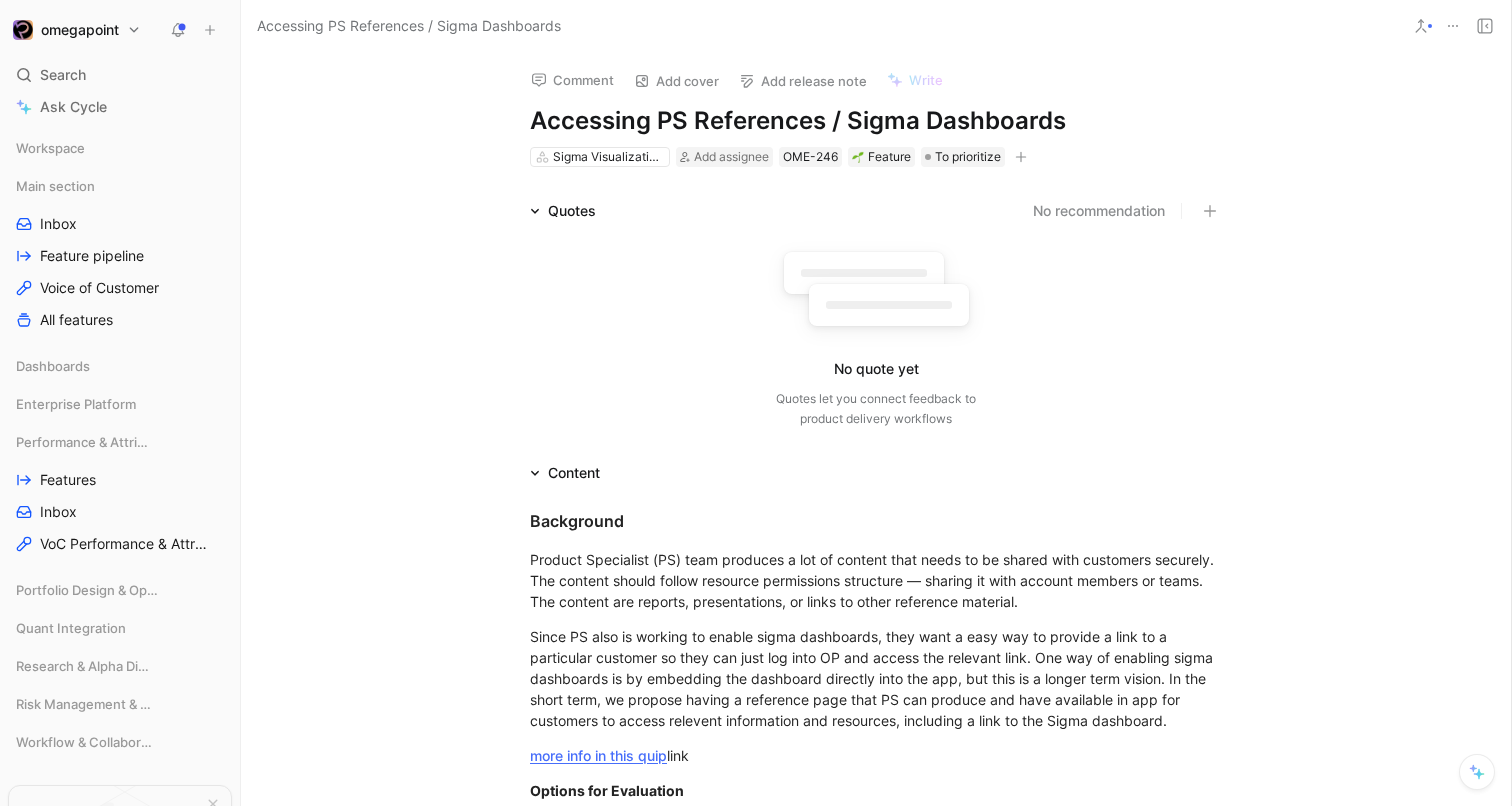 click 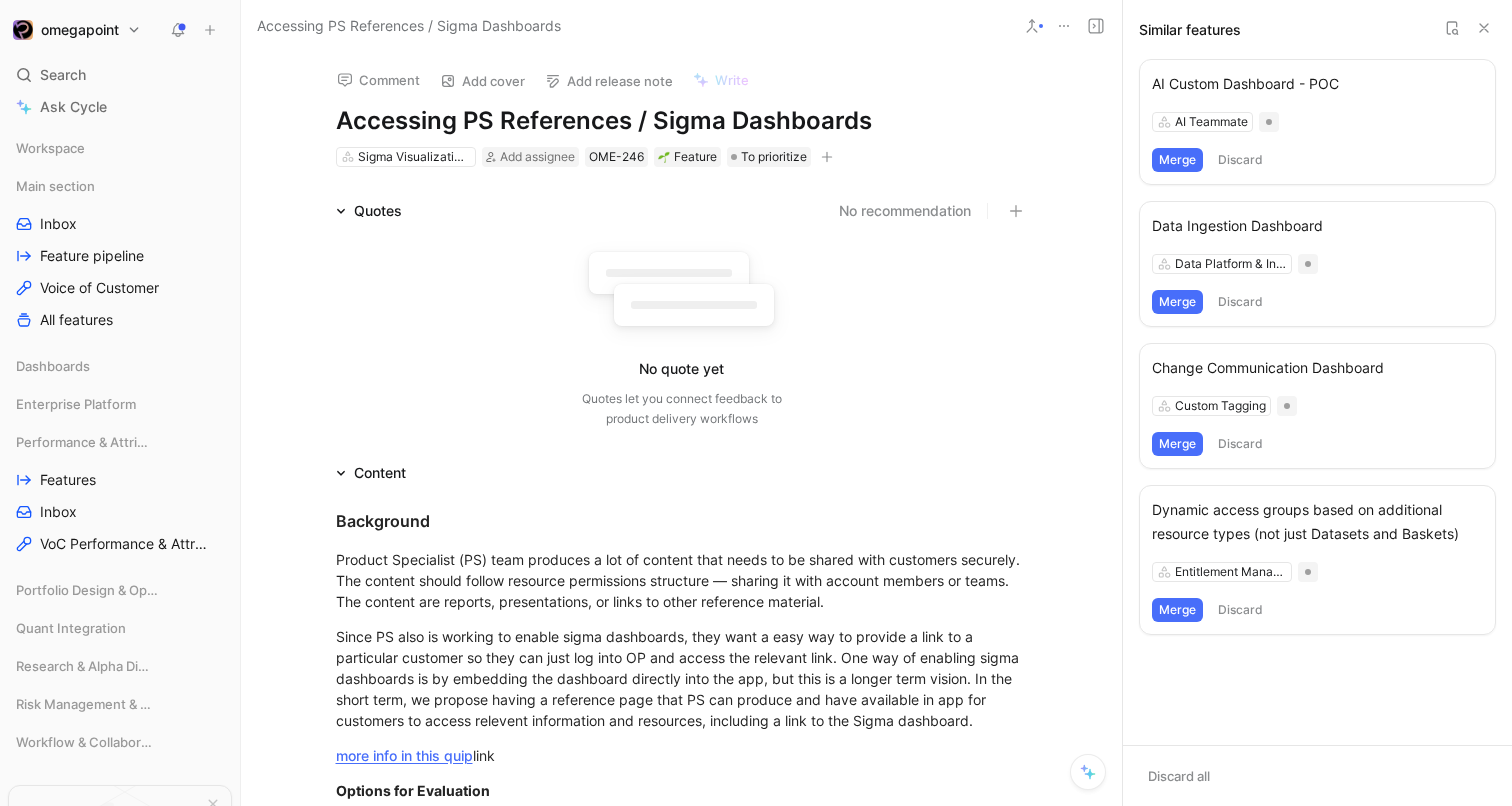 scroll, scrollTop: 12, scrollLeft: 0, axis: vertical 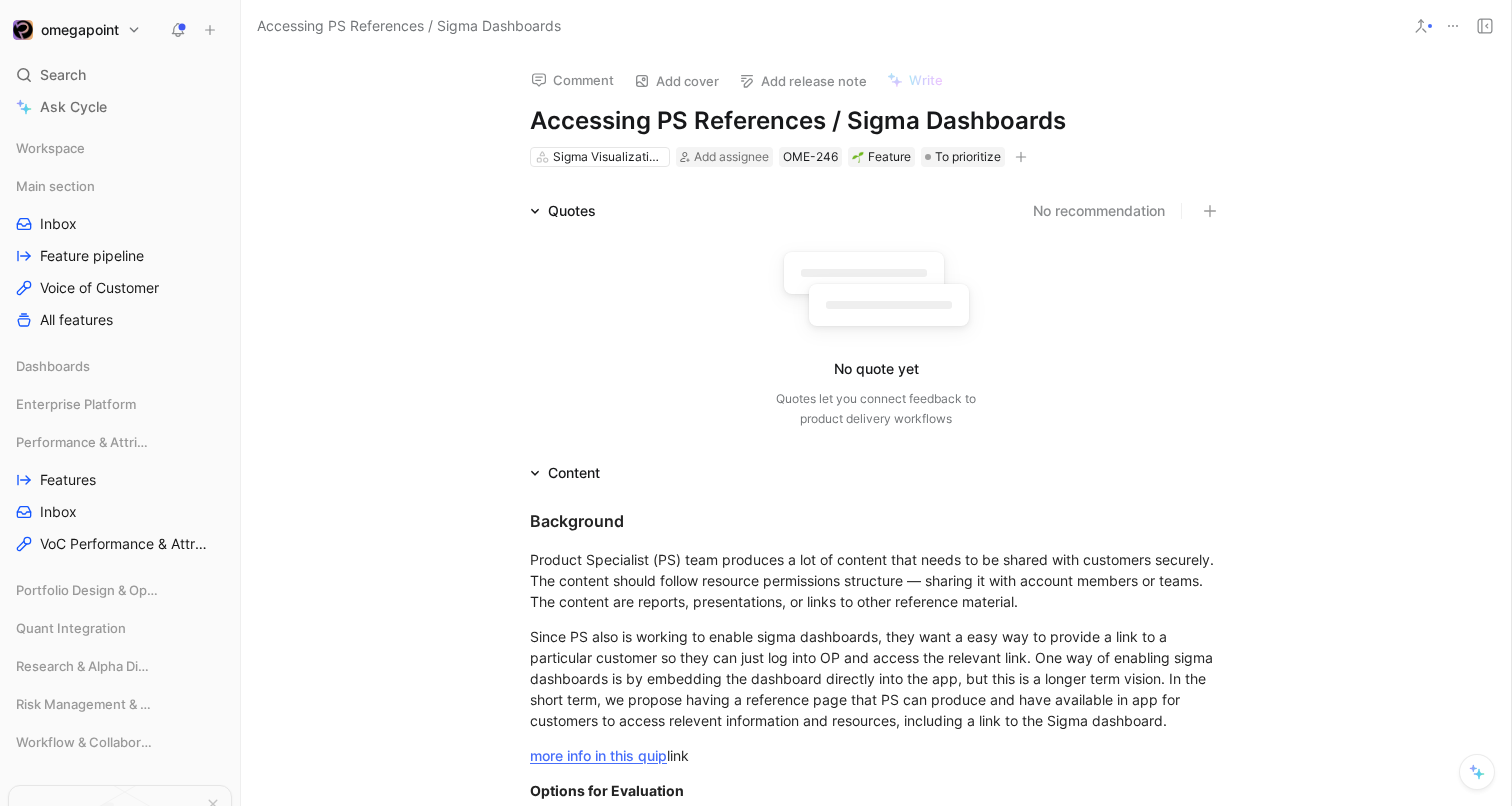click 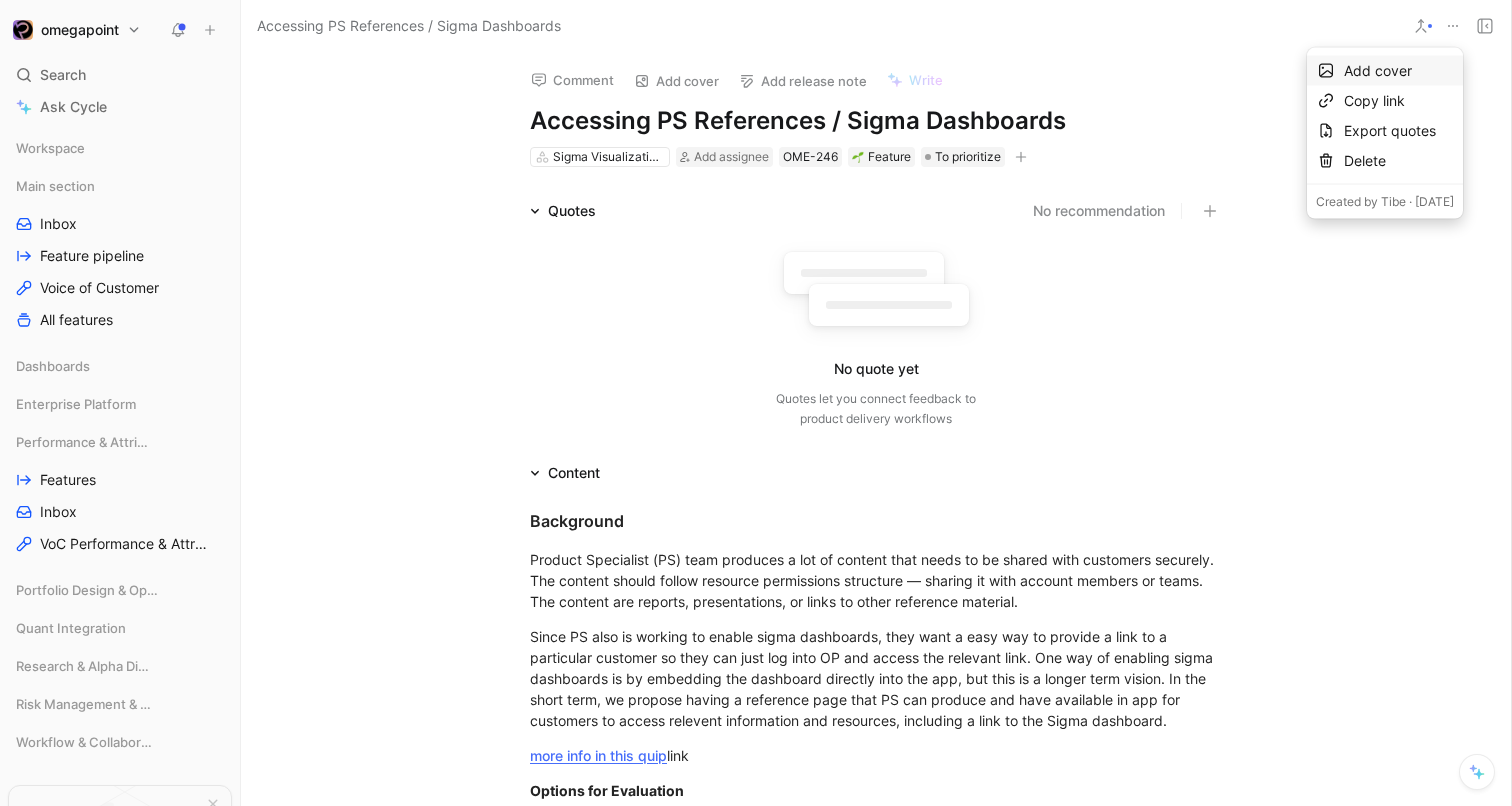 drag, startPoint x: 1282, startPoint y: 512, endPoint x: 1291, endPoint y: 428, distance: 84.48077 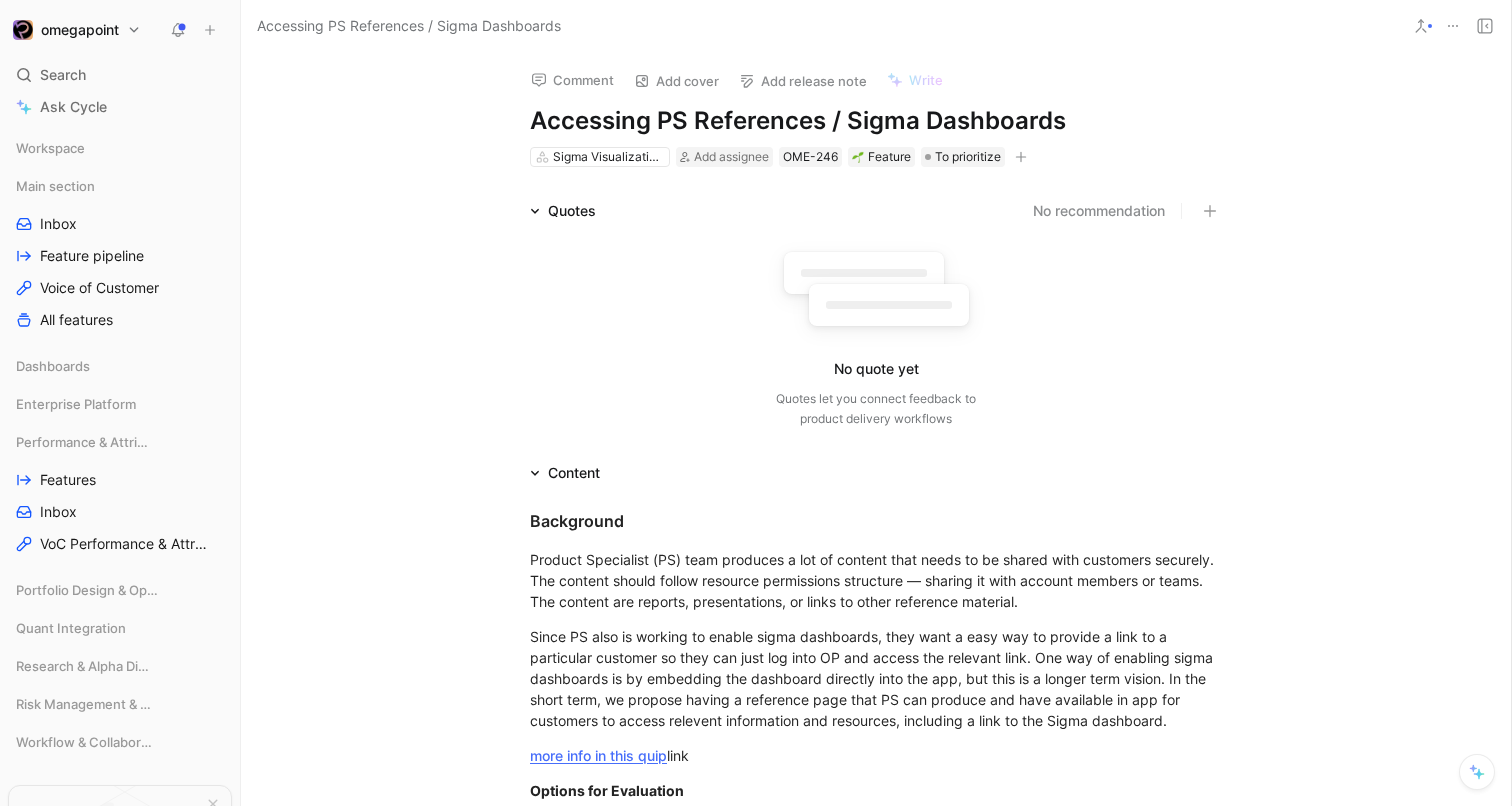 click 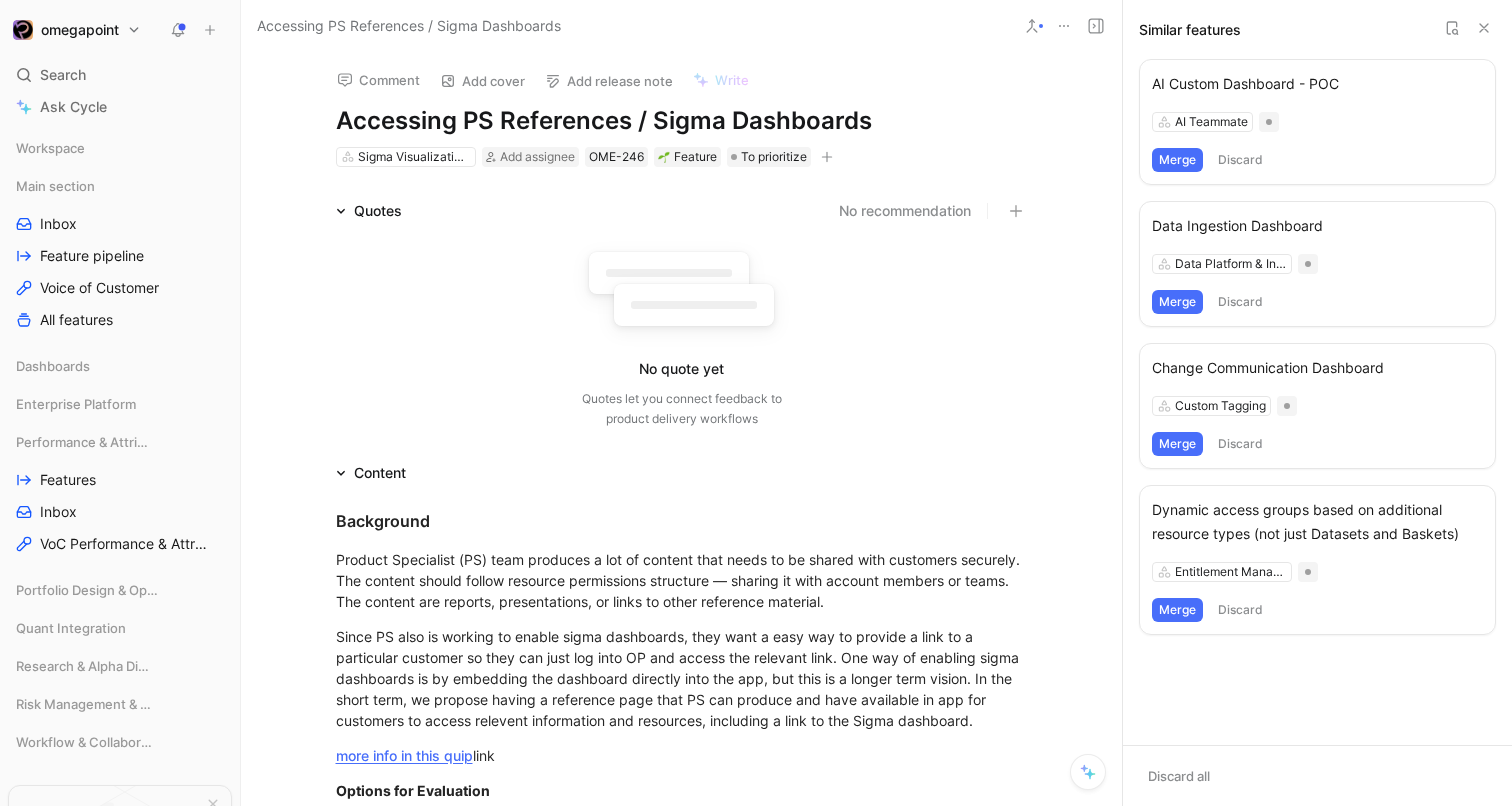click on "Similar features" at bounding box center [1190, 30] 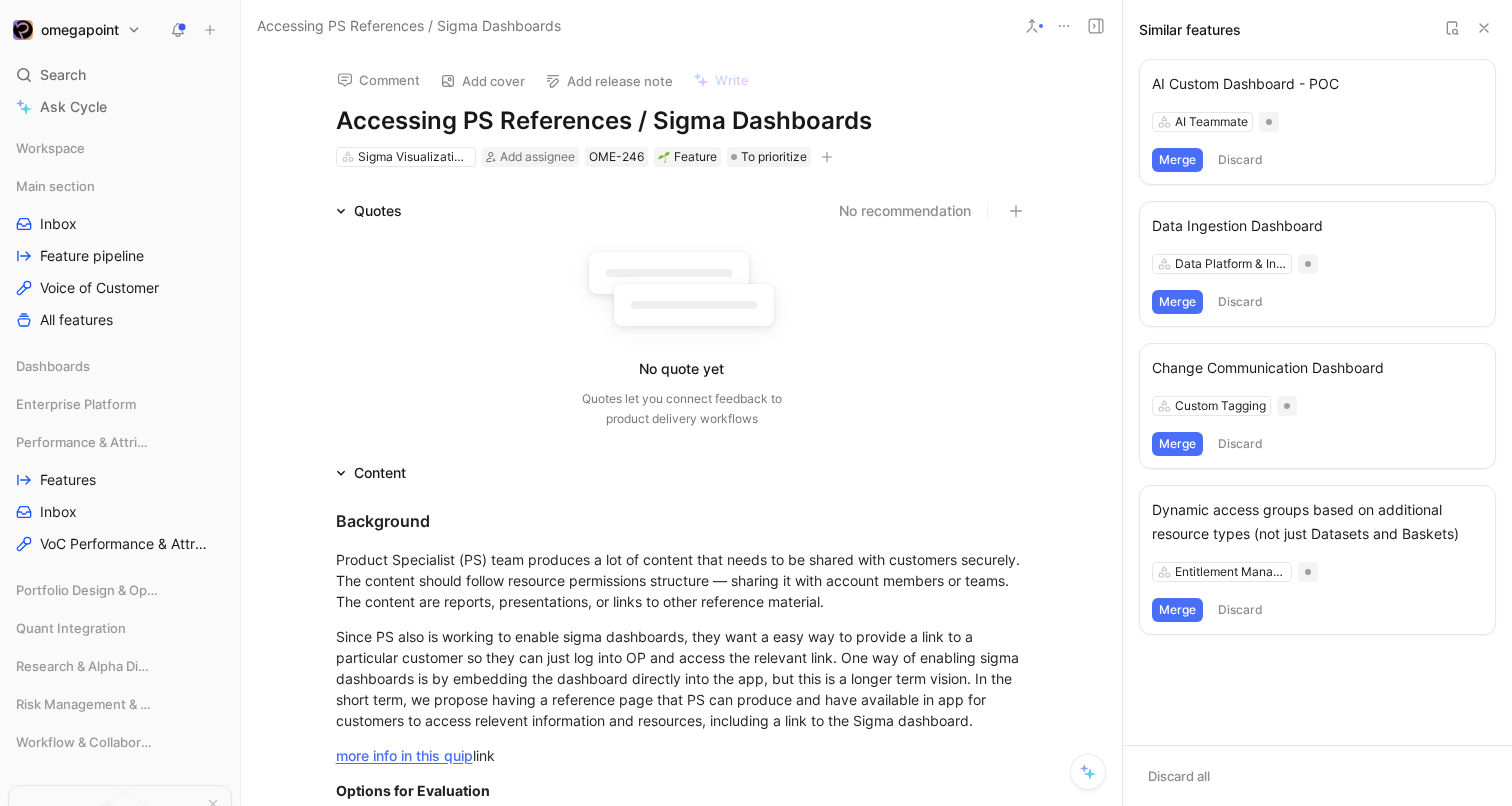 click 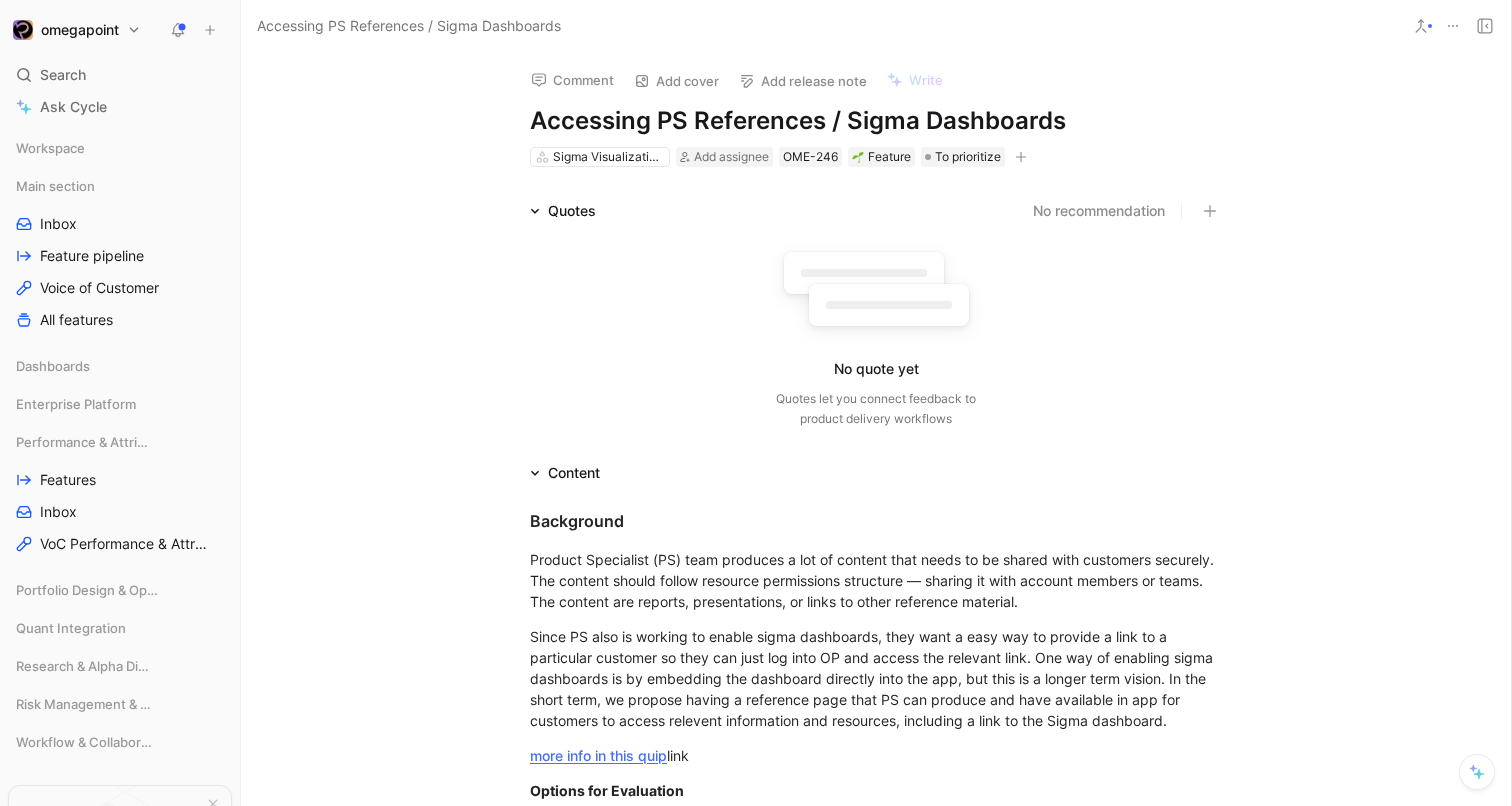 click 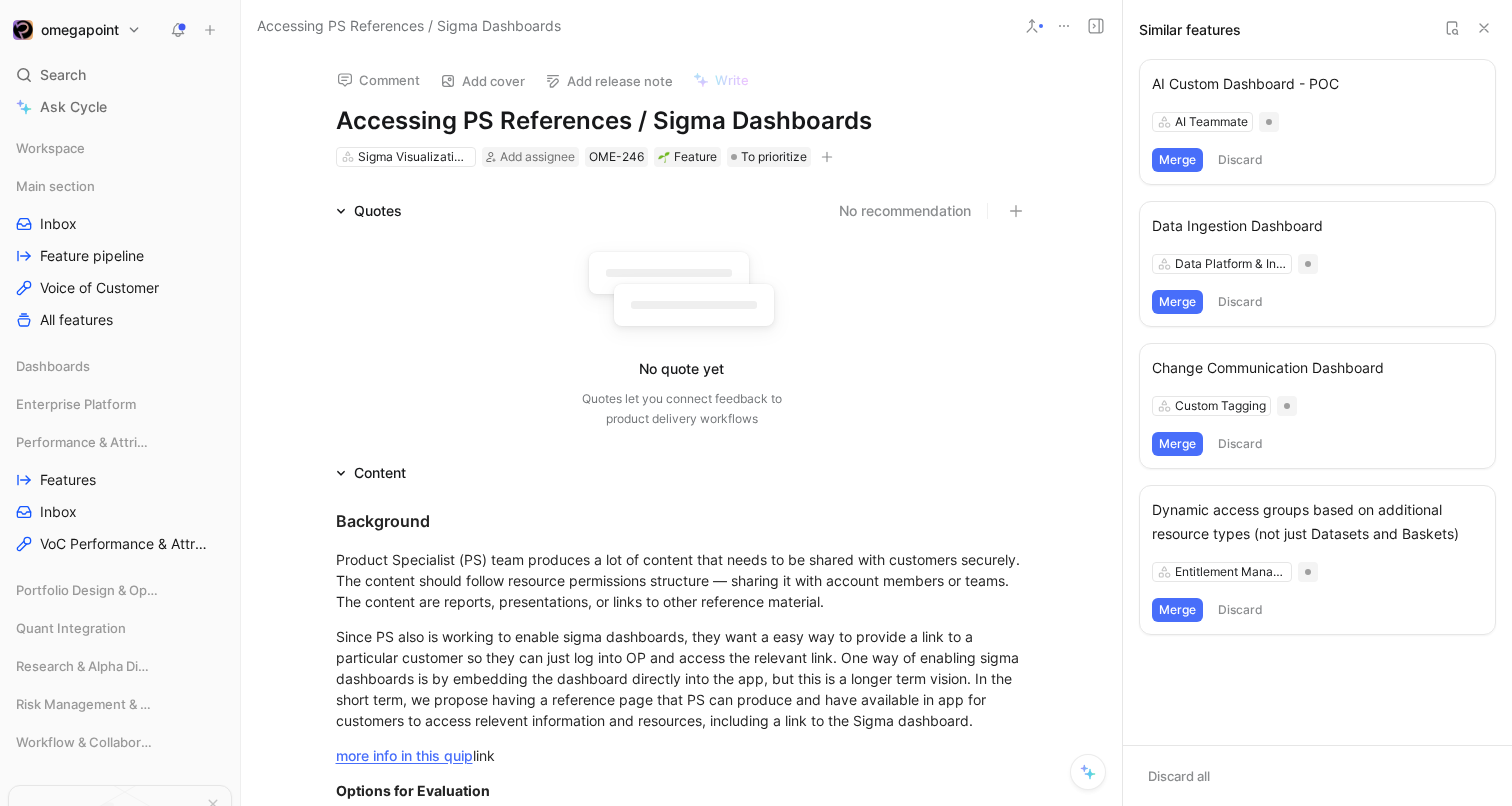 scroll, scrollTop: 0, scrollLeft: 0, axis: both 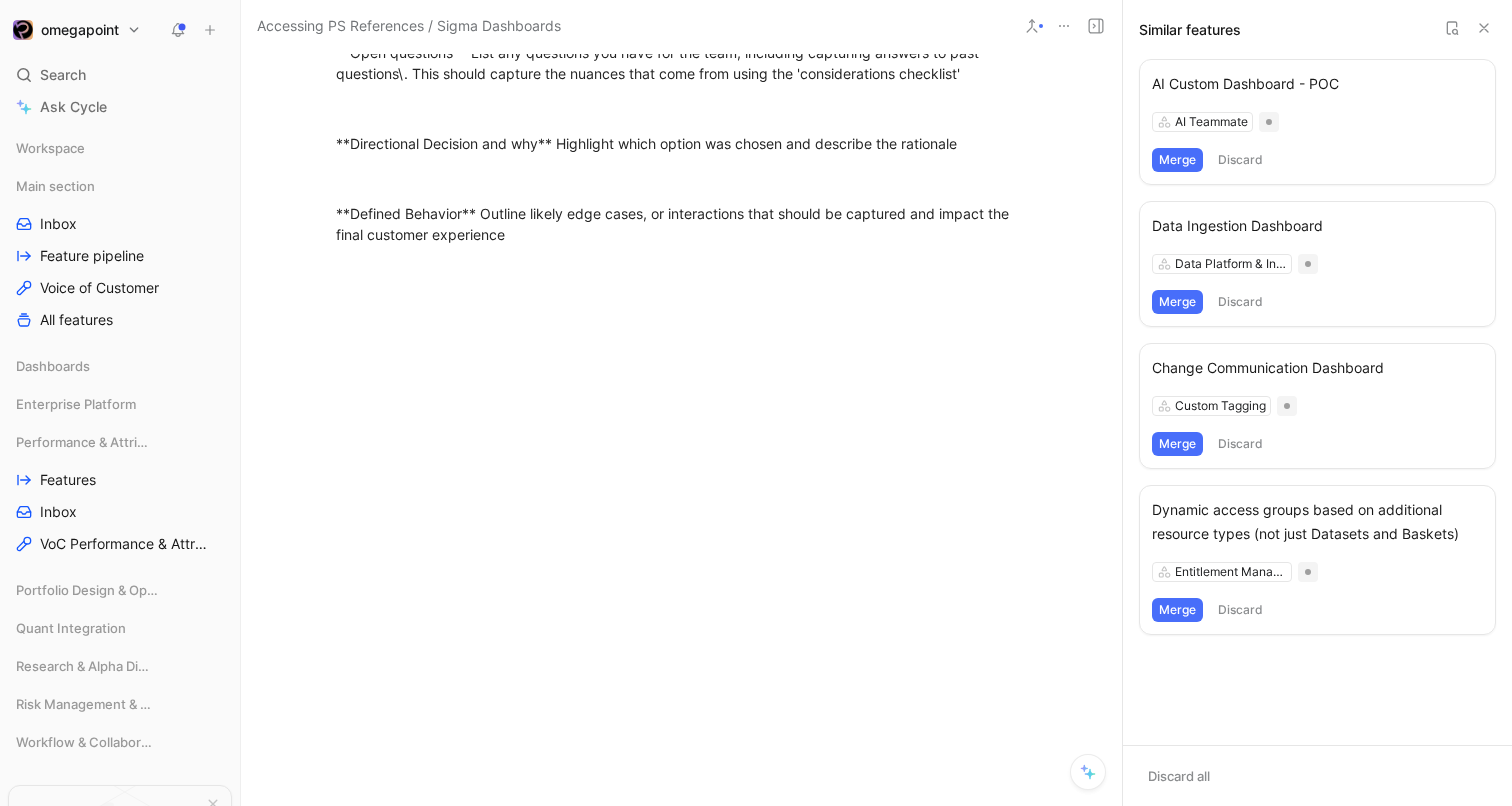 click 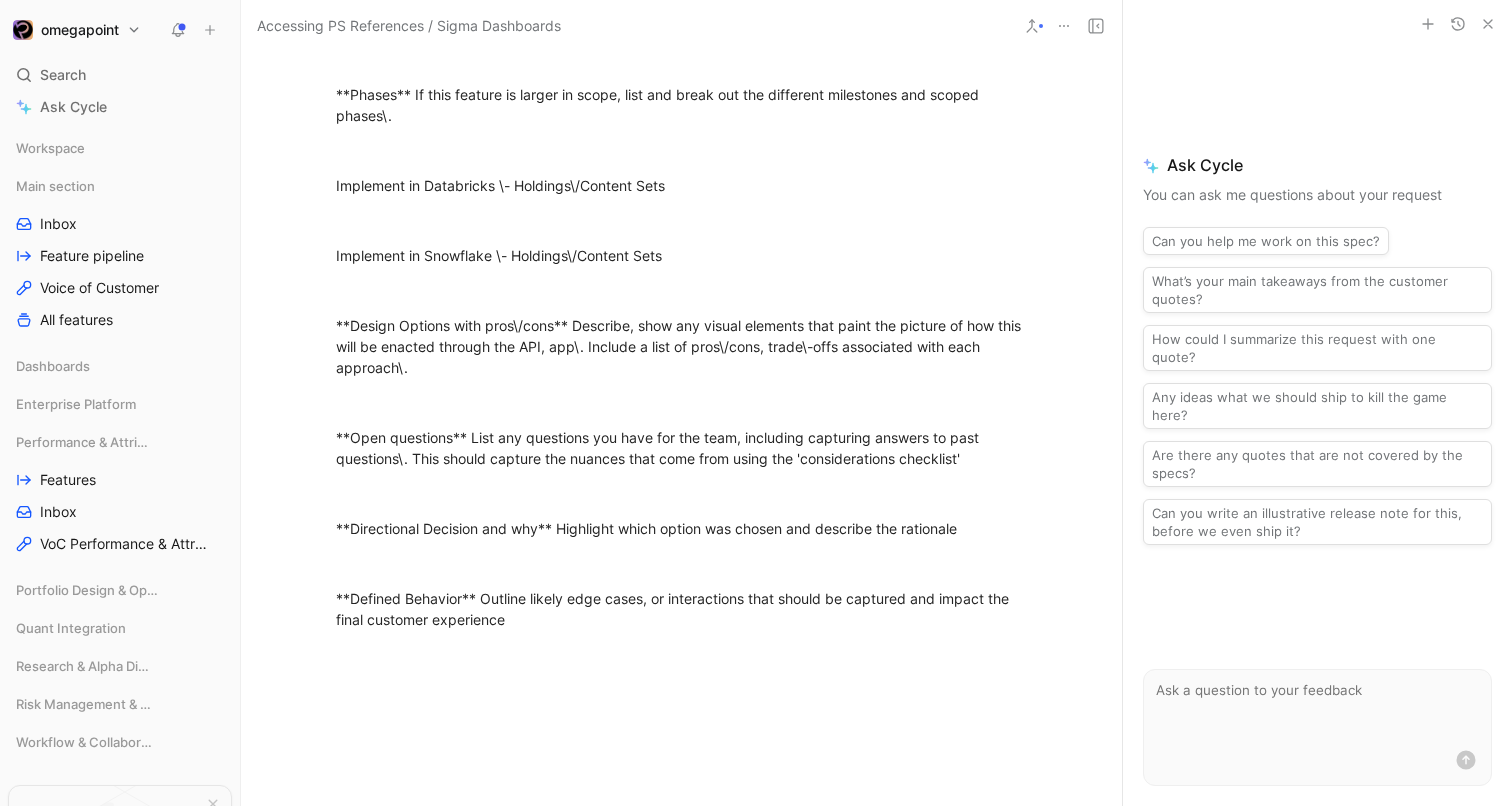 scroll, scrollTop: 3475, scrollLeft: 0, axis: vertical 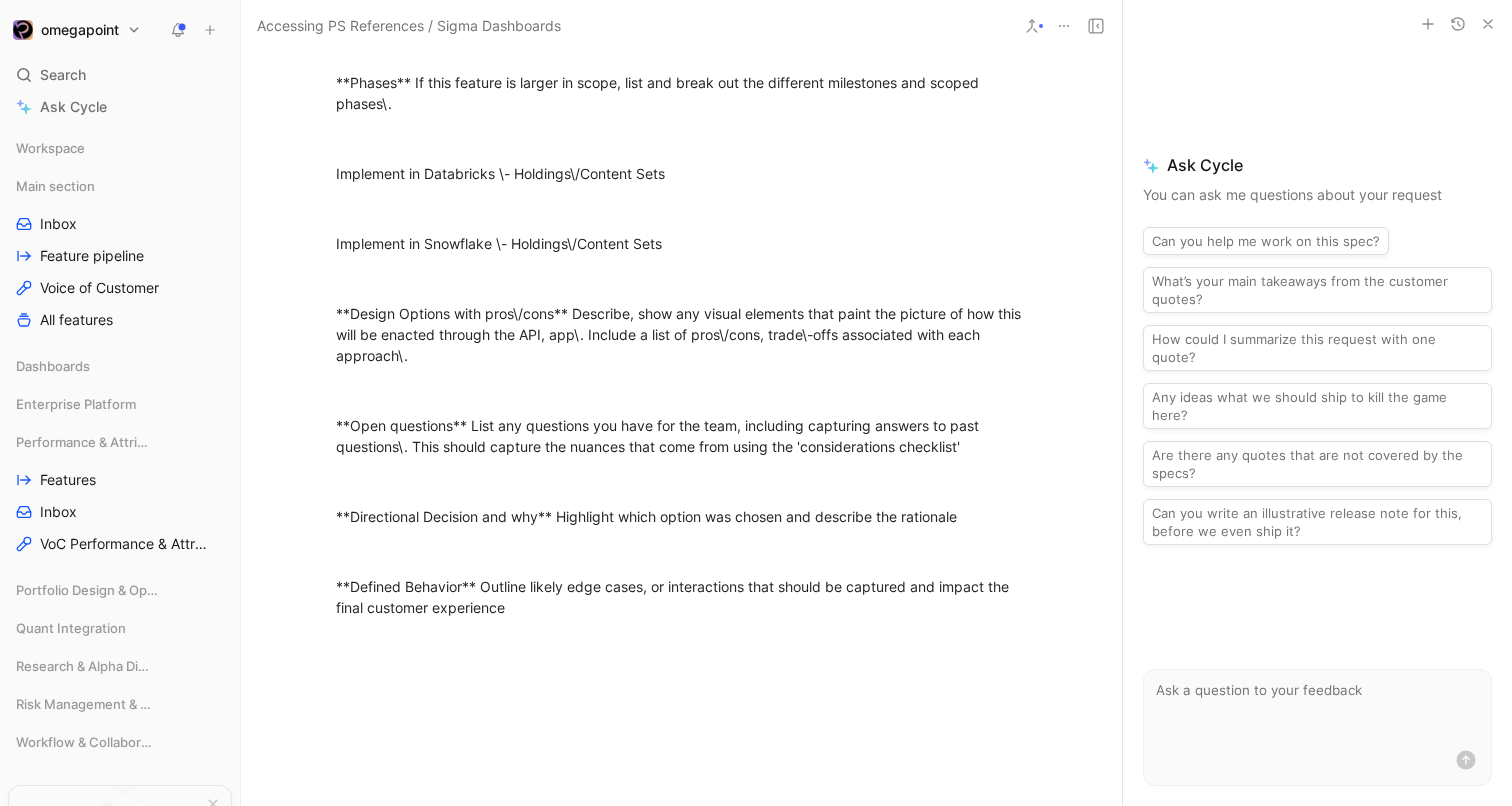 click at bounding box center [1317, 708] 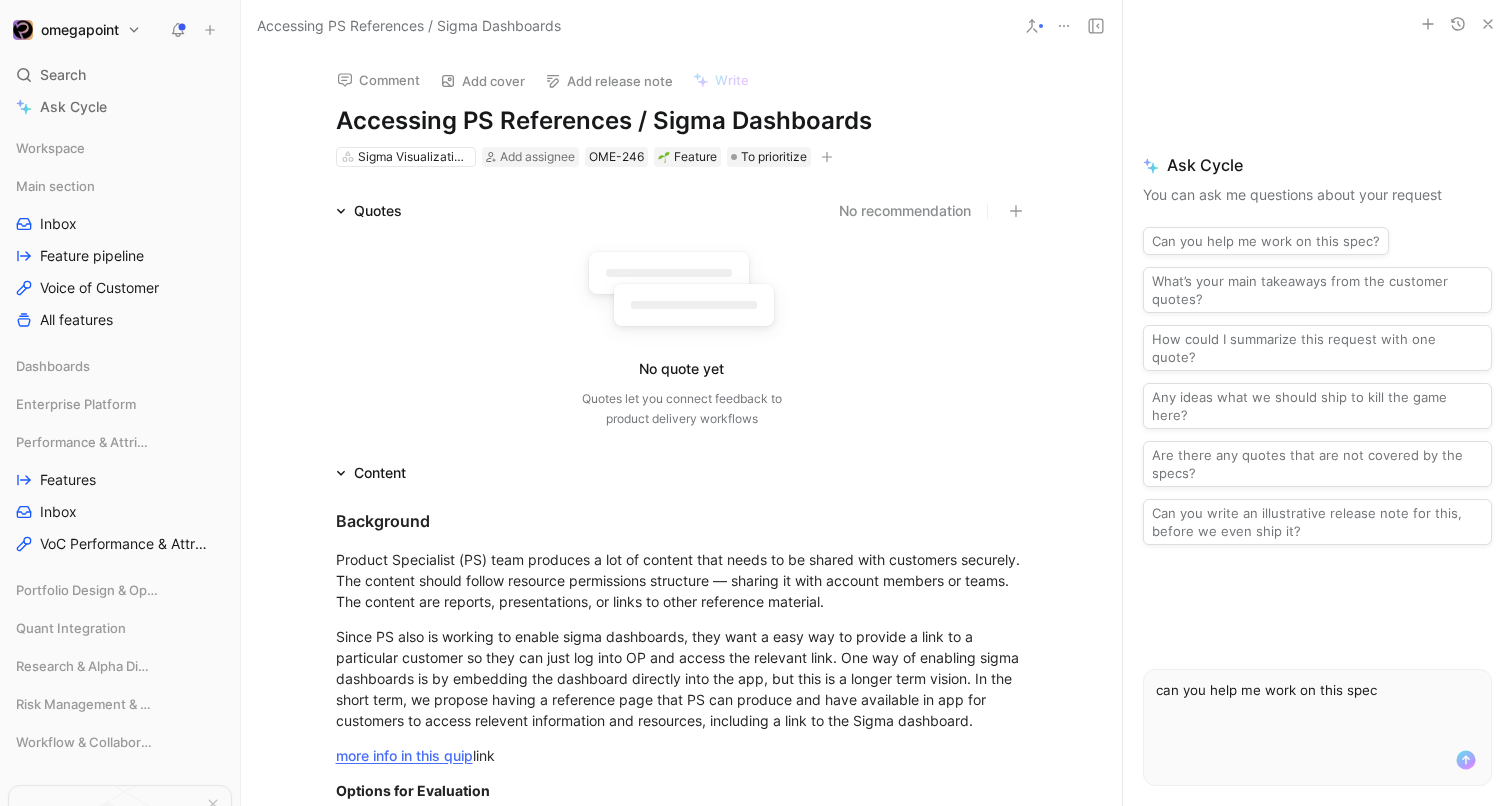 scroll, scrollTop: 587, scrollLeft: 0, axis: vertical 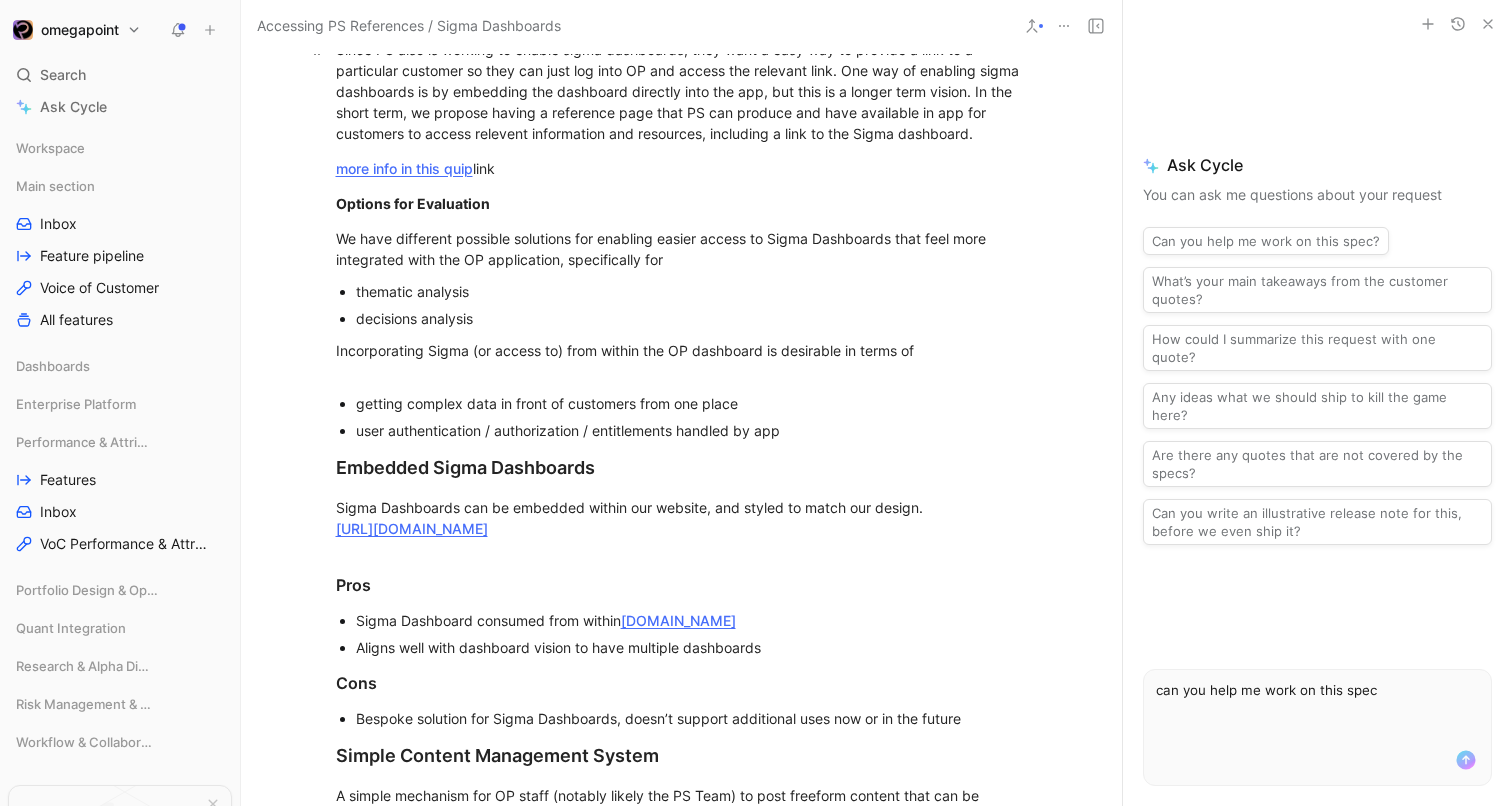 click on "Since PS also is working to enable sigma dashboards, they want a easy way to provide a link to a particular customer so they can just log into OP and access the relevant link. One way of enabling sigma dashboards is by embedding the dashboard directly into the app, but this is a longer term vision. In the short term, we propose having a reference page that PS can produce and have available in app for customers to access relevent information and resources, including a link to the Sigma dashboard." at bounding box center [682, 91] 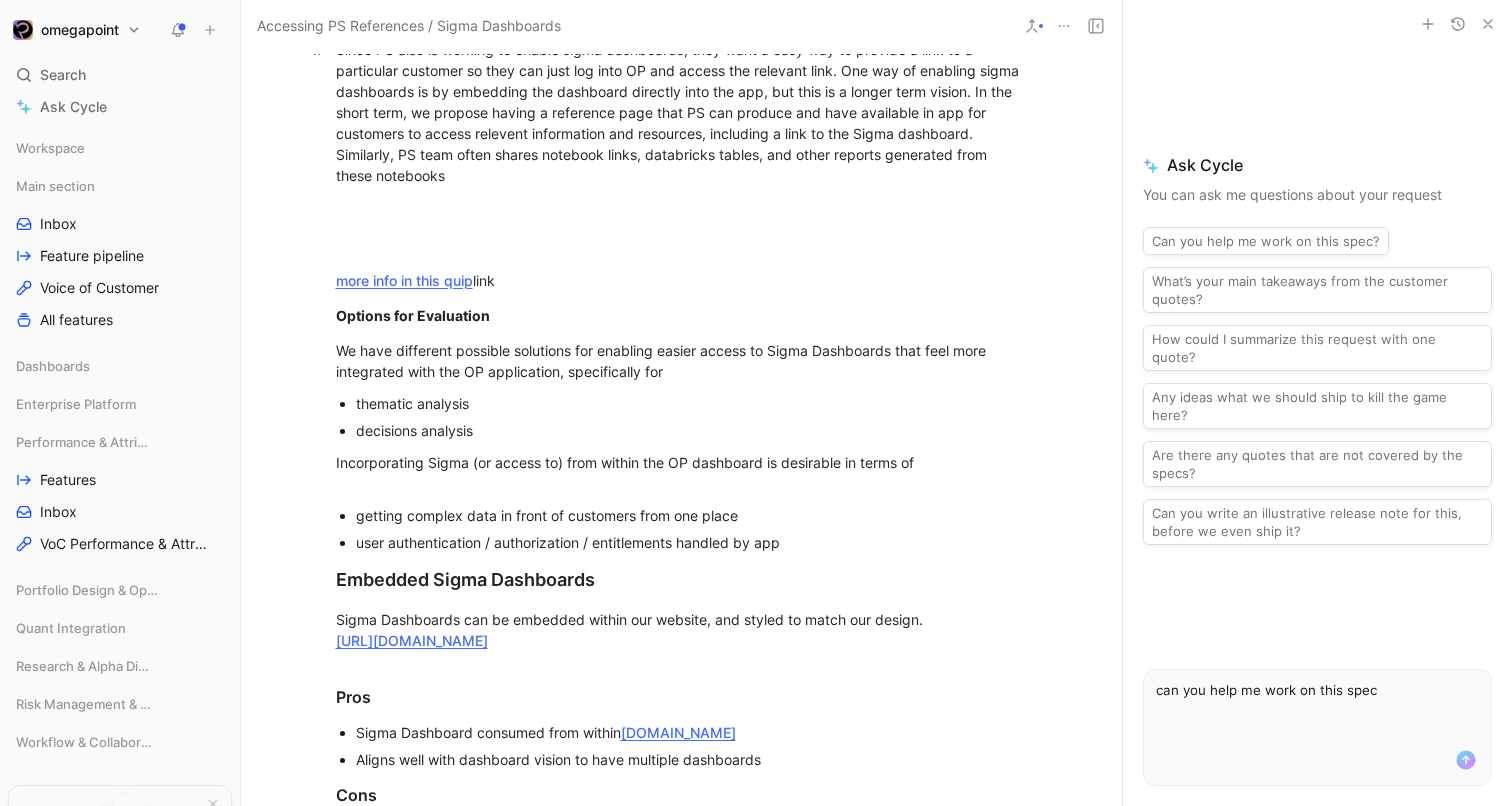 click on "Since PS also is working to enable sigma dashboards, they want a easy way to provide a link to a particular customer so they can just log into OP and access the relevant link. One way of enabling sigma dashboards is by embedding the dashboard directly into the app, but this is a longer term vision. In the short term, we propose having a reference page that PS can produce and have available in app for customers to access relevent information and resources, including a link to the Sigma dashboard. Similarly, PS team often shares notebook links, databricks tables, and other reports generated from these notebooks" at bounding box center (682, 112) 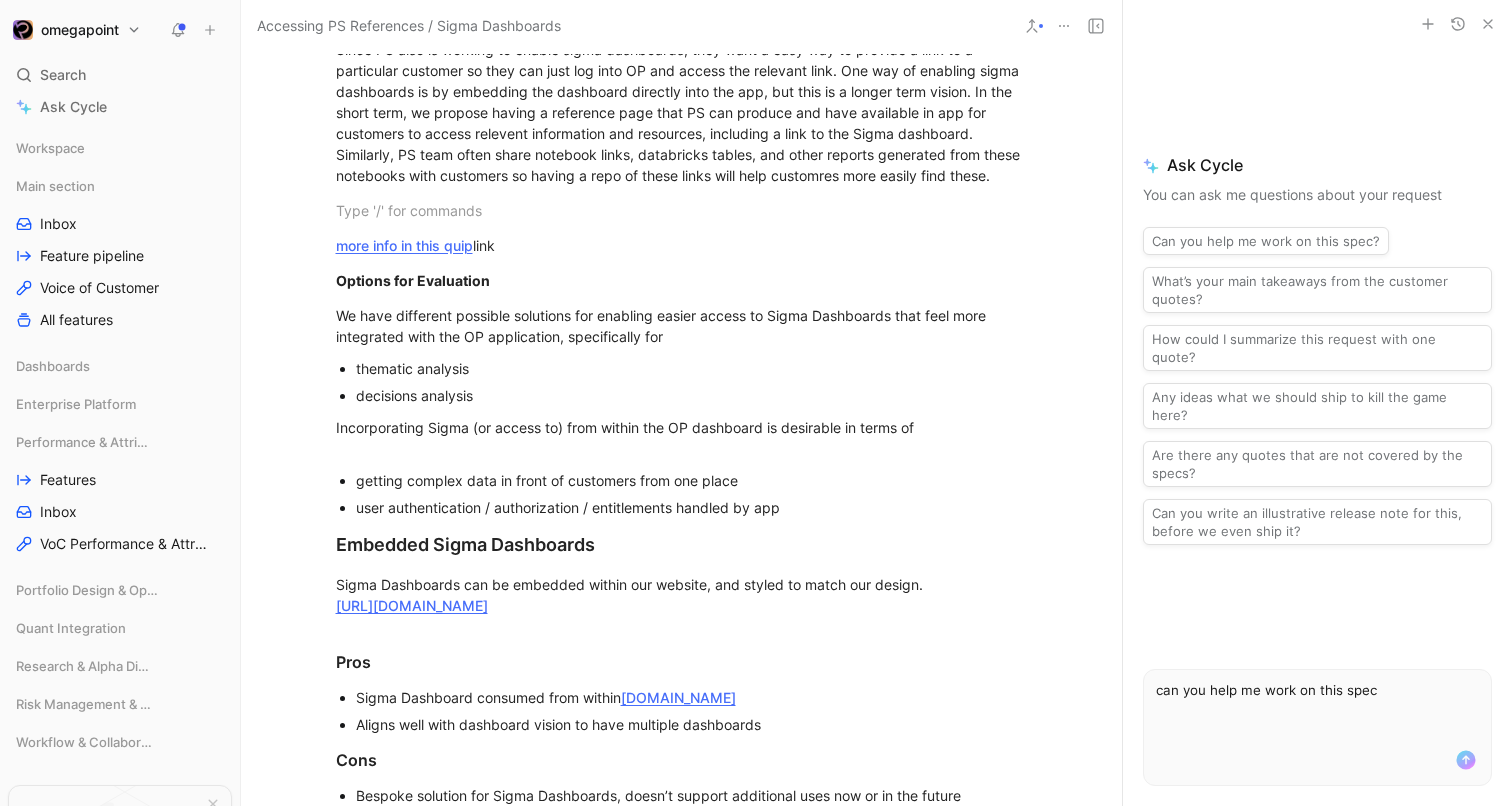 click on "can you help me work on this spec" at bounding box center (1317, 708) 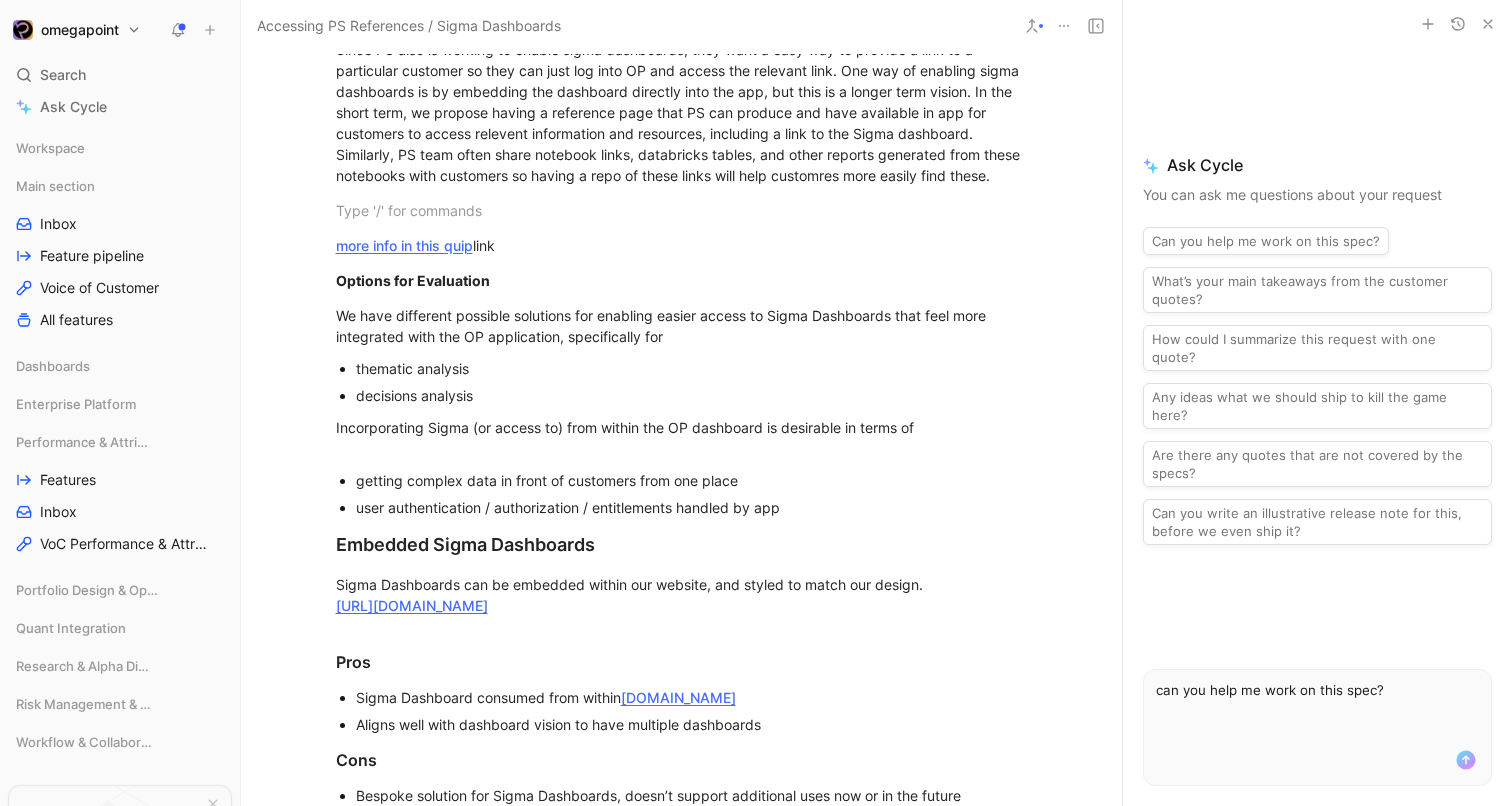 type on "can you help me work on this spec?" 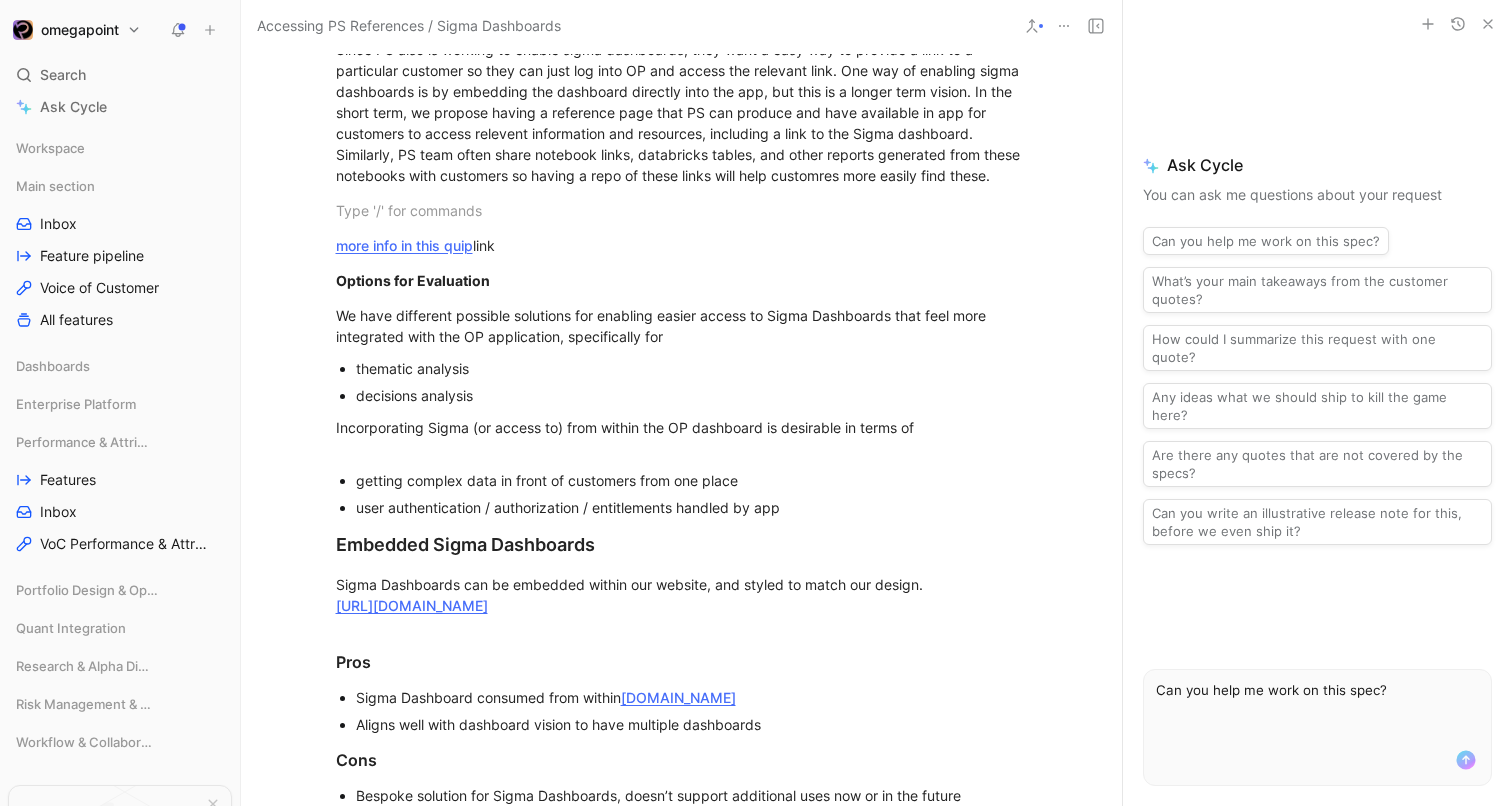 click on "Can you help me work on this spec?" at bounding box center [1317, 708] 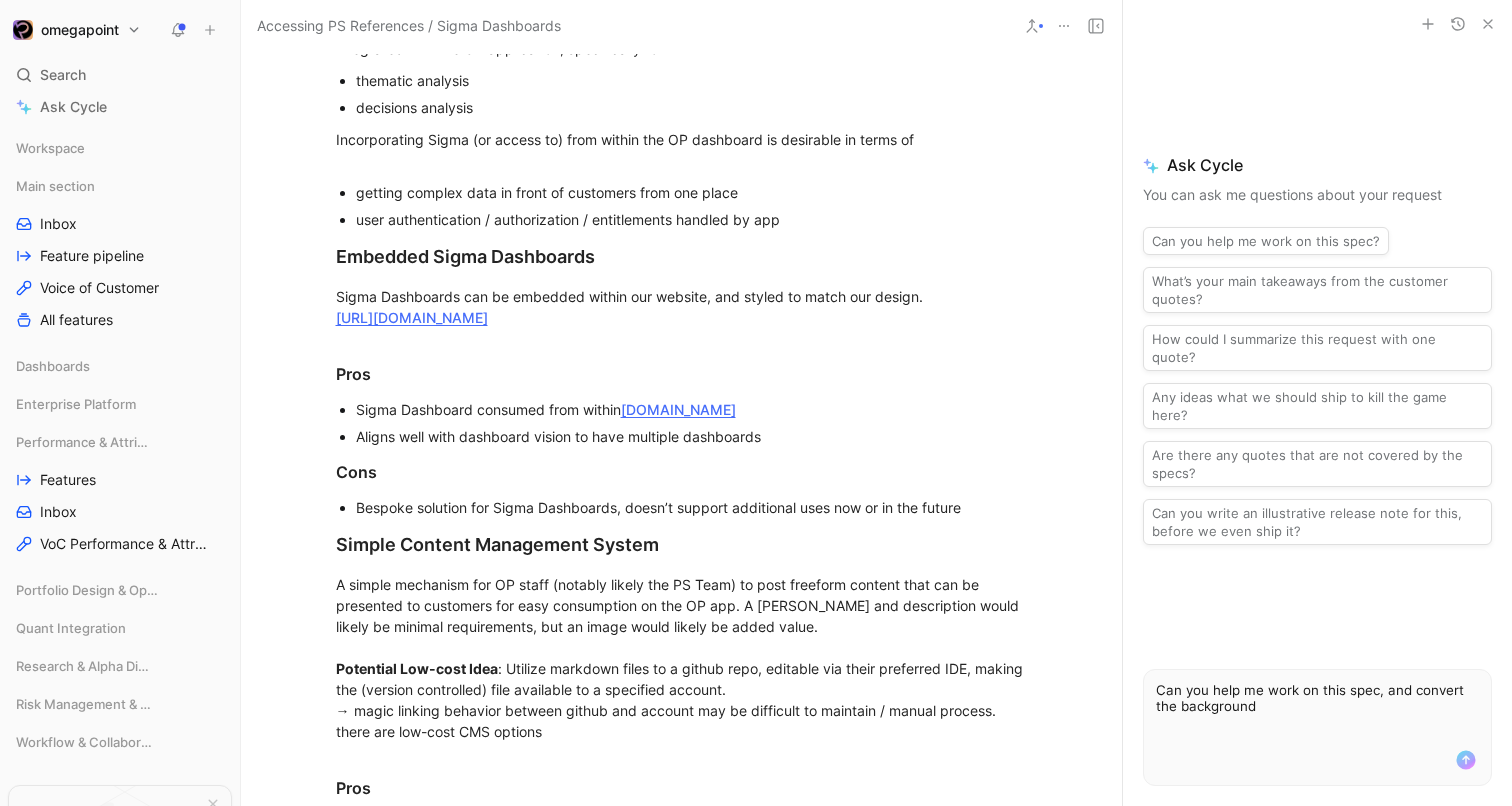 scroll, scrollTop: 1268, scrollLeft: 0, axis: vertical 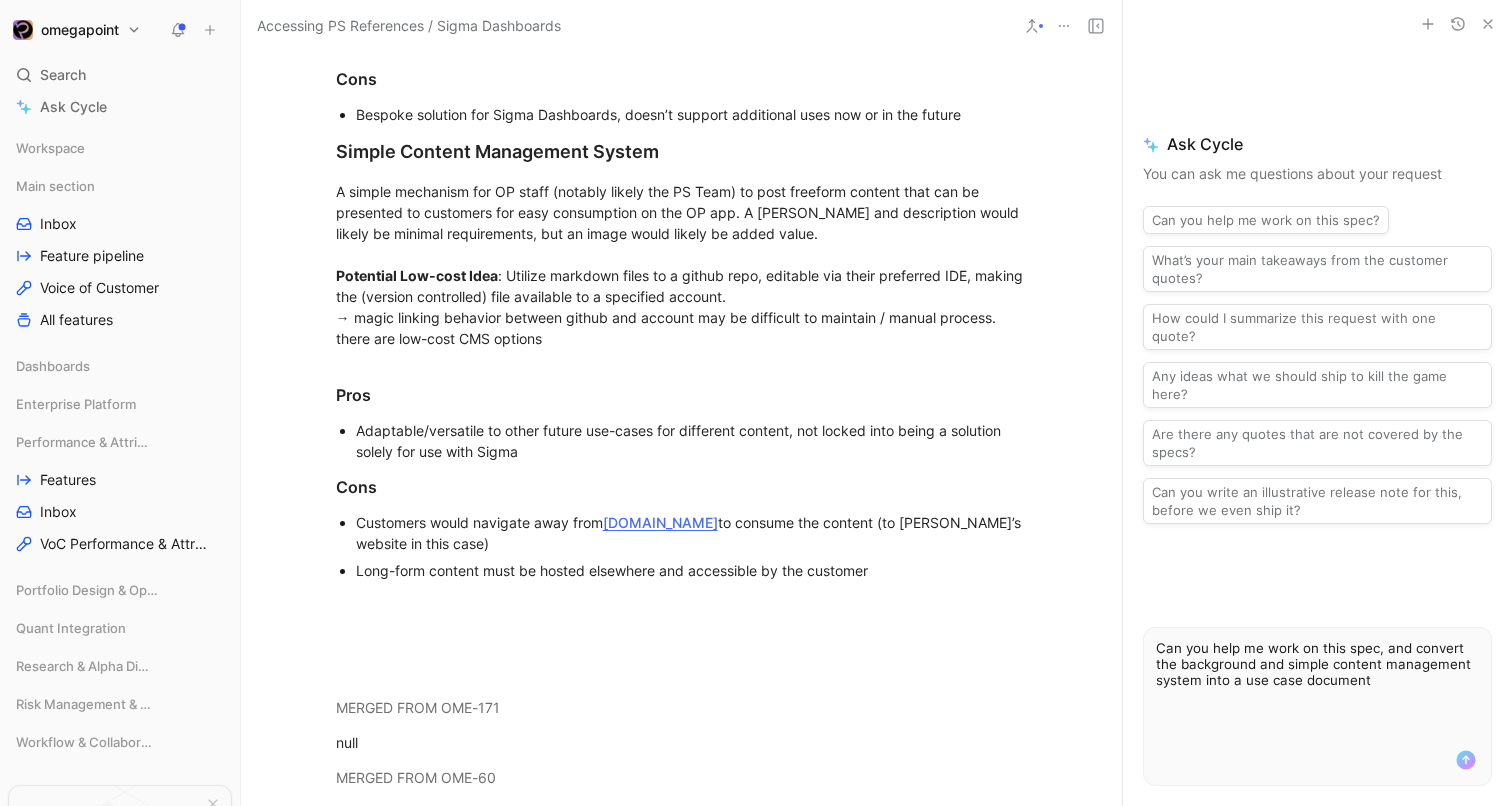 type on "Can you help me work on this spec, and convert the background and simple content management system into a use case document?" 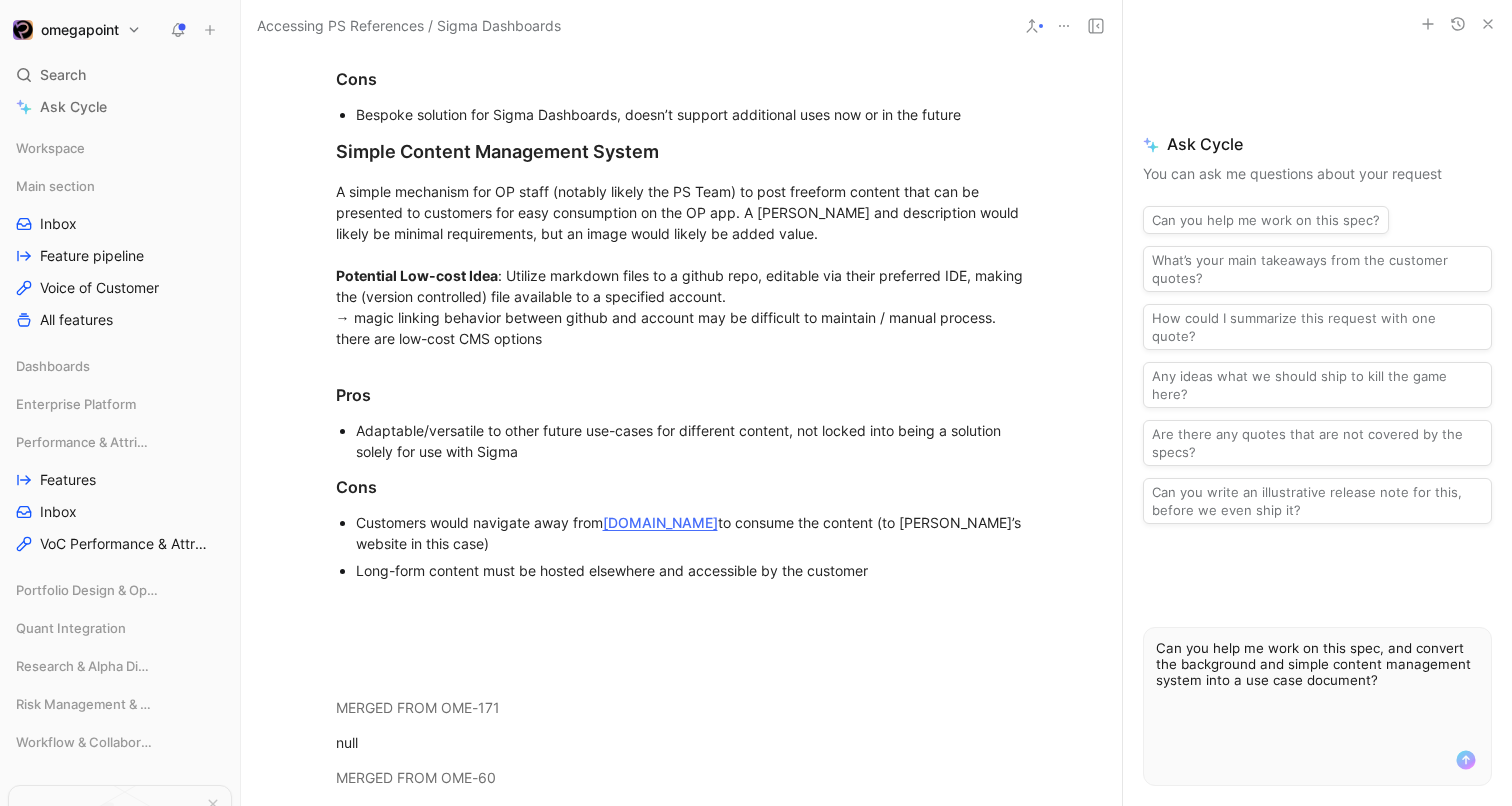 type 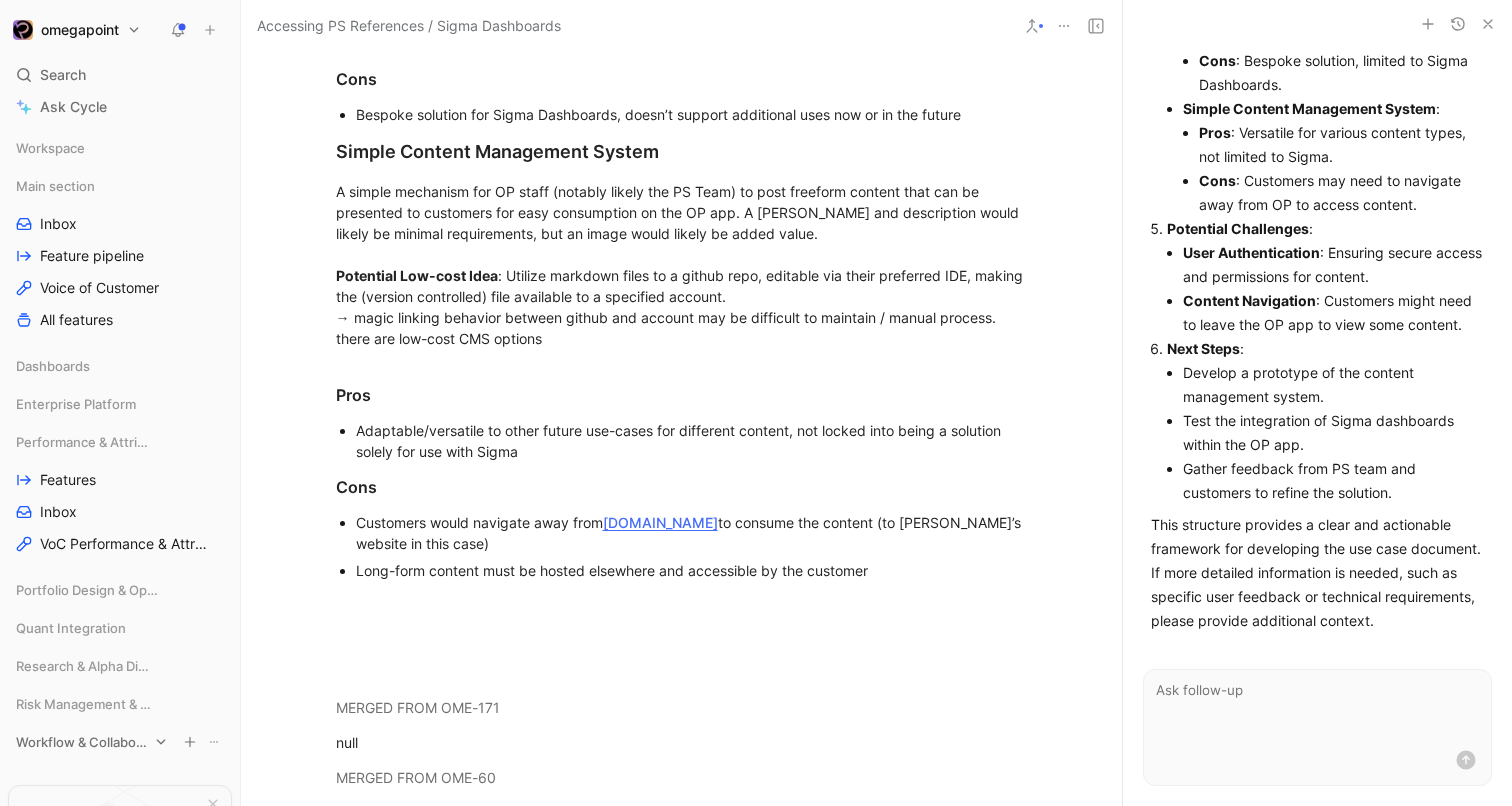 scroll, scrollTop: 1226, scrollLeft: 0, axis: vertical 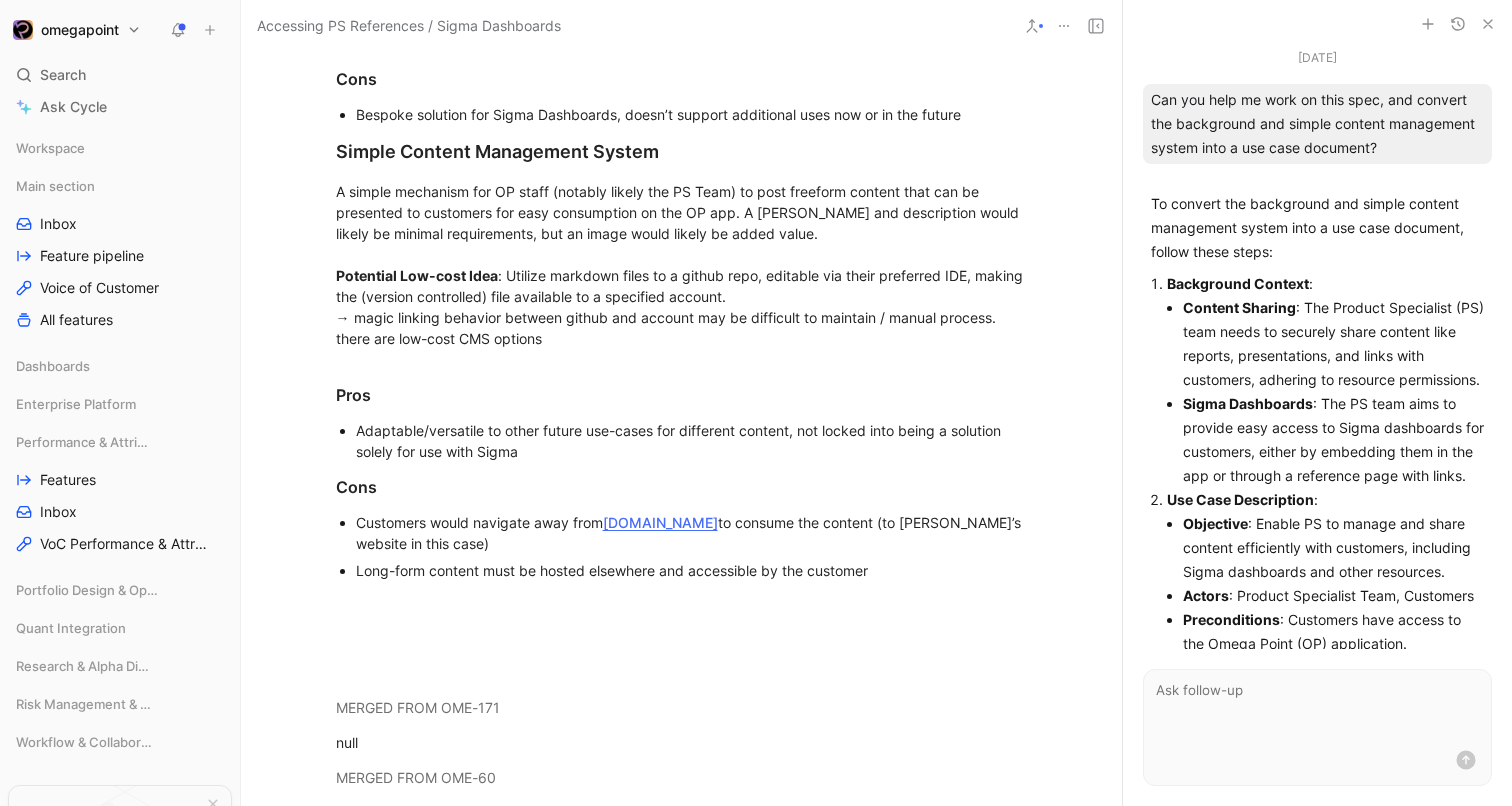 drag, startPoint x: 1297, startPoint y: 386, endPoint x: 1160, endPoint y: 341, distance: 144.20125 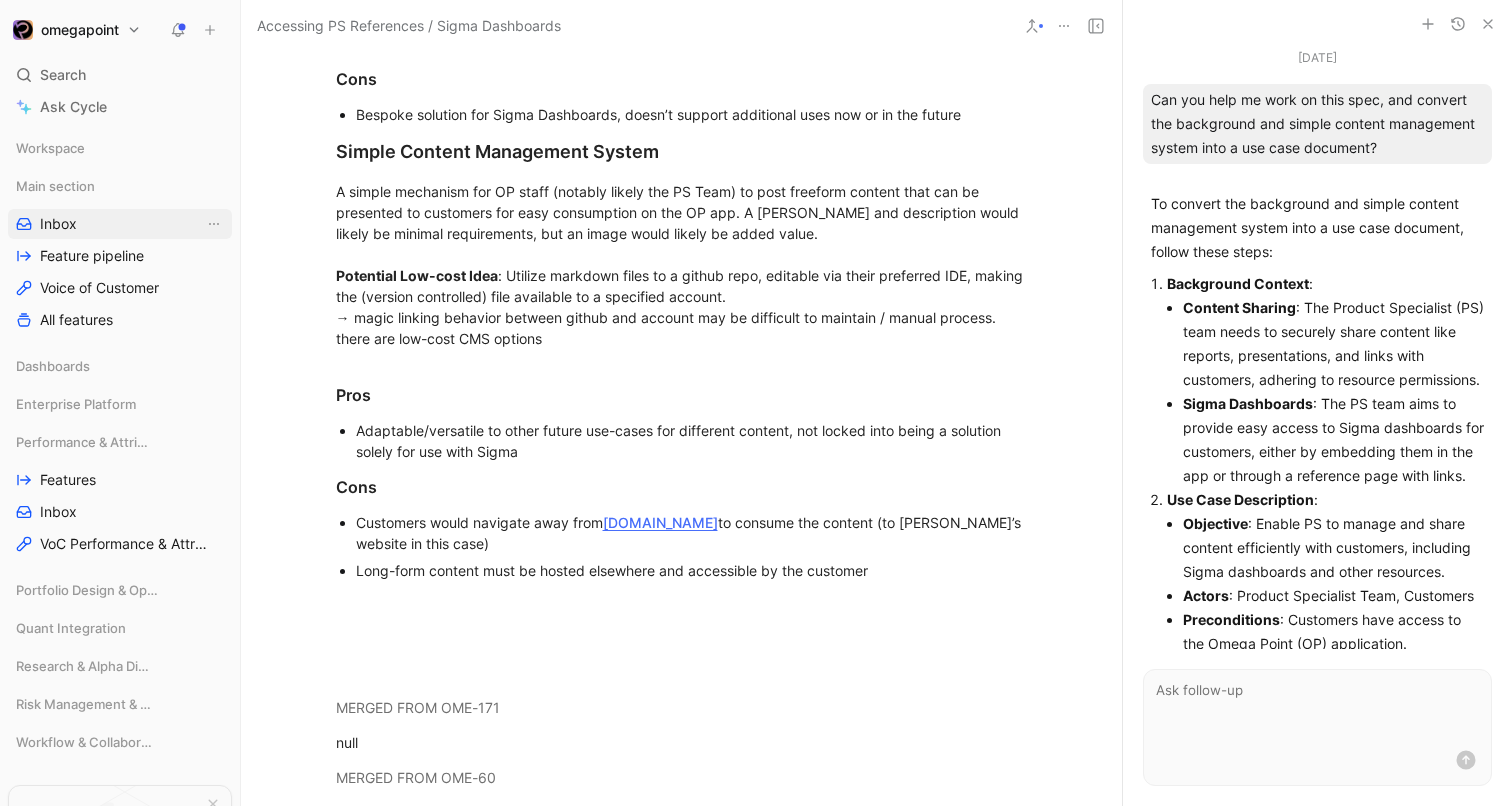 click on "Inbox" at bounding box center (120, 224) 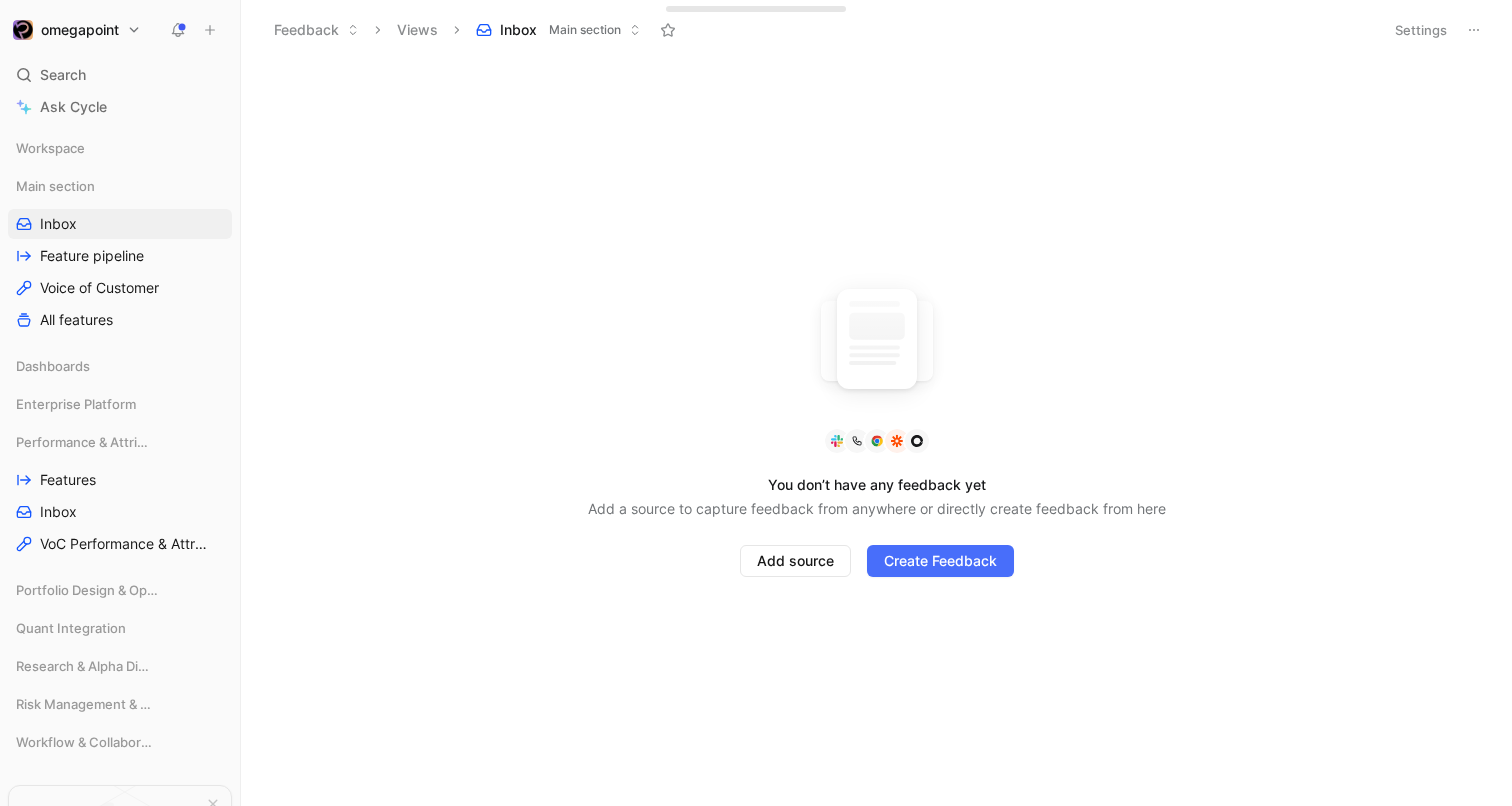 click on "You don’t have any feedback yet Add a source to capture feedback from anywhere or directly create feedback from here Add source Create Feedback" at bounding box center (877, 433) 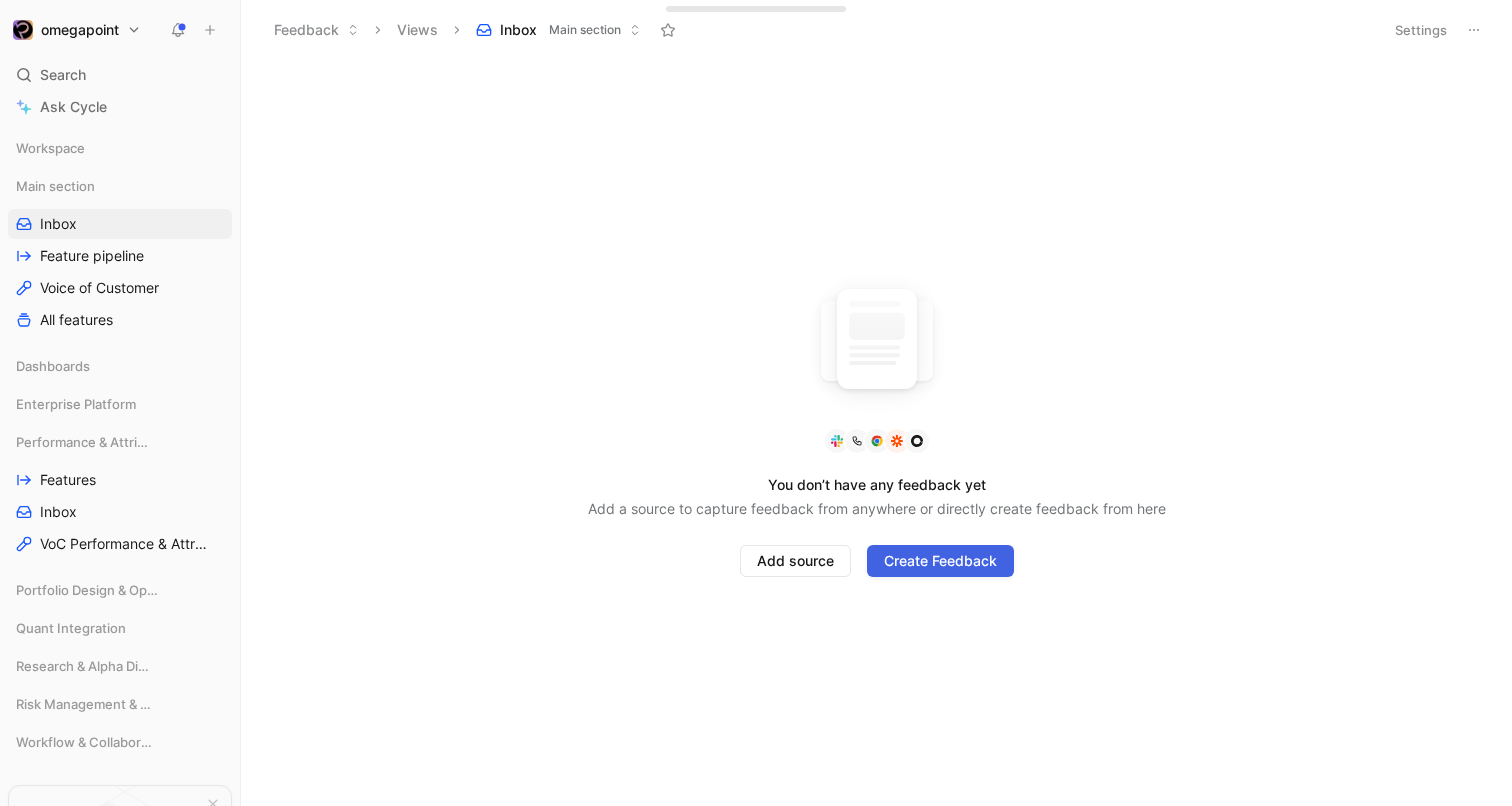 click on "Create Feedback" at bounding box center [940, 561] 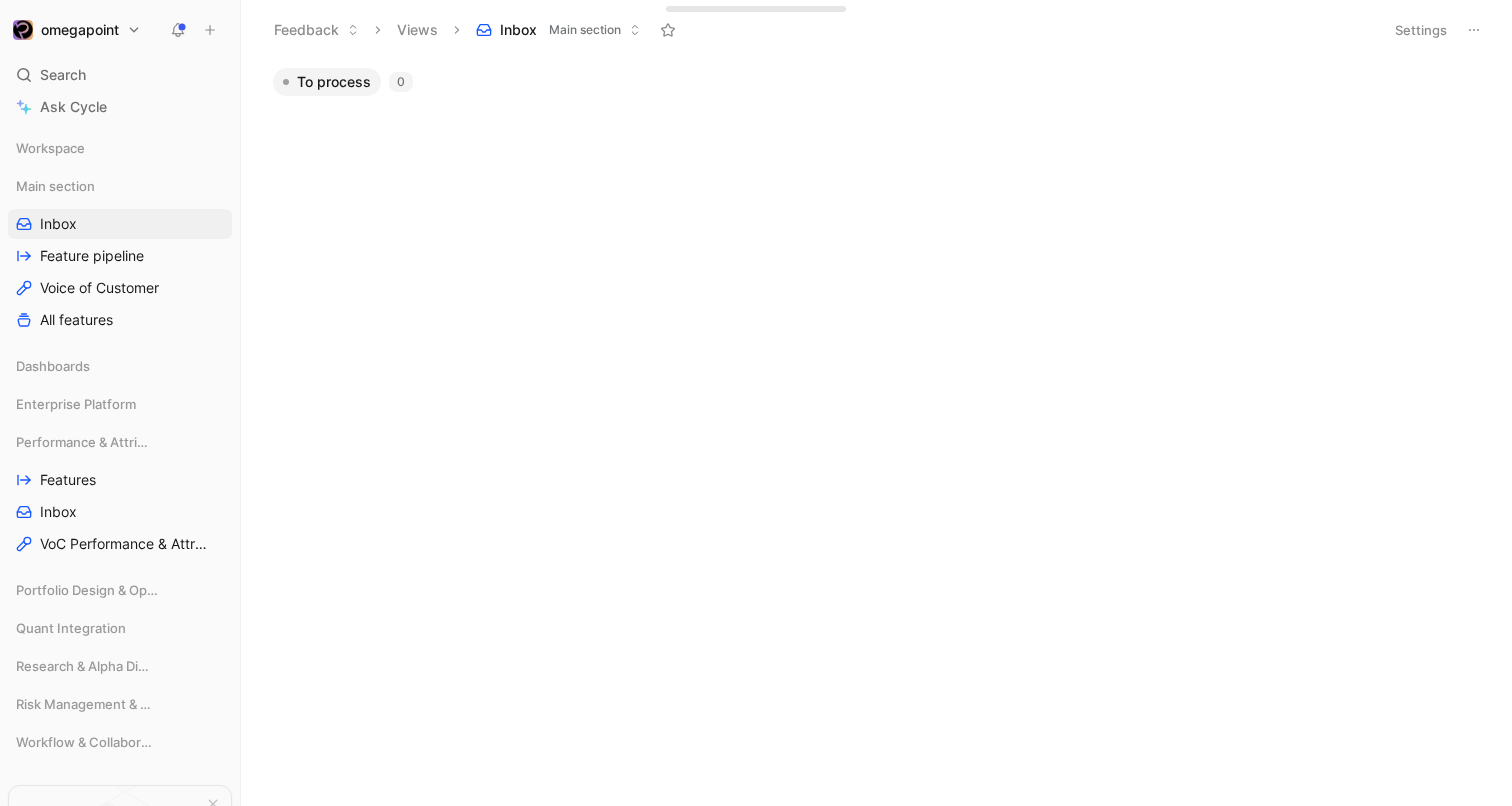 click on "omegapoint Search ⌘ K Ask Cycle Workspace Main section Inbox Feature pipeline Voice of Customer All features Dashboards Enterprise Platform Performance & Attribution Features Inbox VoC Performance & Attribution Portfolio Design & Optimization Quant Integration Research & Alpha Discovery Risk Management & Guardrails Workflow & Collaboration
To pick up a draggable item, press the space bar.
While dragging, use the arrow keys to move the item.
Press space again to drop the item in its new position, or press escape to cancel.
Introducing Changelog Enable now Help center Invite member Feedback Views Inbox Main section Settings To process 0
To pick up a draggable item, press the space bar.
While dragging, use the arrow keys to move the item.
Press space again to drop the item in its new position, or press escape to cancel.
Drop anything here to capture feedback Docs, images, videos, audio files, links & more" at bounding box center (756, 403) 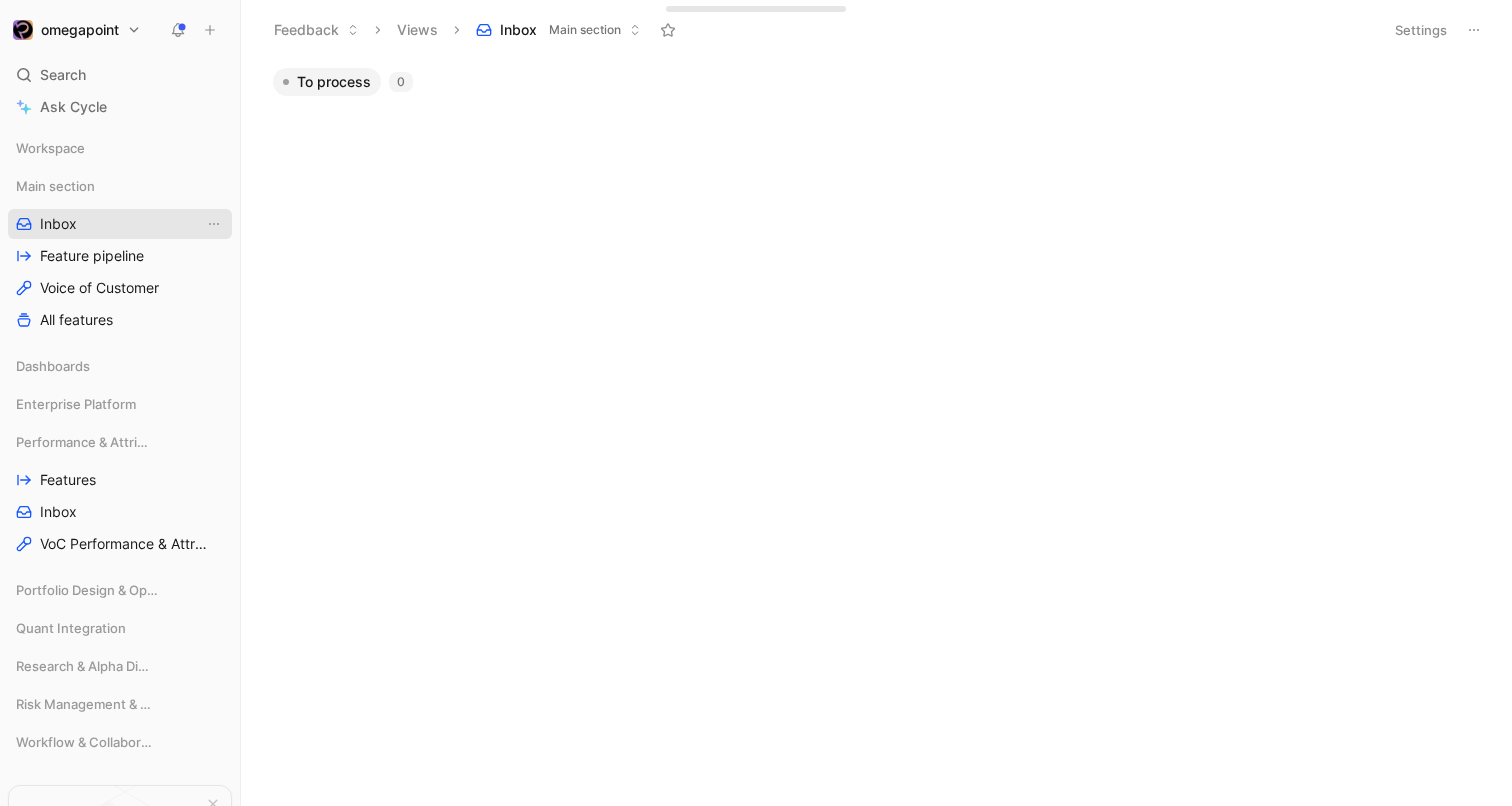 click on "Inbox" at bounding box center (120, 224) 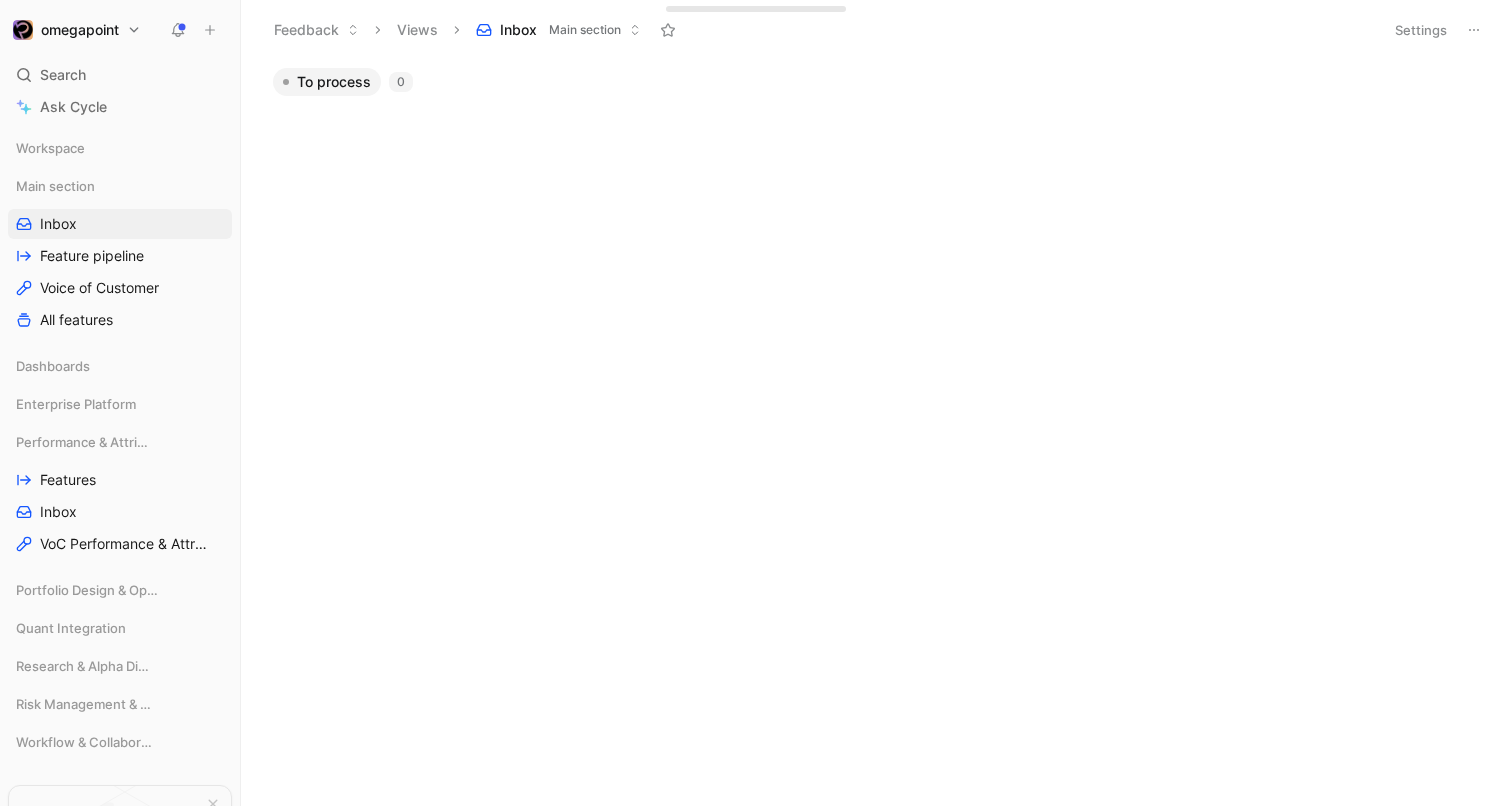 click on "0" at bounding box center [401, 82] 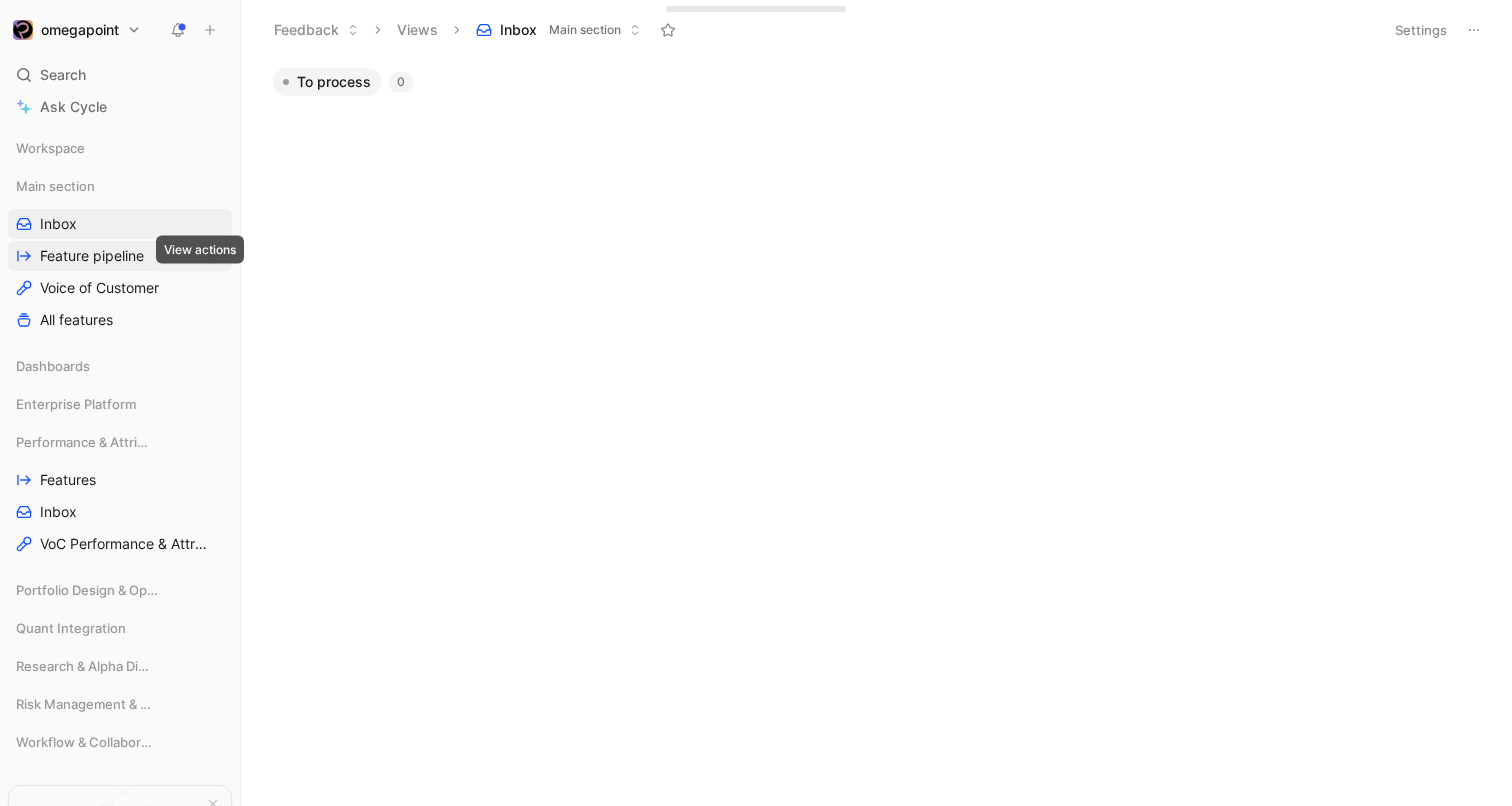 click on "Feature pipeline" at bounding box center [92, 256] 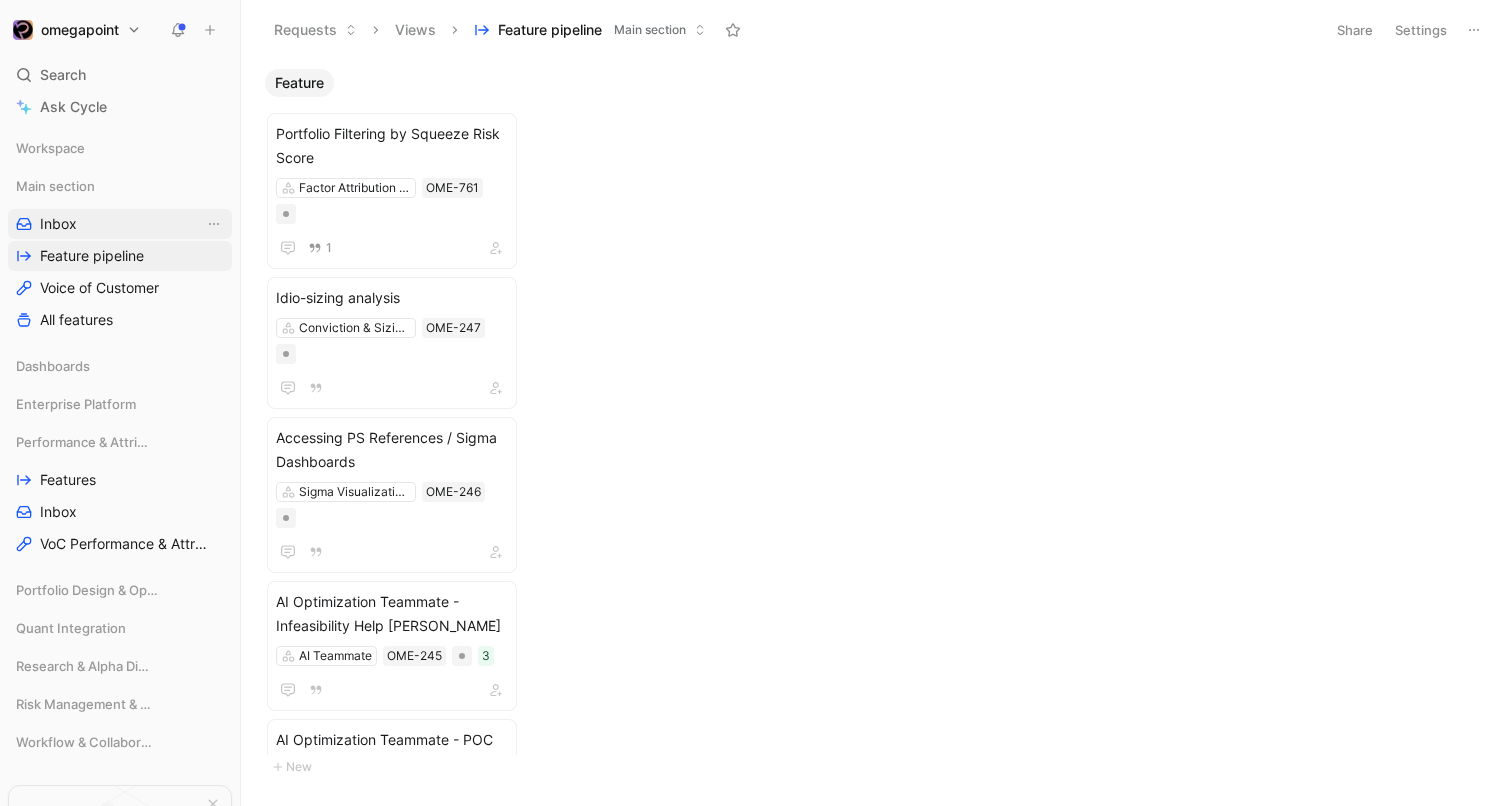 click on "Inbox" at bounding box center (120, 224) 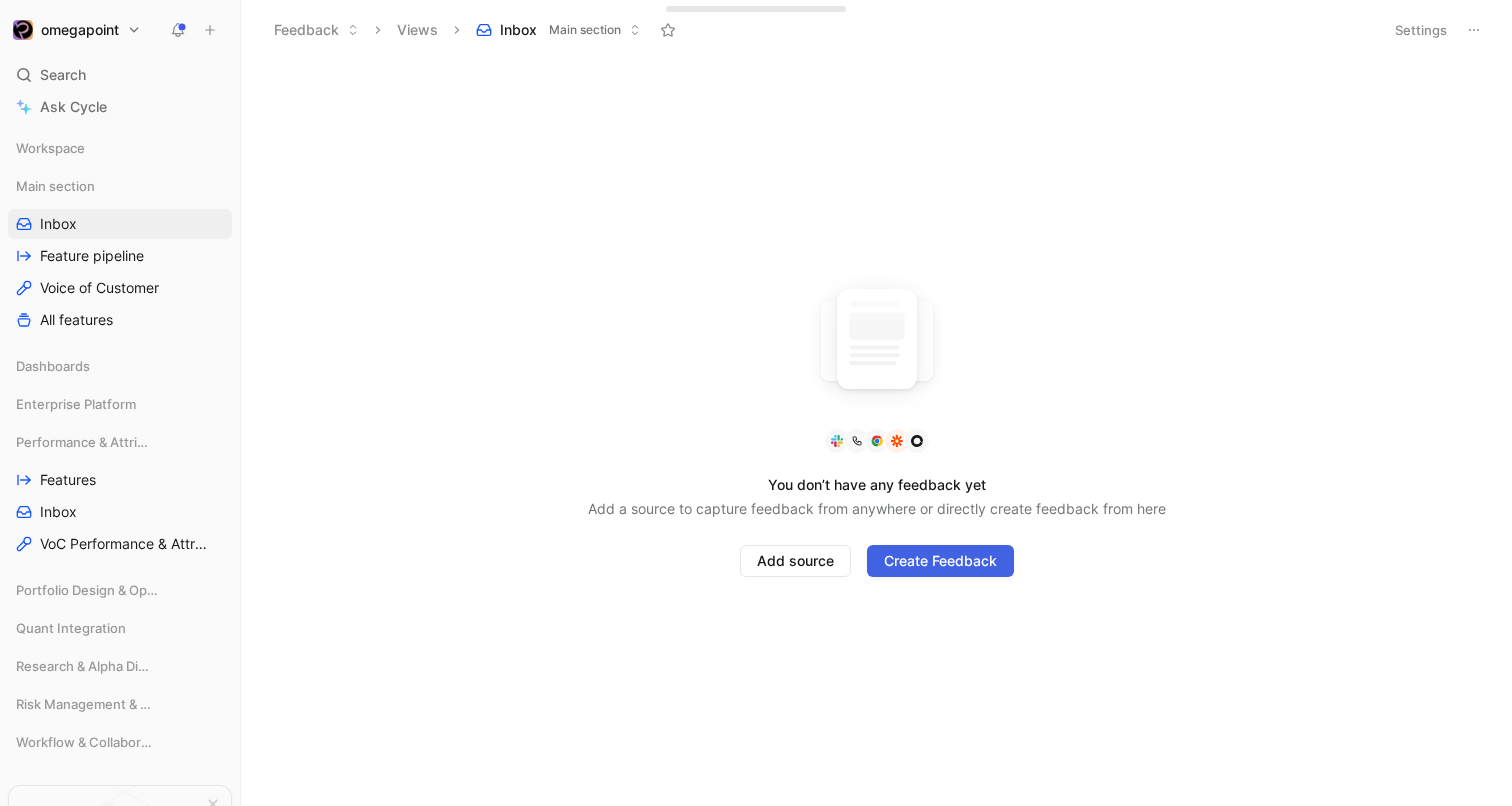 click on "Create Feedback" at bounding box center [940, 561] 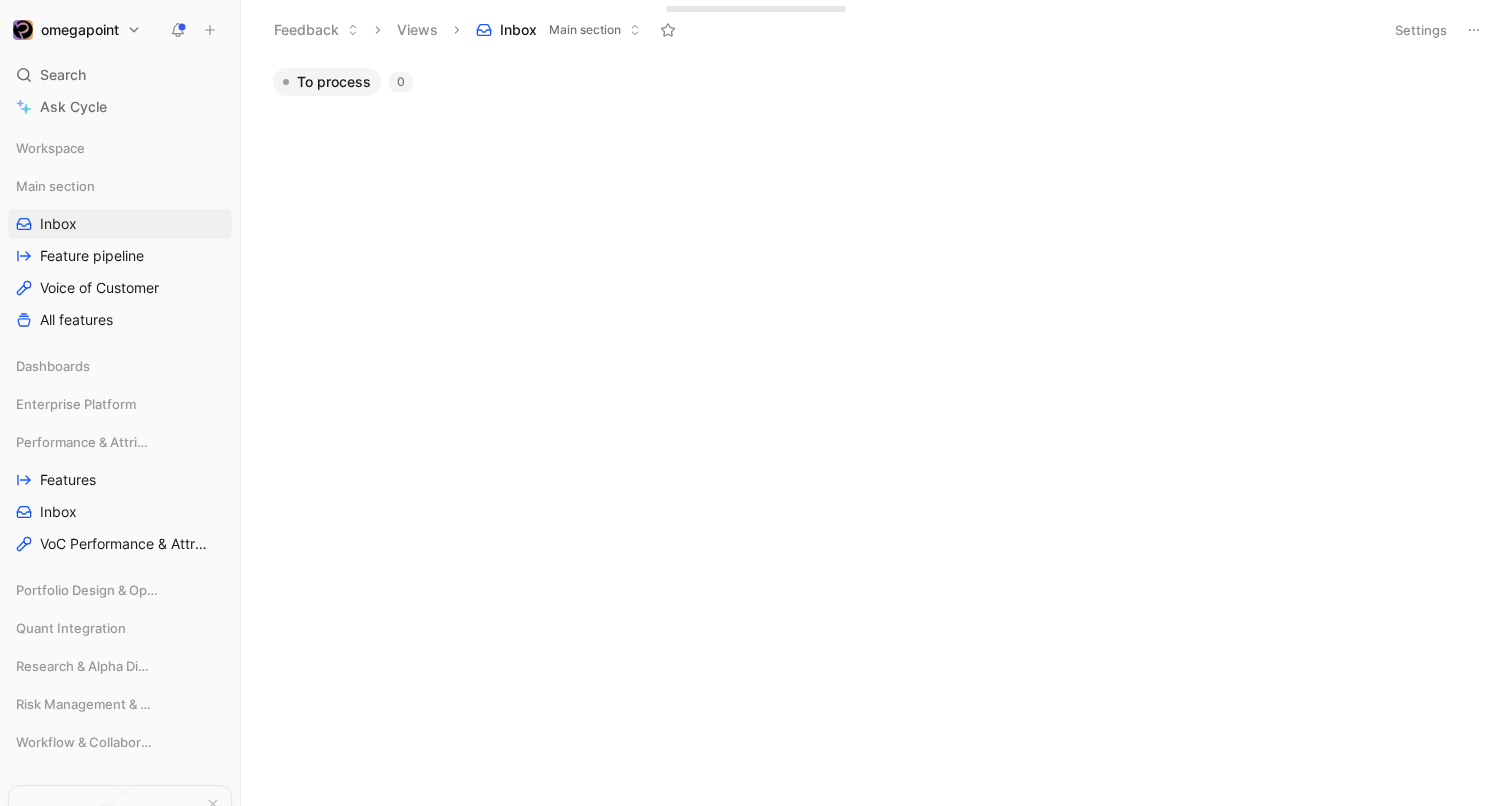 click on "To process 0" at bounding box center [875, 437] 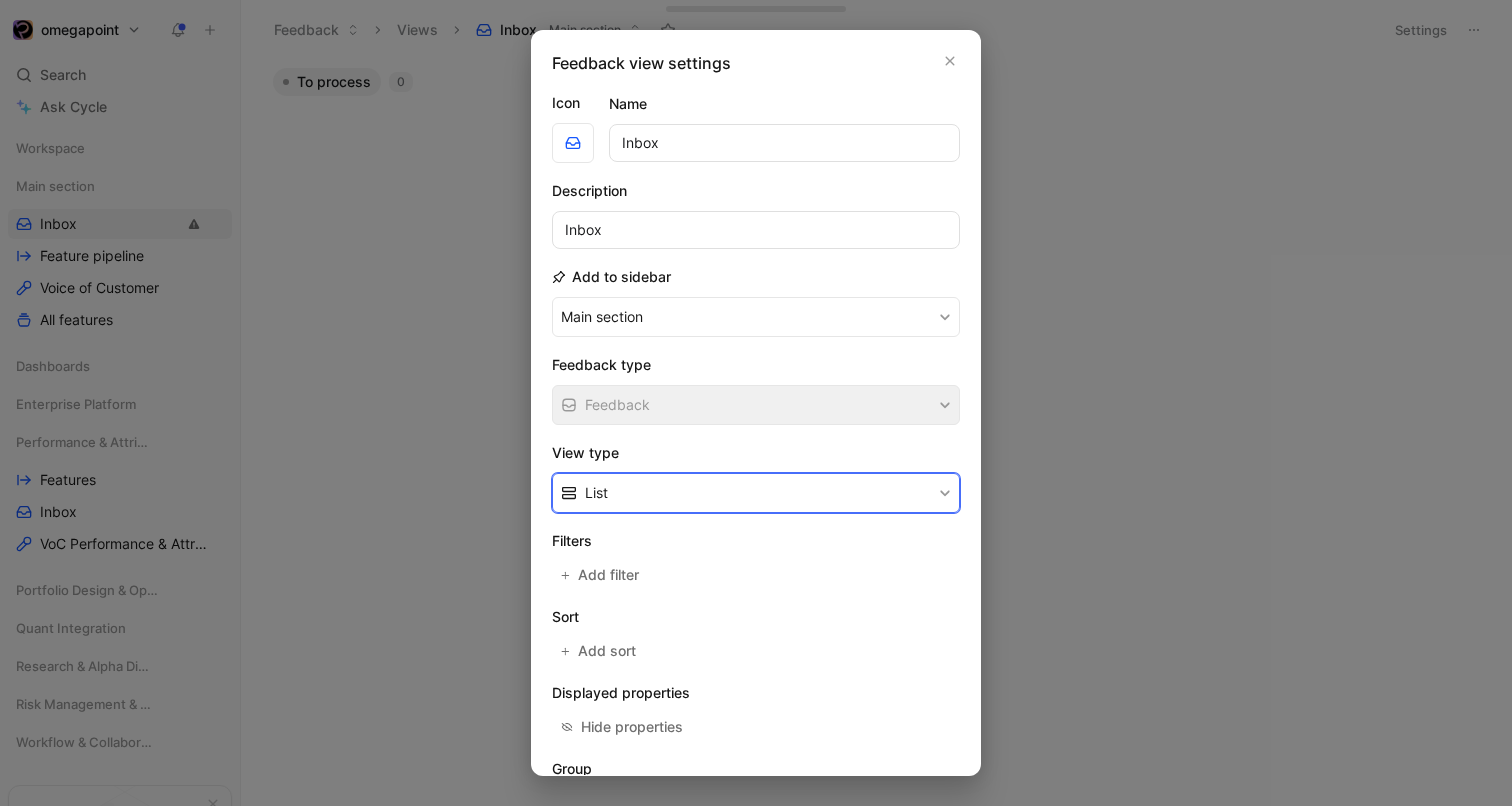 click on "List" at bounding box center [756, 493] 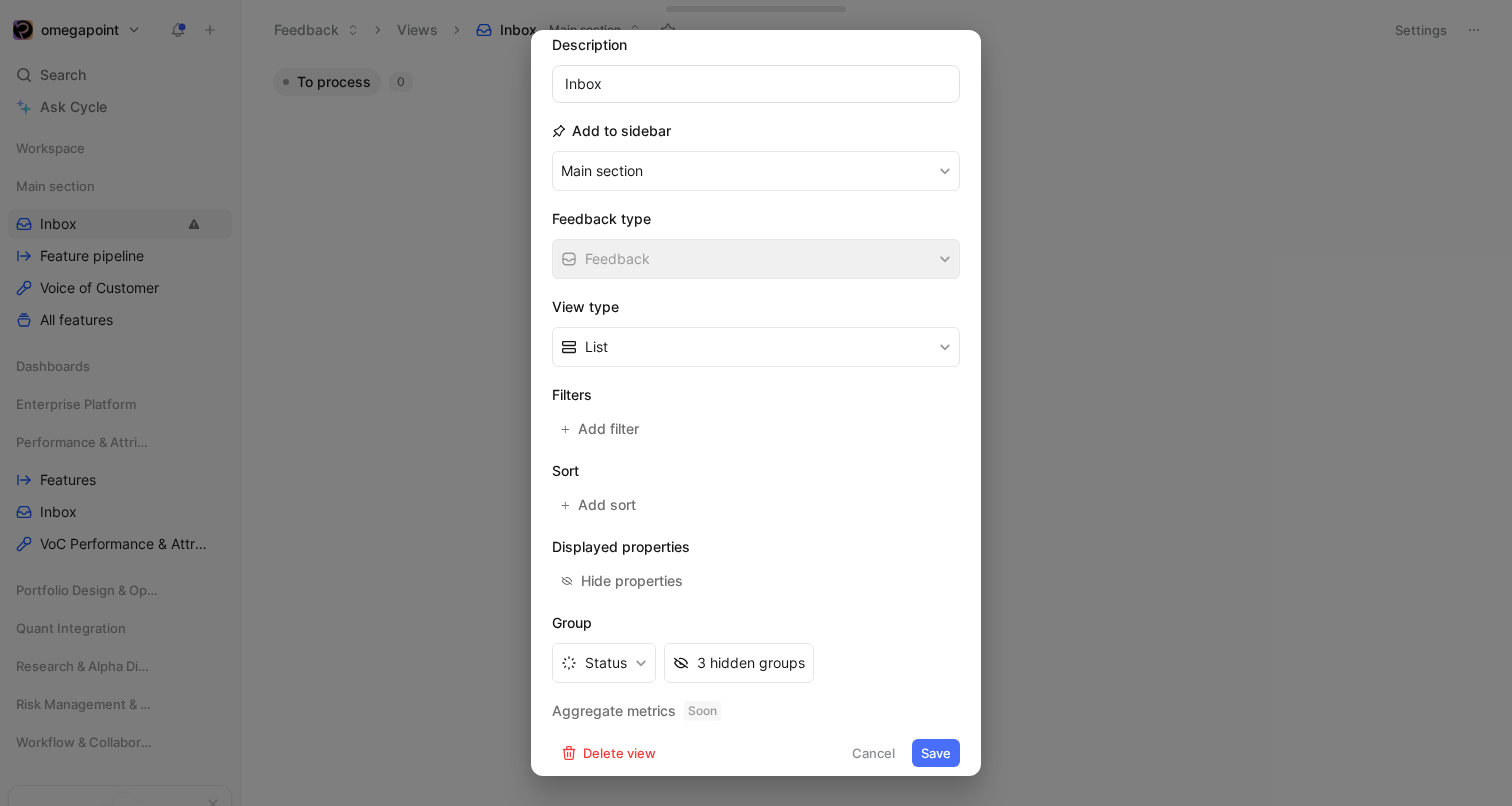 scroll, scrollTop: 158, scrollLeft: 0, axis: vertical 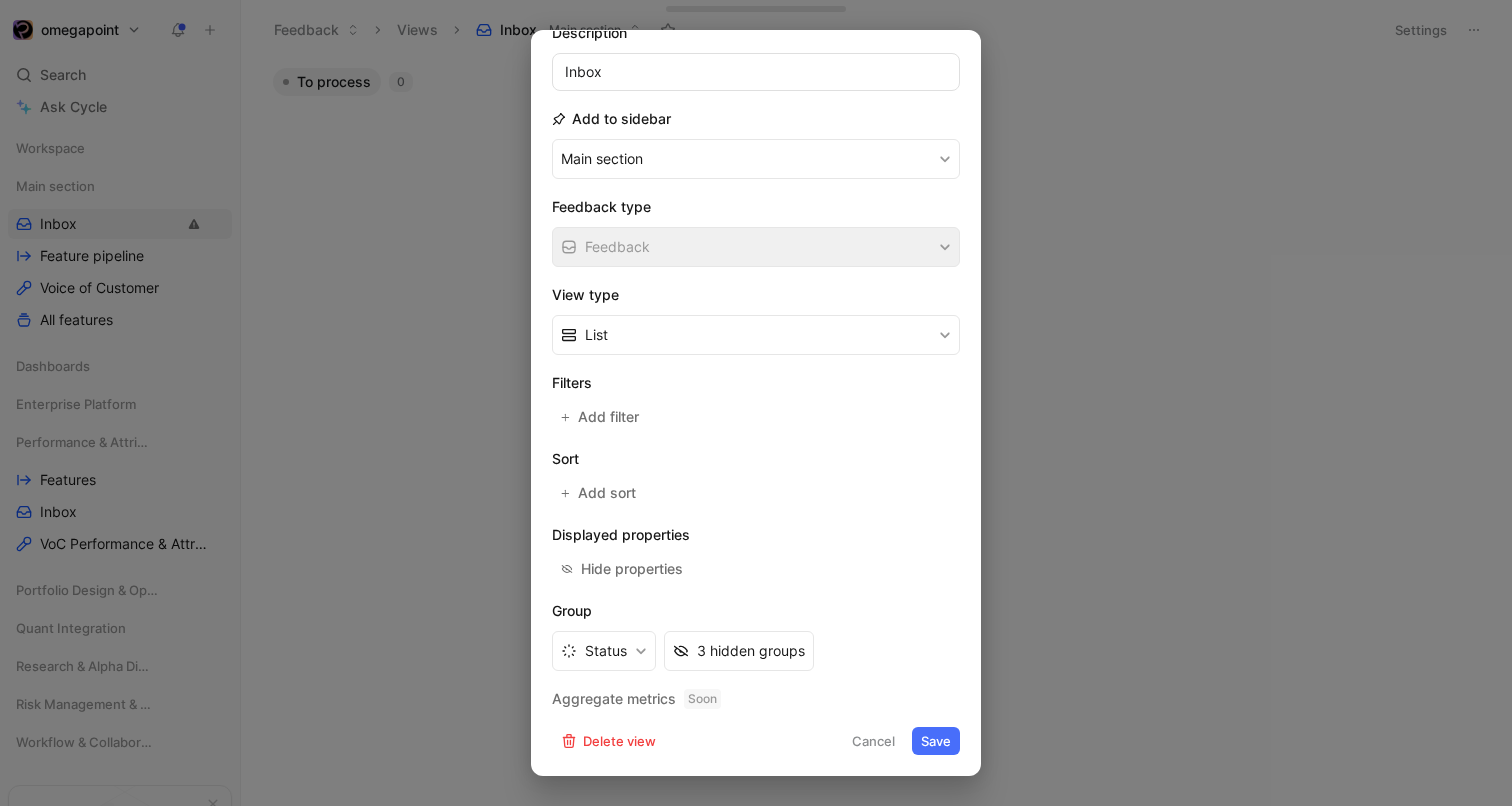 click on "Cancel" at bounding box center [873, 741] 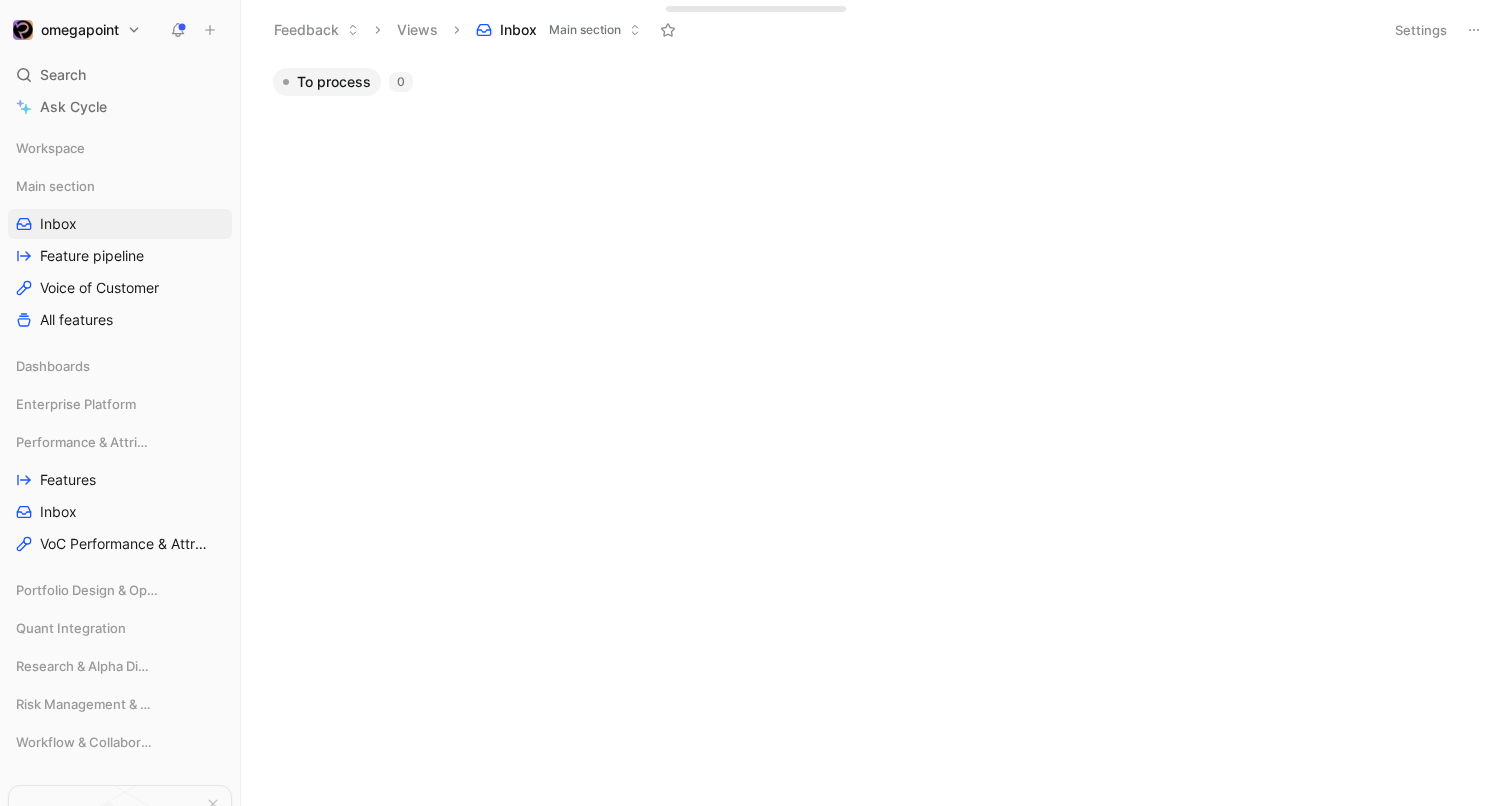 click on "To process 0" at bounding box center (875, 437) 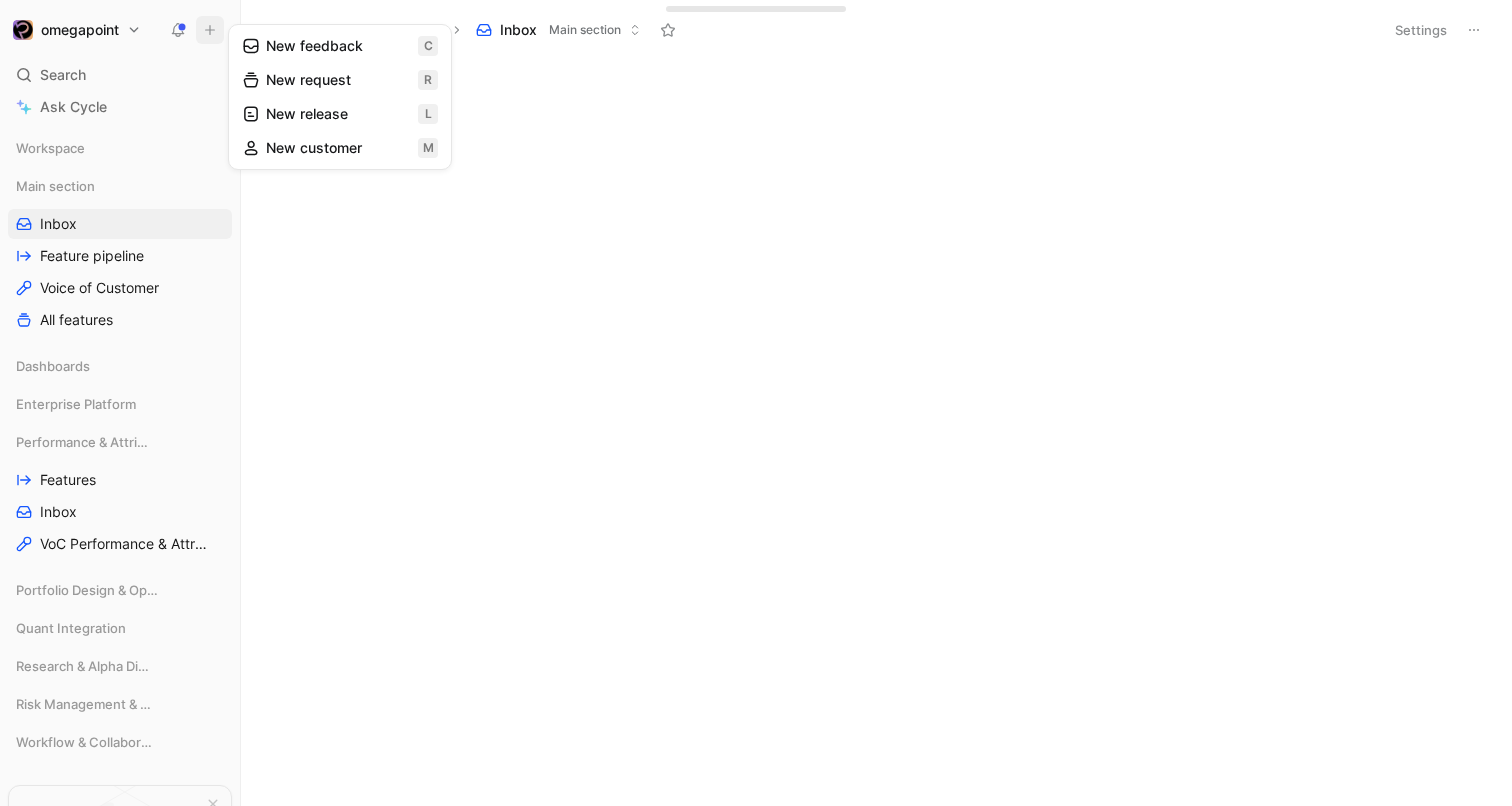 click on "New feedback c" at bounding box center (340, 46) 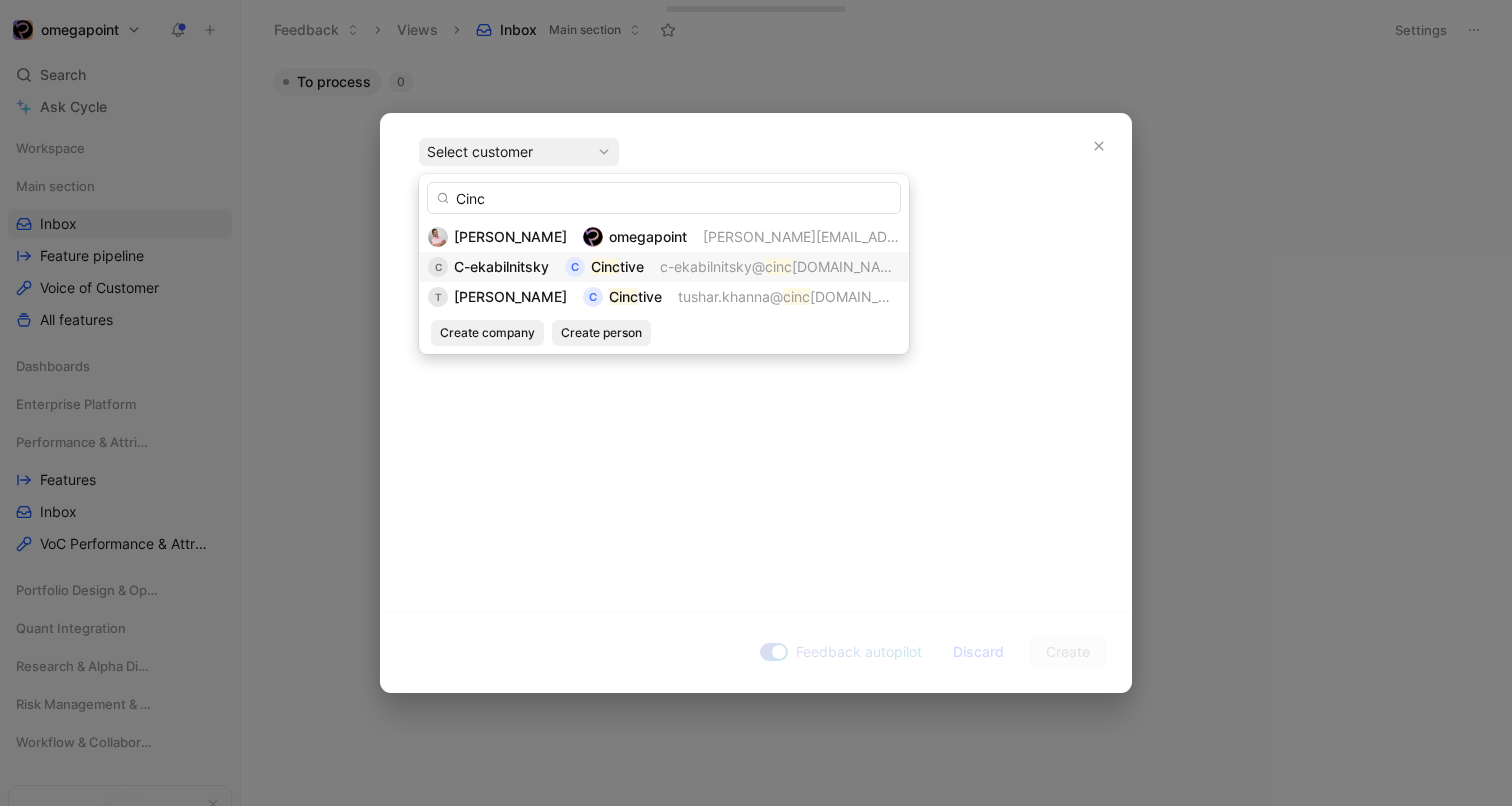 type on "Cinc" 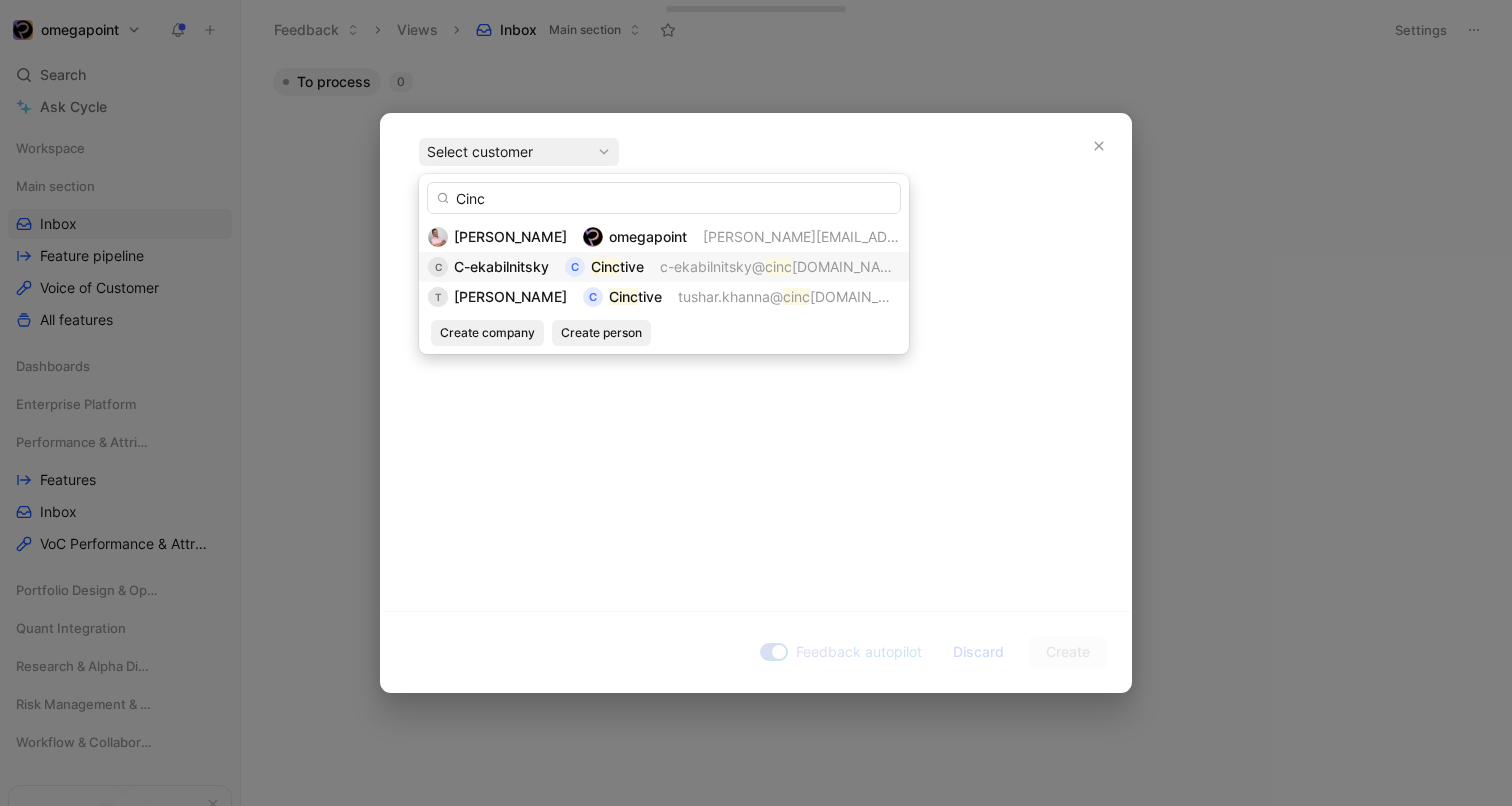 click on "c-ekabilnitsky@" at bounding box center [712, 266] 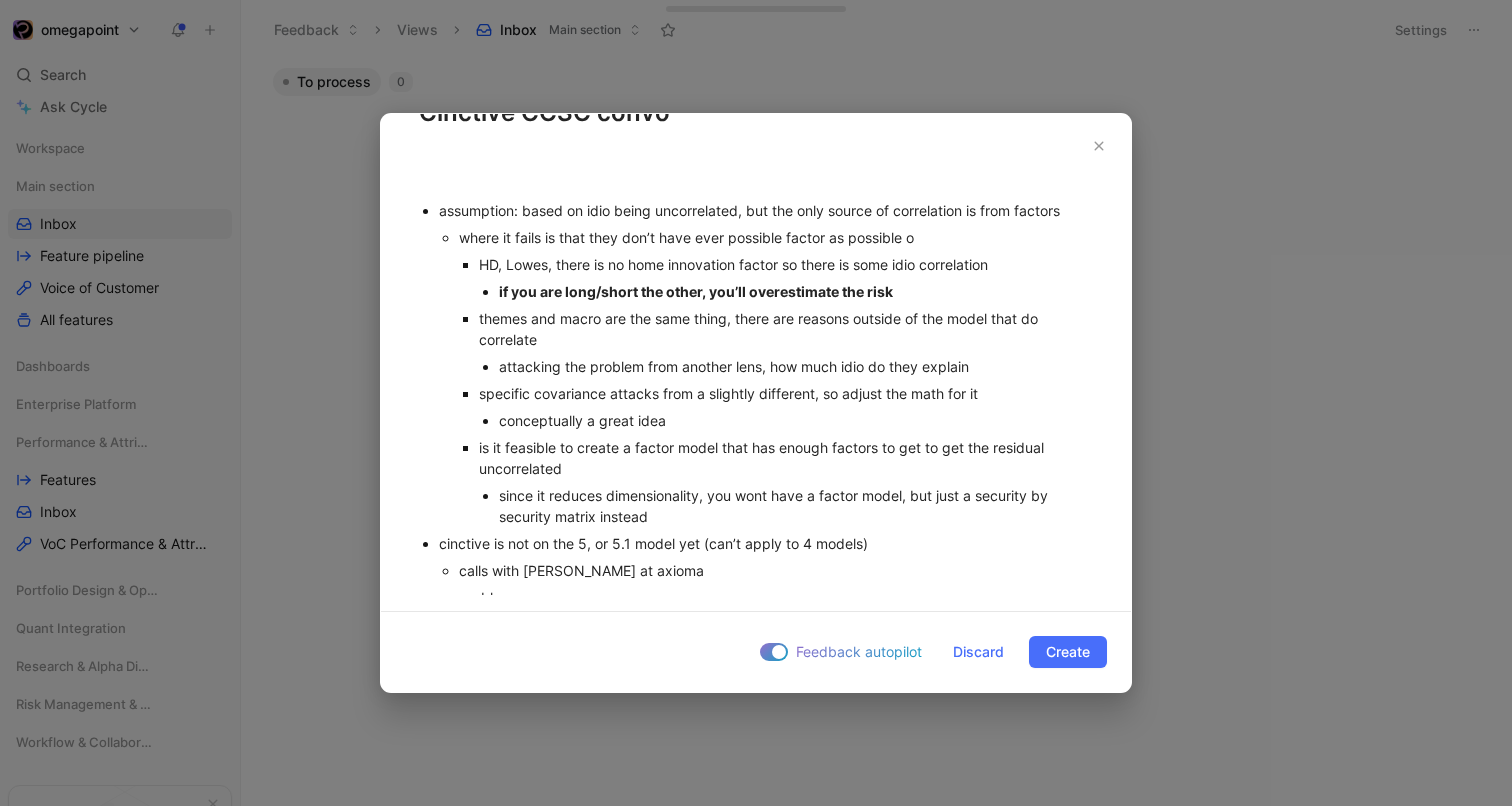 scroll, scrollTop: 0, scrollLeft: 0, axis: both 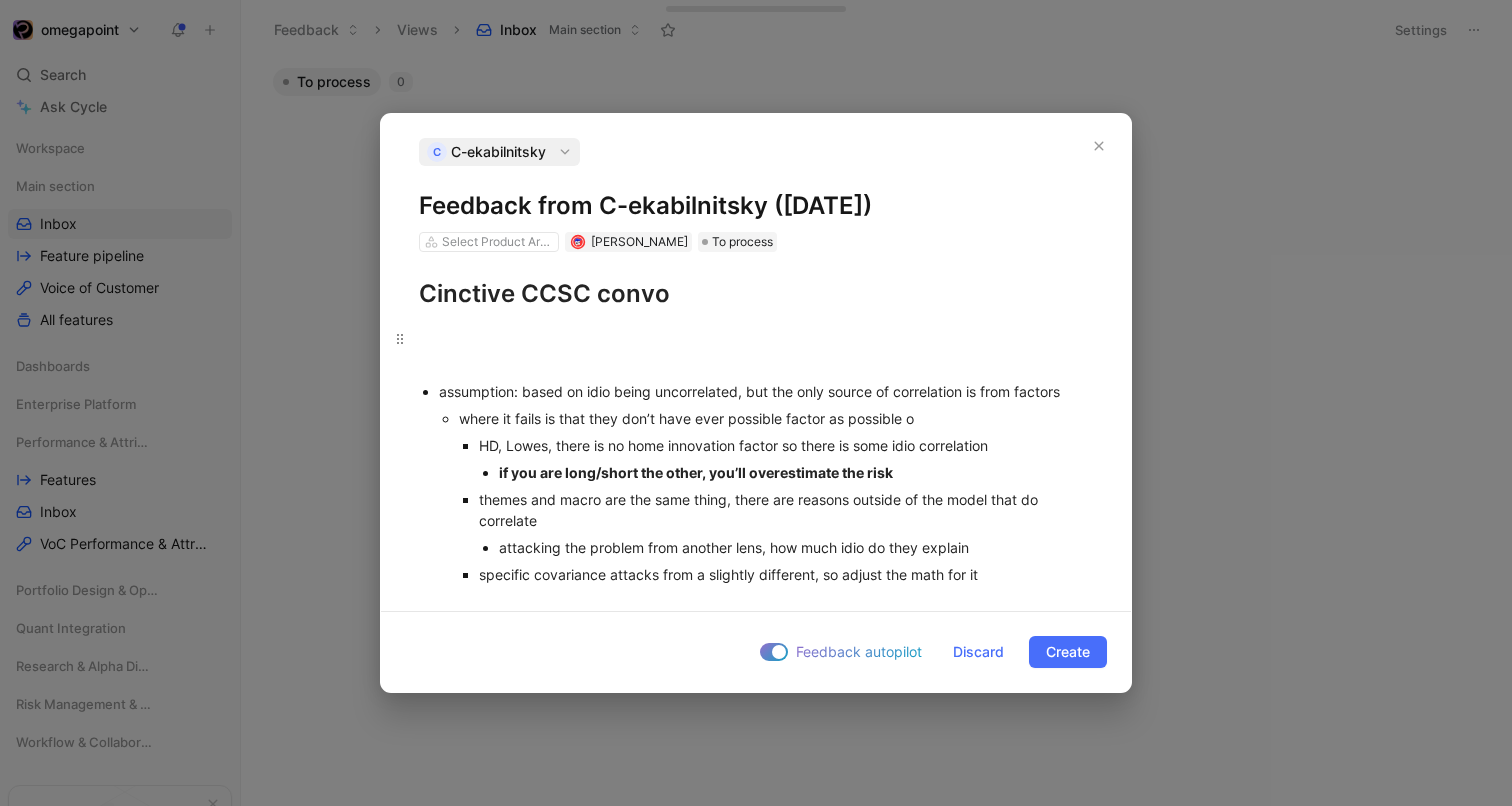 click at bounding box center [756, 349] 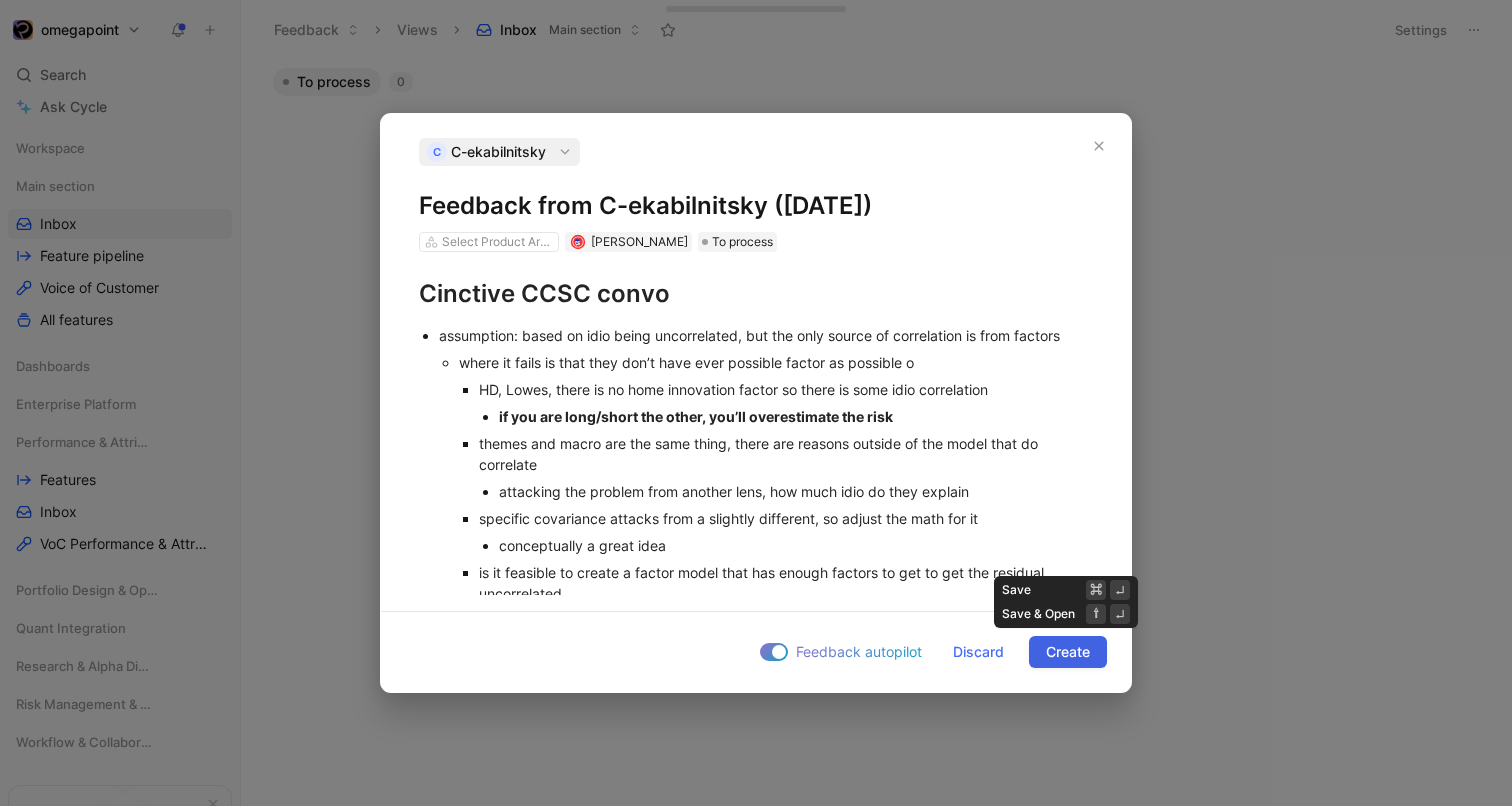 click on "Create" at bounding box center (1068, 652) 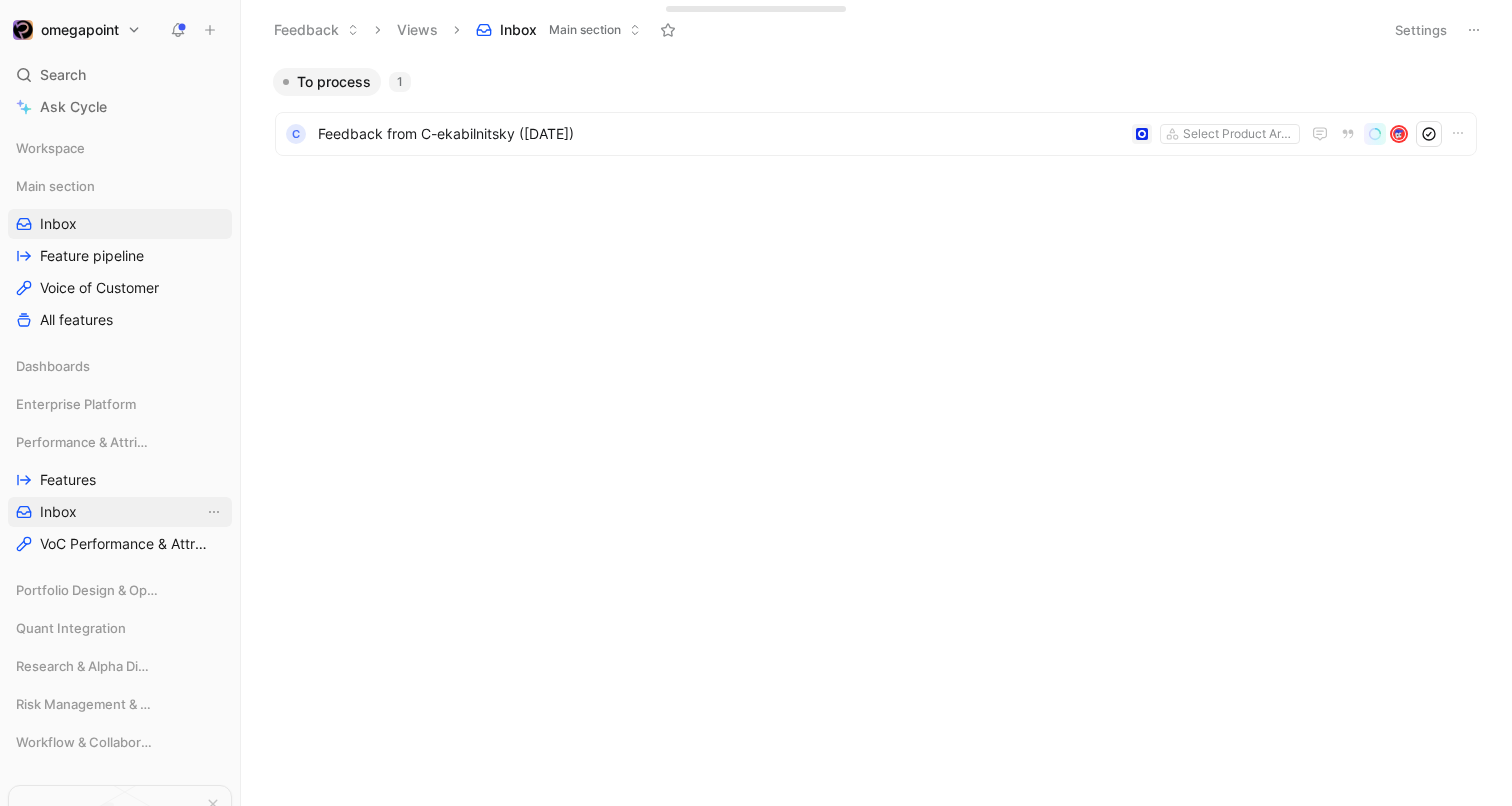 click on "Inbox" at bounding box center (120, 512) 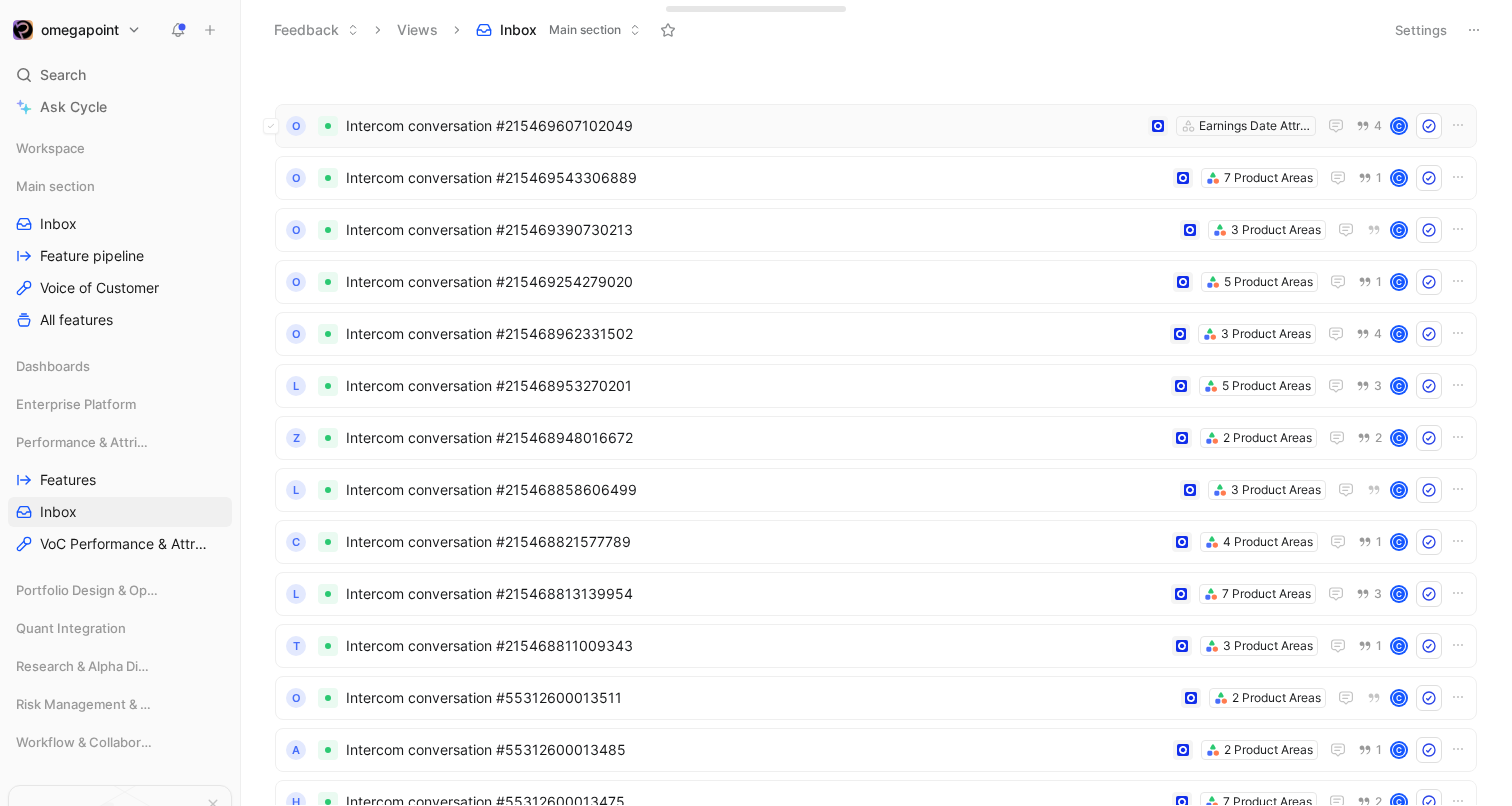 click on "O Intercom conversation #215469607102049 Earnings Date Attribution 4 C" at bounding box center (876, 126) 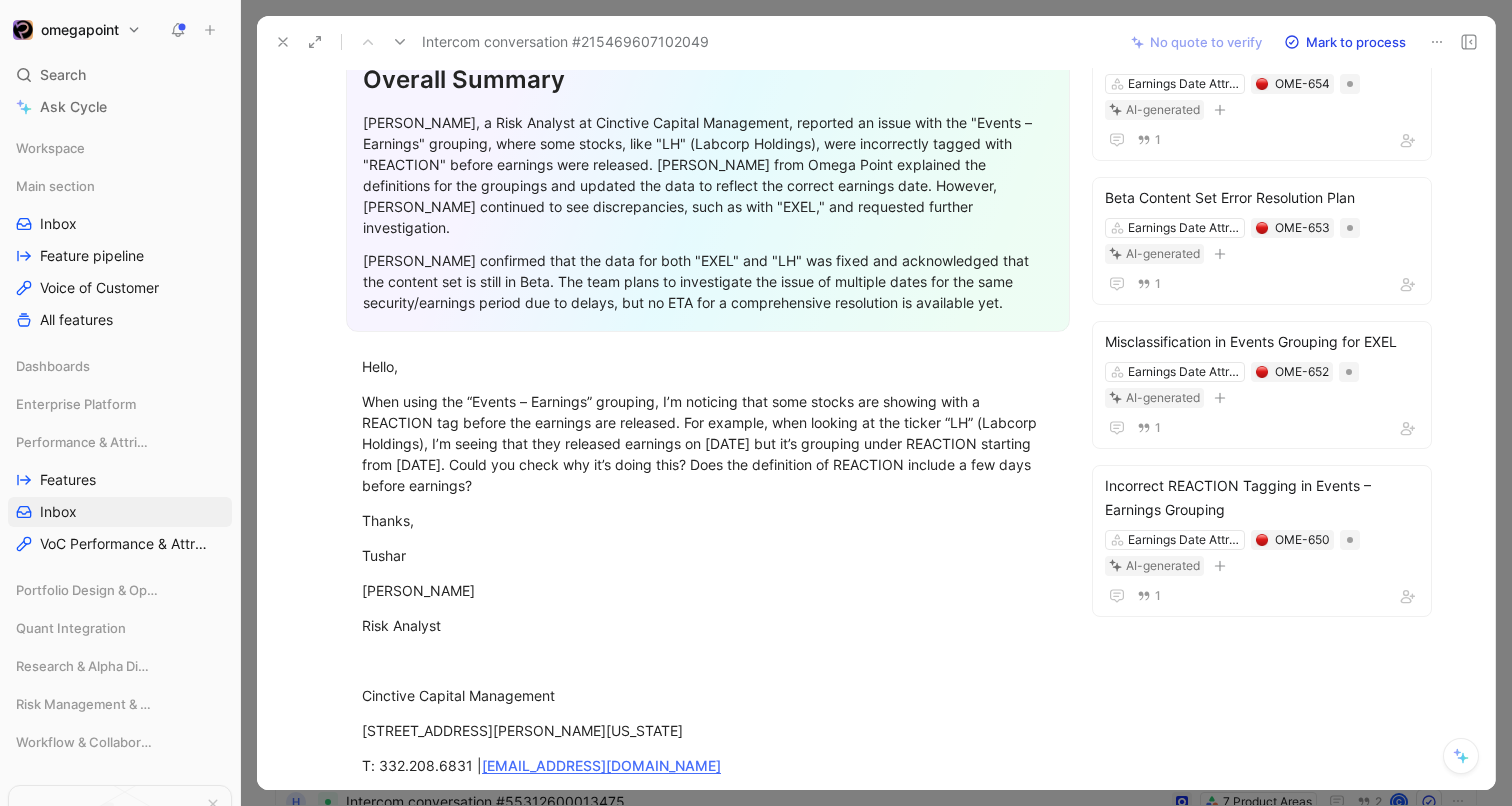 scroll, scrollTop: 623, scrollLeft: 0, axis: vertical 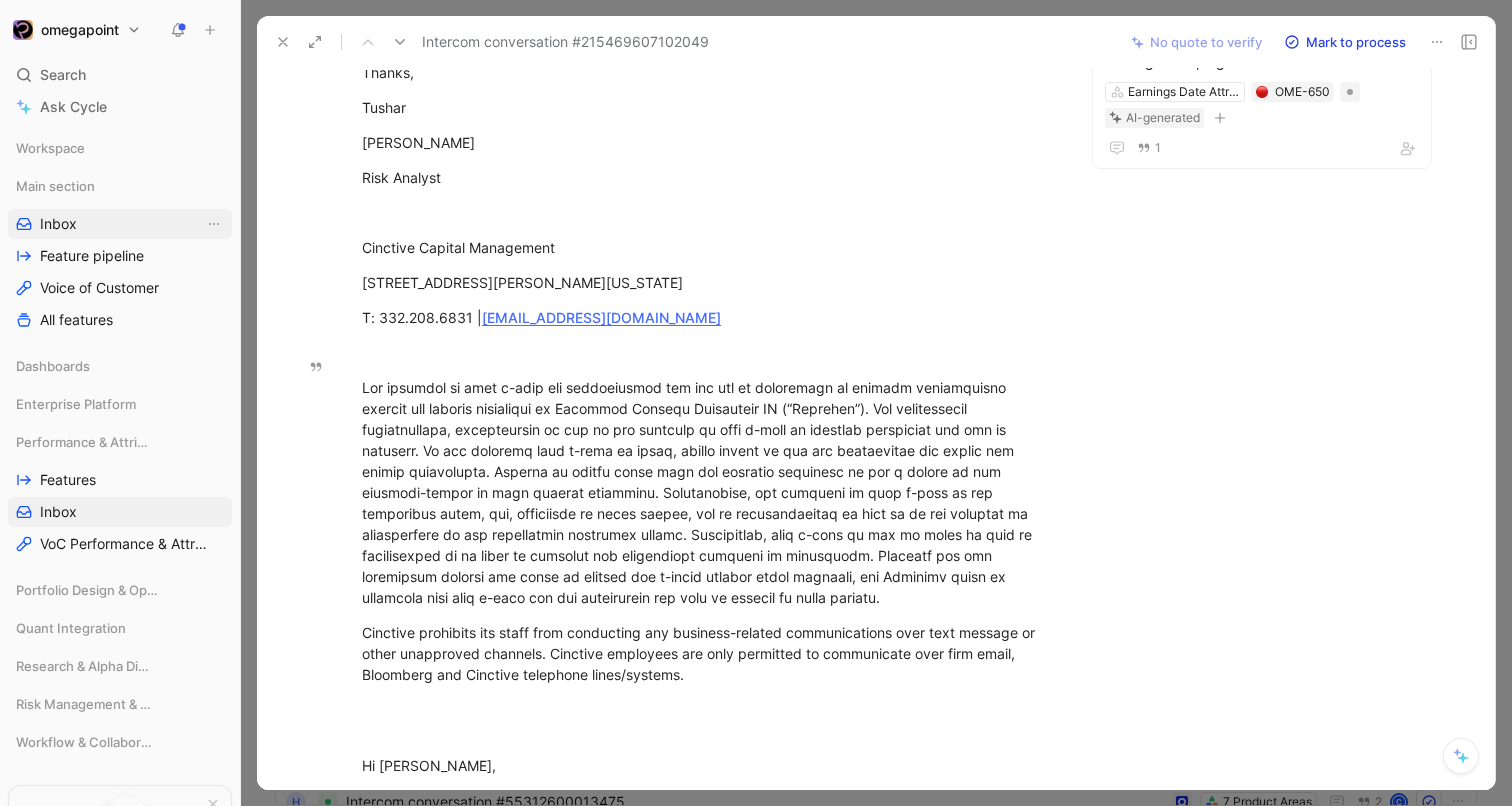 click on "Inbox" at bounding box center [120, 224] 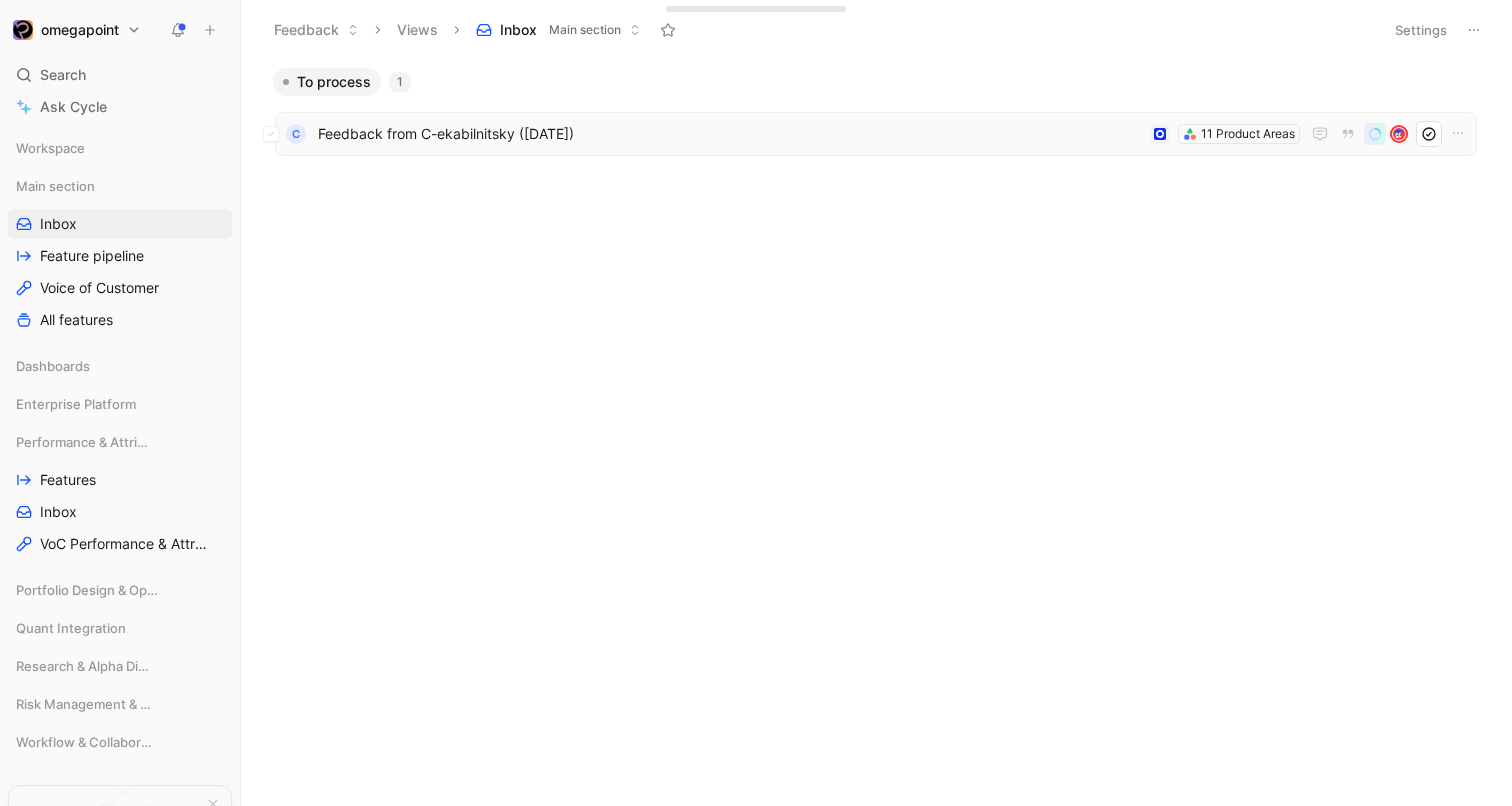click on "Feedback from C-ekabilnitsky ([DATE])" at bounding box center (730, 134) 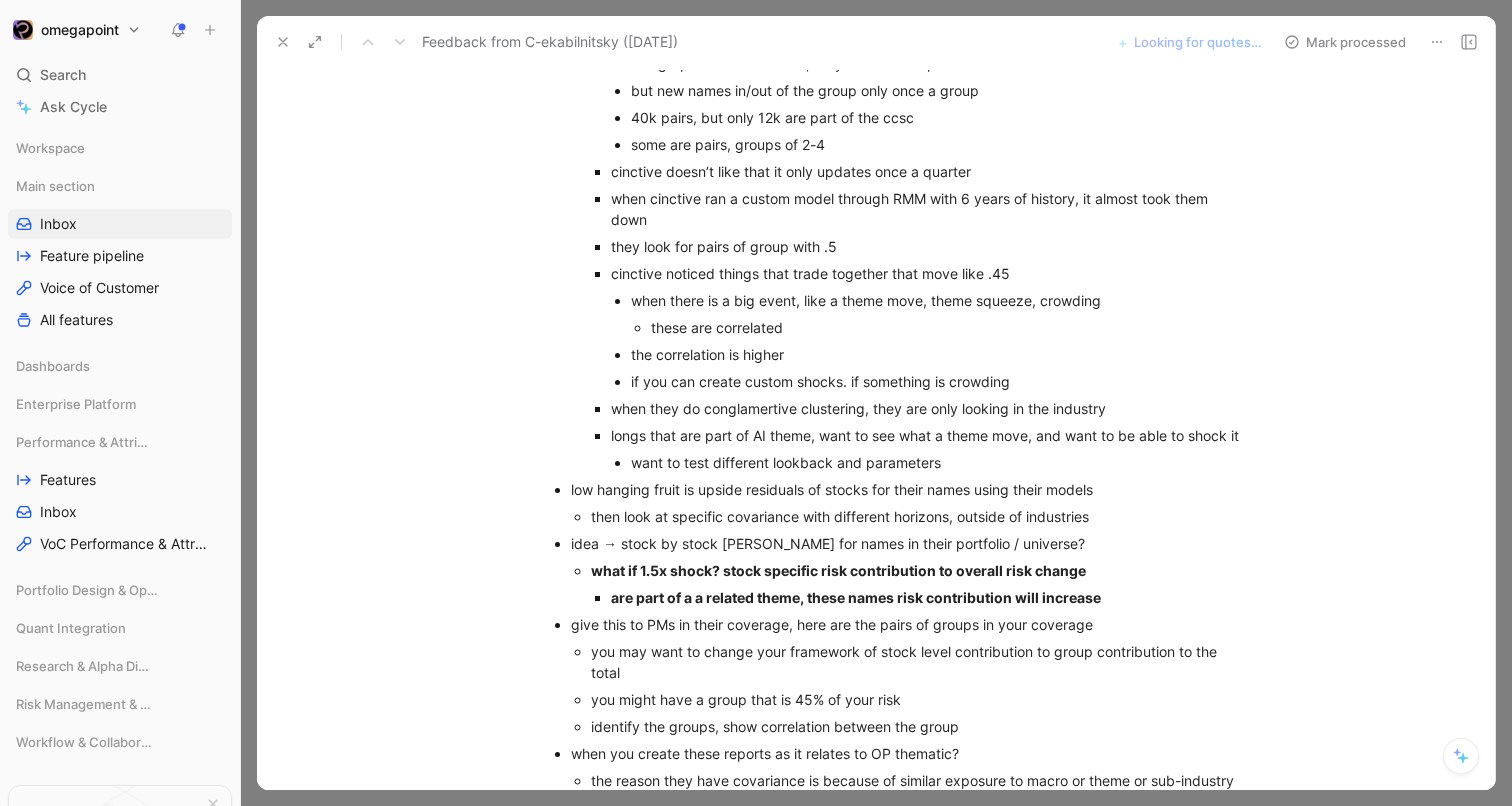scroll, scrollTop: 846, scrollLeft: 0, axis: vertical 